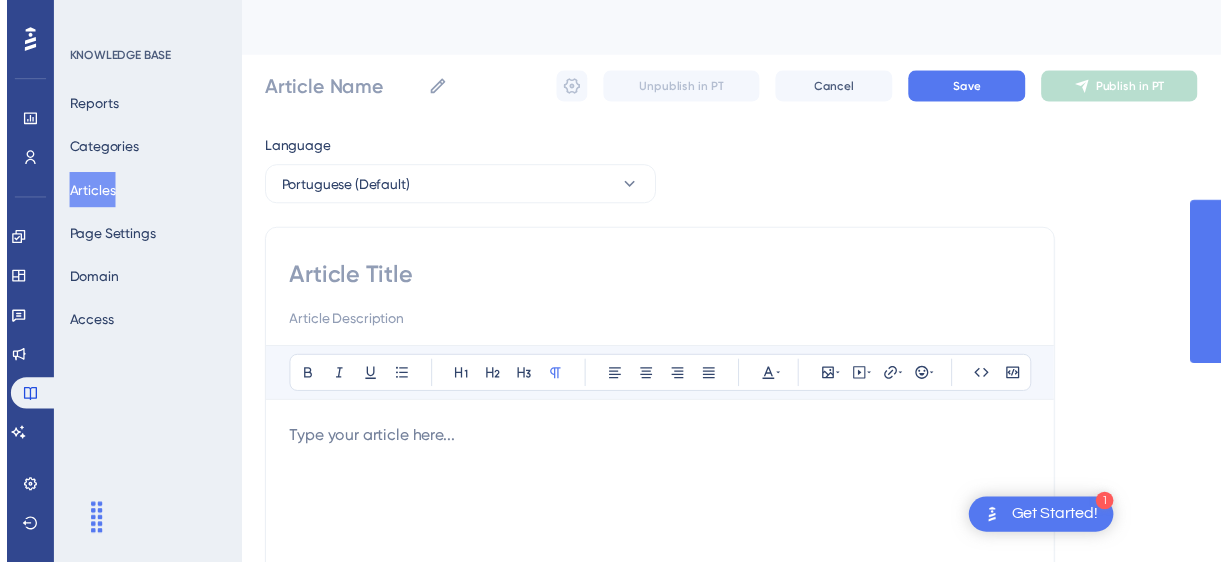 scroll, scrollTop: 0, scrollLeft: 0, axis: both 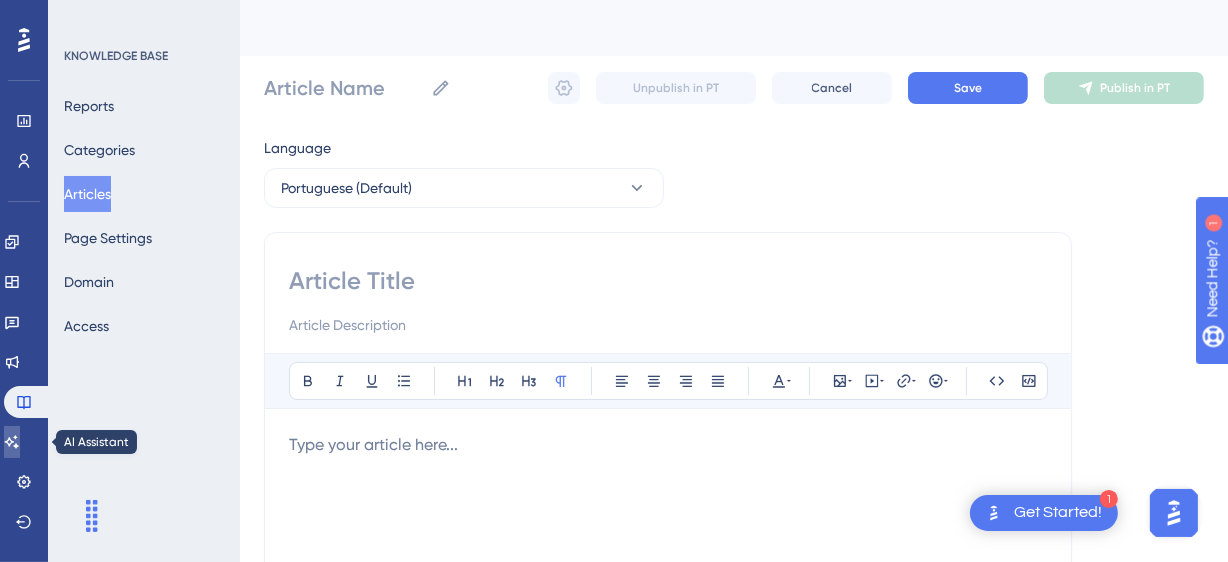 click at bounding box center [12, 442] 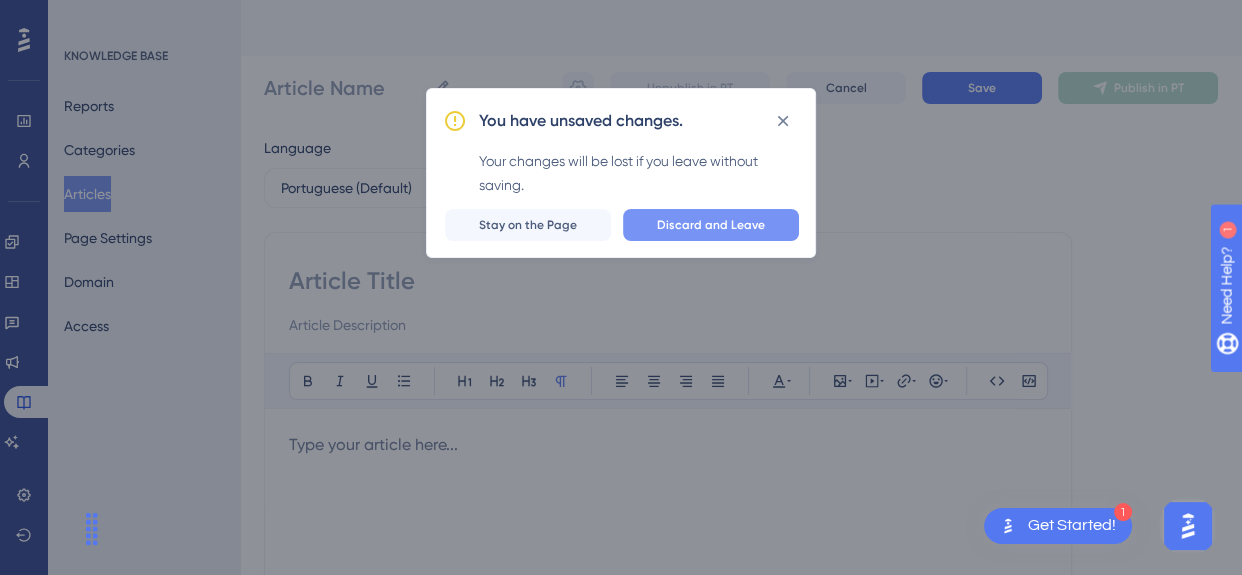 click on "Discard and Leave" at bounding box center [711, 225] 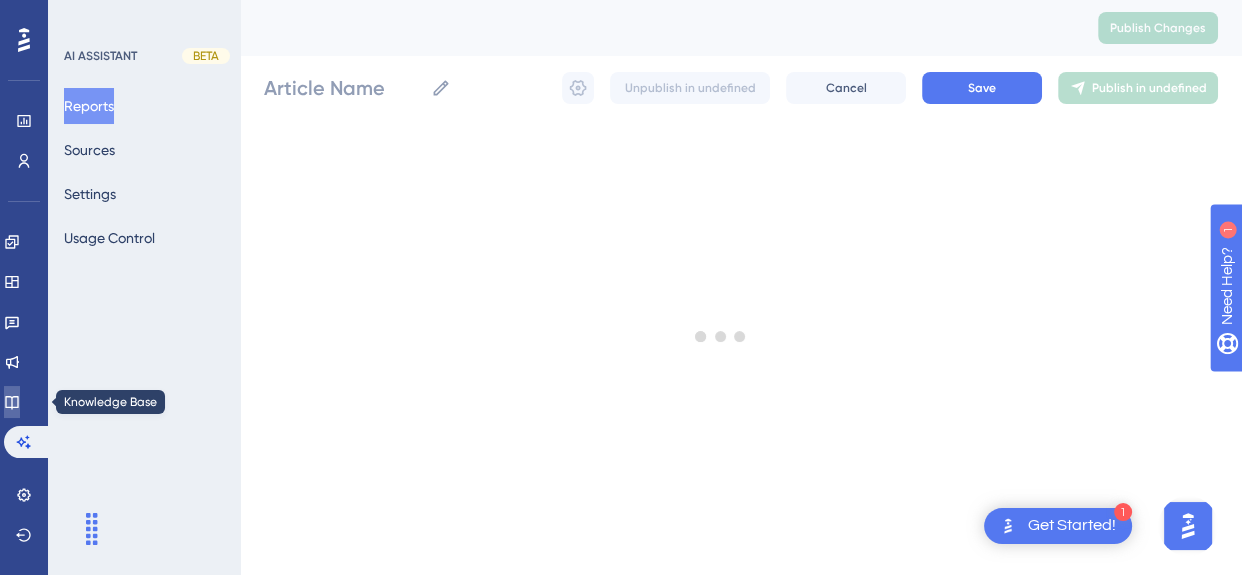 click on "Performance Users Engagement Widgets Feedback Product Updates Knowledge Base AI Assistant Settings Logout AI ASSISTANT BETA Reports Sources Settings Usage Control Publish Changes Article Name Unpublish in undefined Cancel Save Publish in undefined" at bounding box center [741, 76] 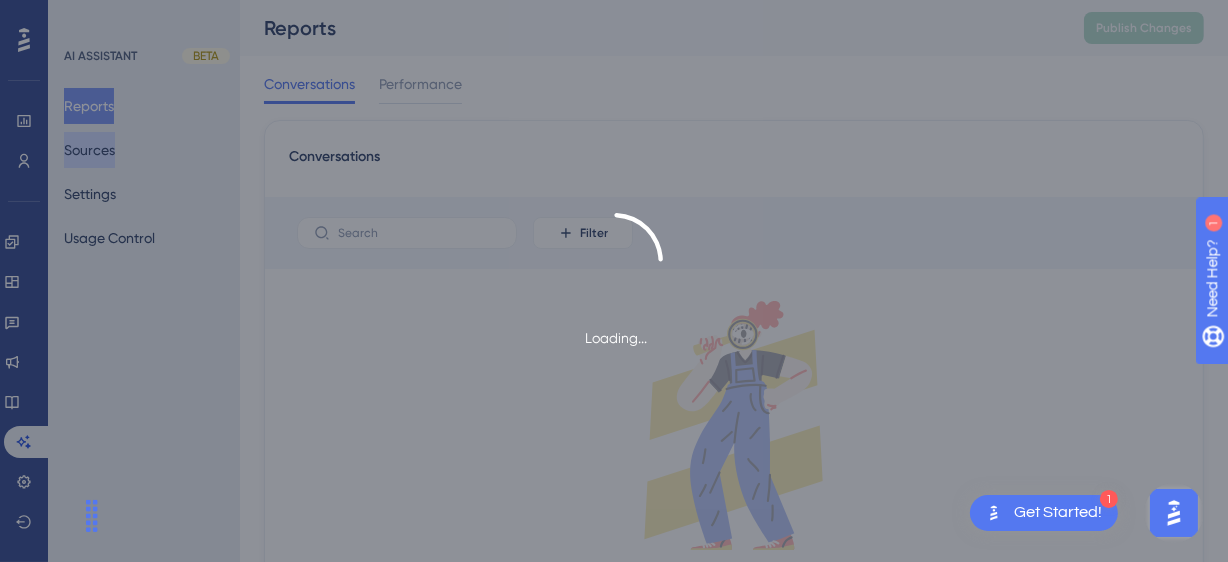 click on "Sources" at bounding box center (89, 150) 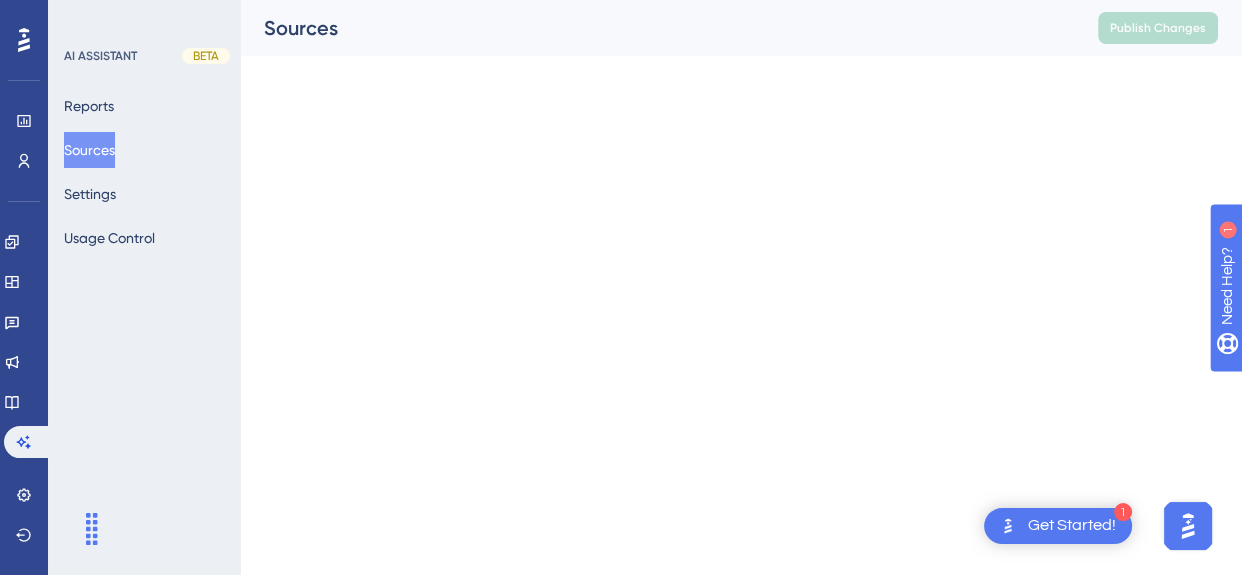 click on "Sources" at bounding box center (89, 150) 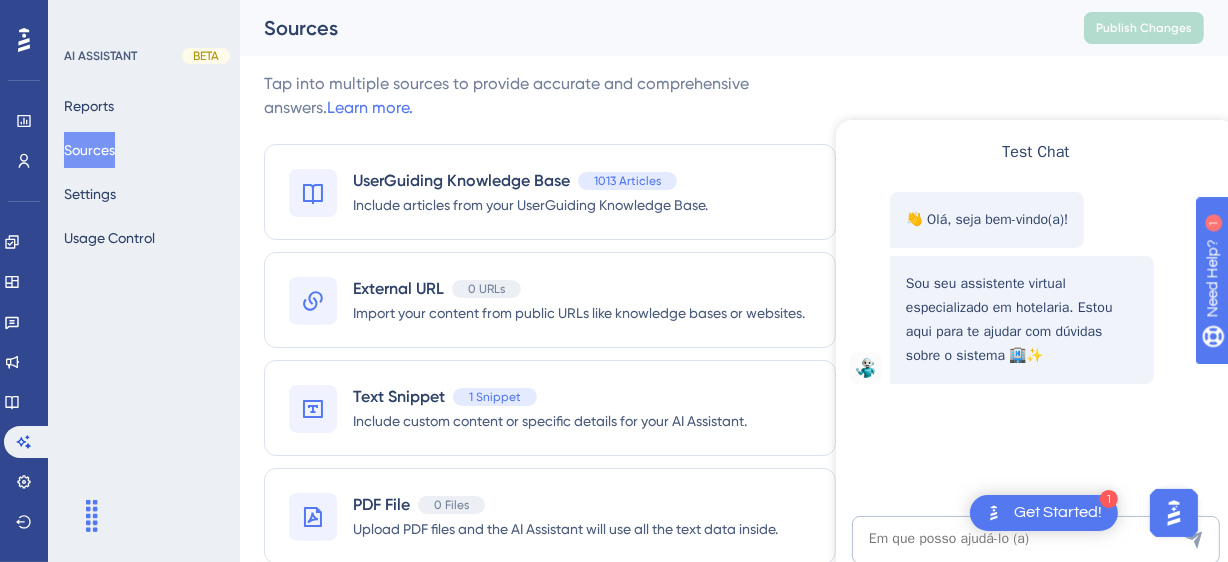 scroll, scrollTop: 0, scrollLeft: 0, axis: both 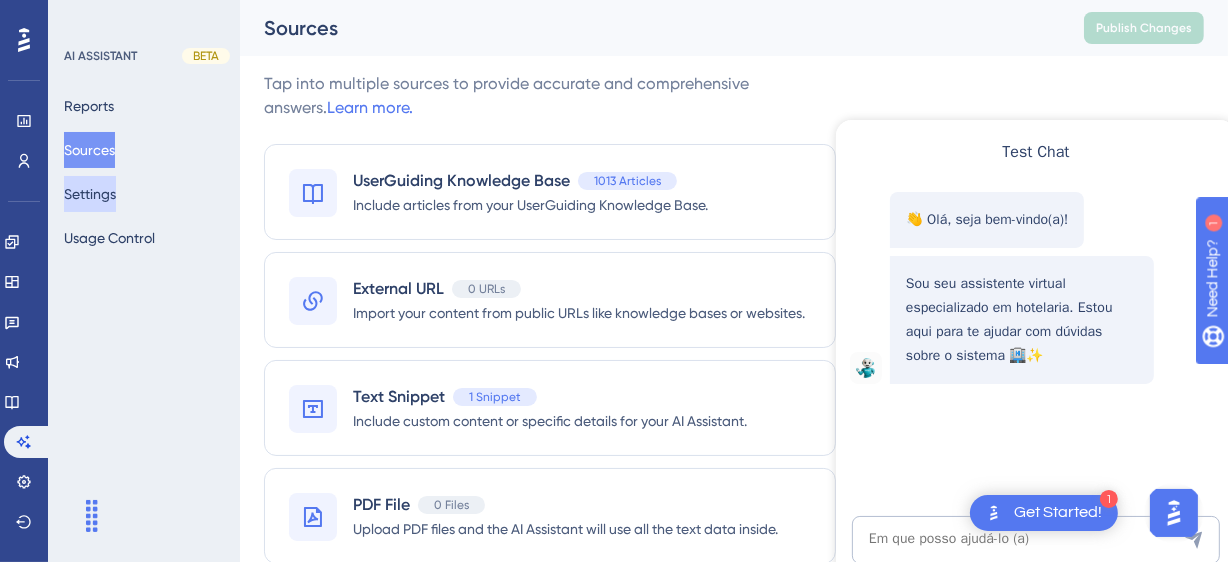 click on "Settings" at bounding box center (90, 194) 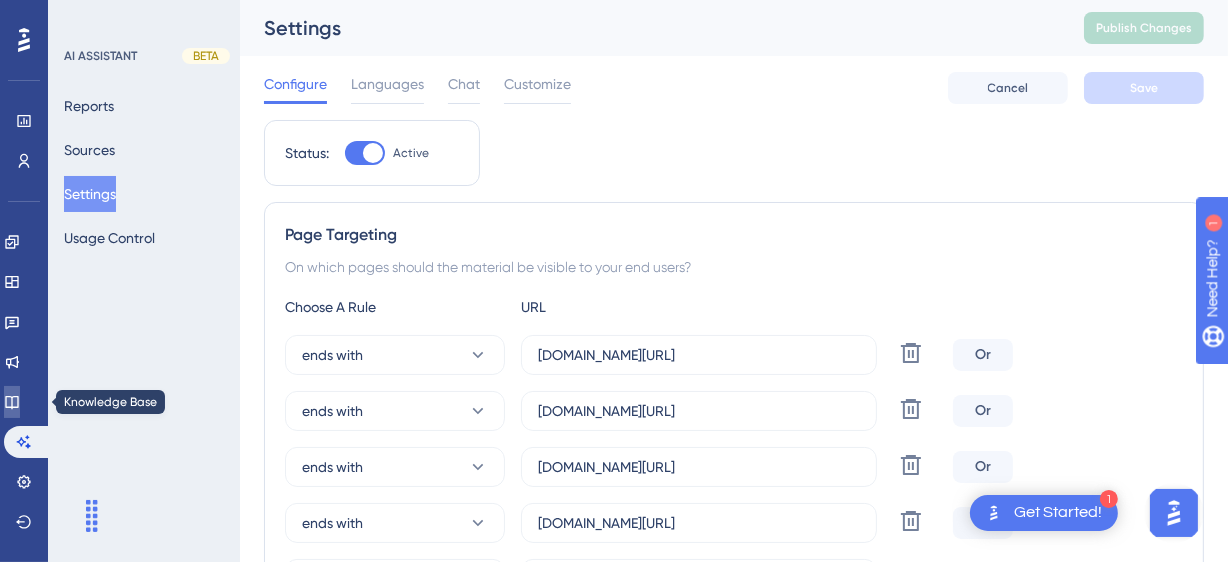 click 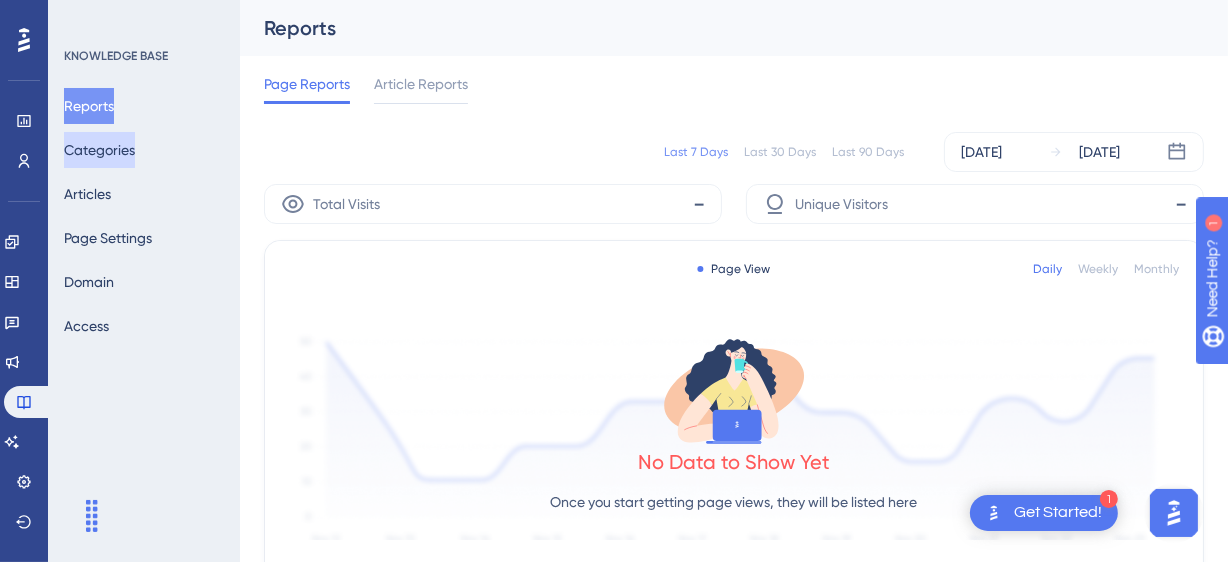 click on "Categories" at bounding box center [99, 150] 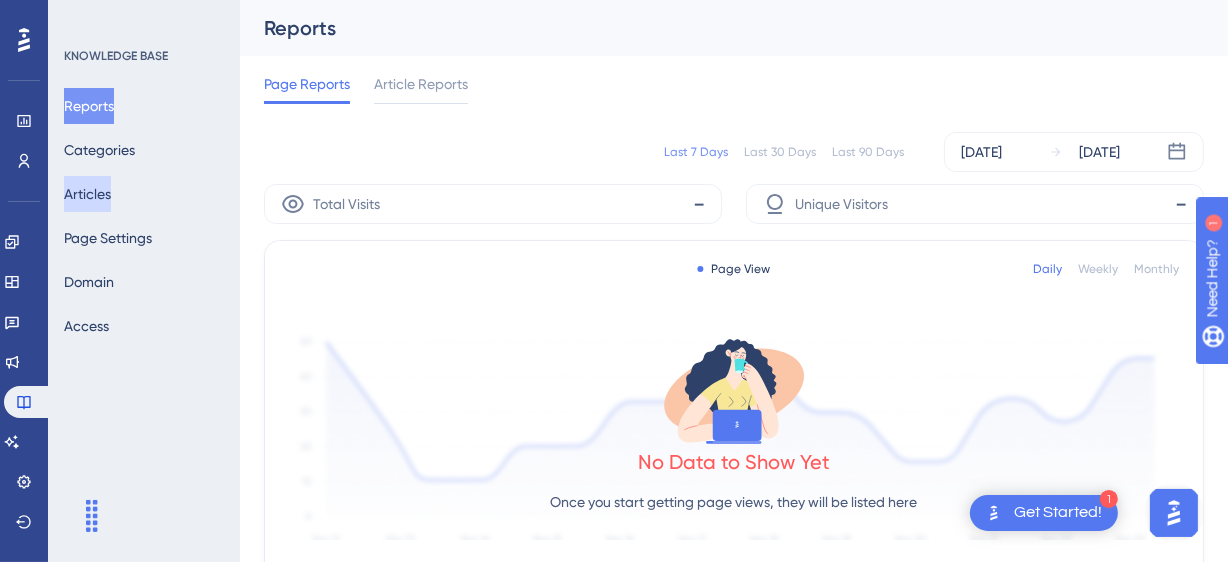 click on "Articles" at bounding box center [87, 194] 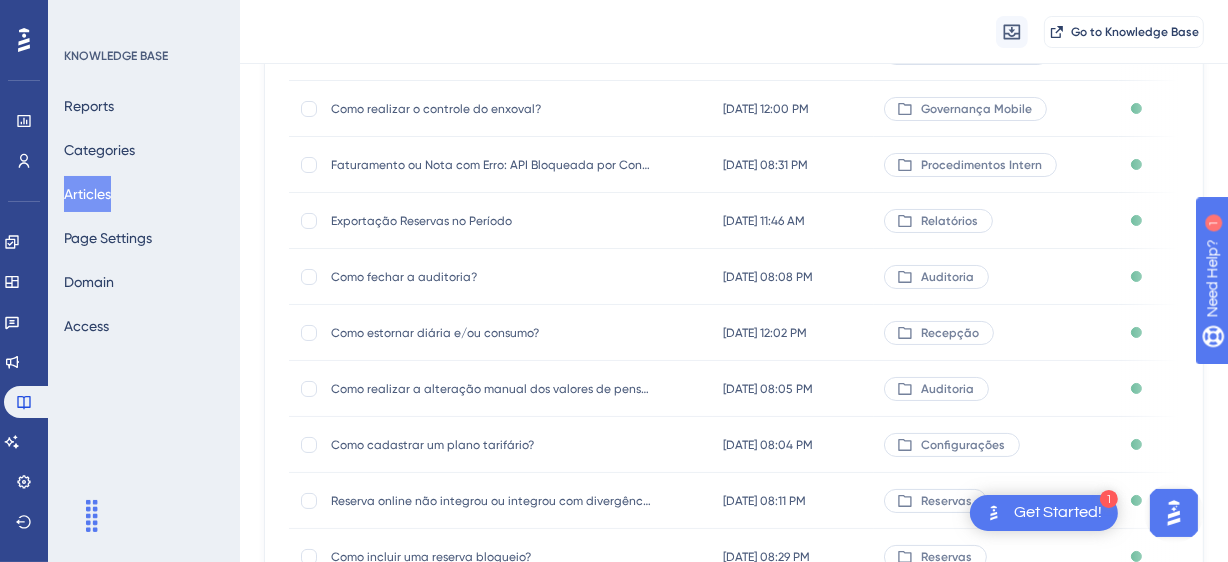 scroll, scrollTop: 461, scrollLeft: 0, axis: vertical 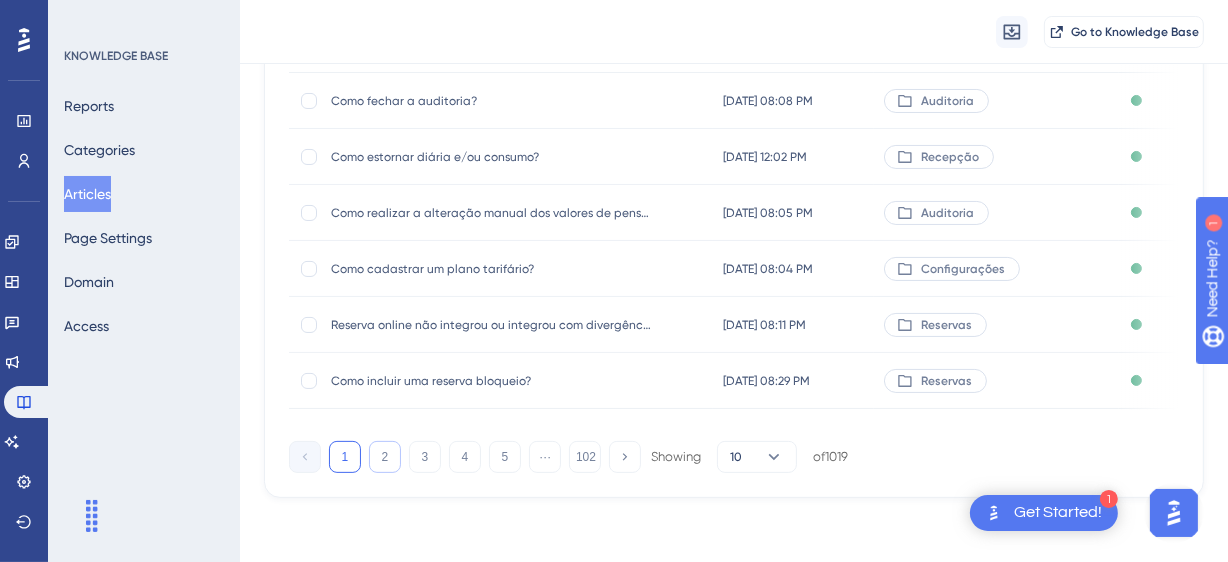 click on "2" at bounding box center [385, 457] 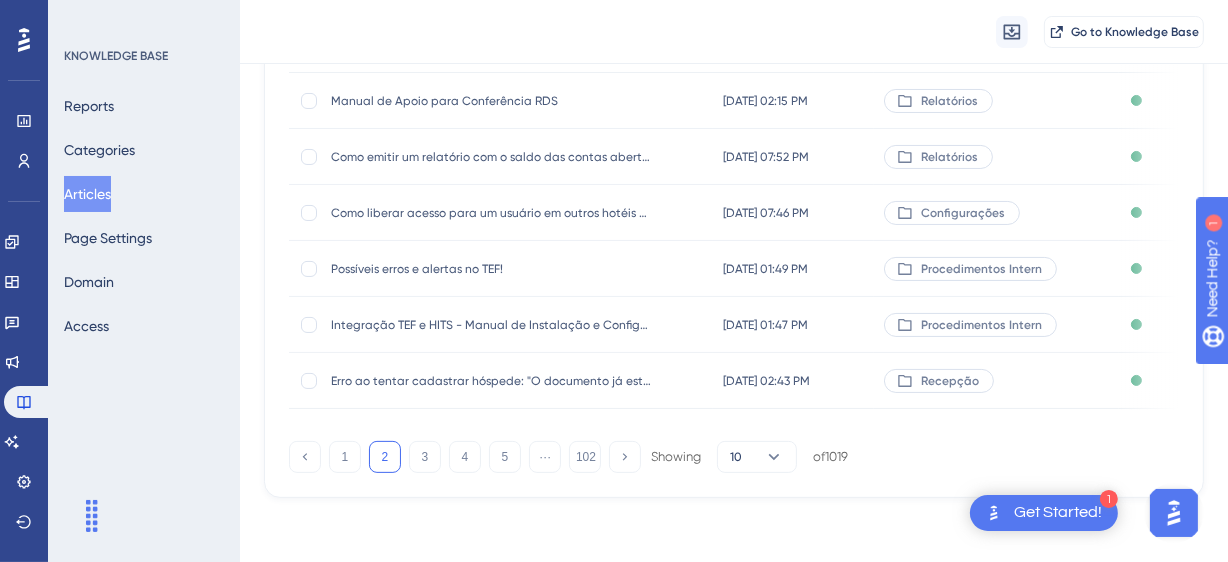 scroll, scrollTop: 98, scrollLeft: 0, axis: vertical 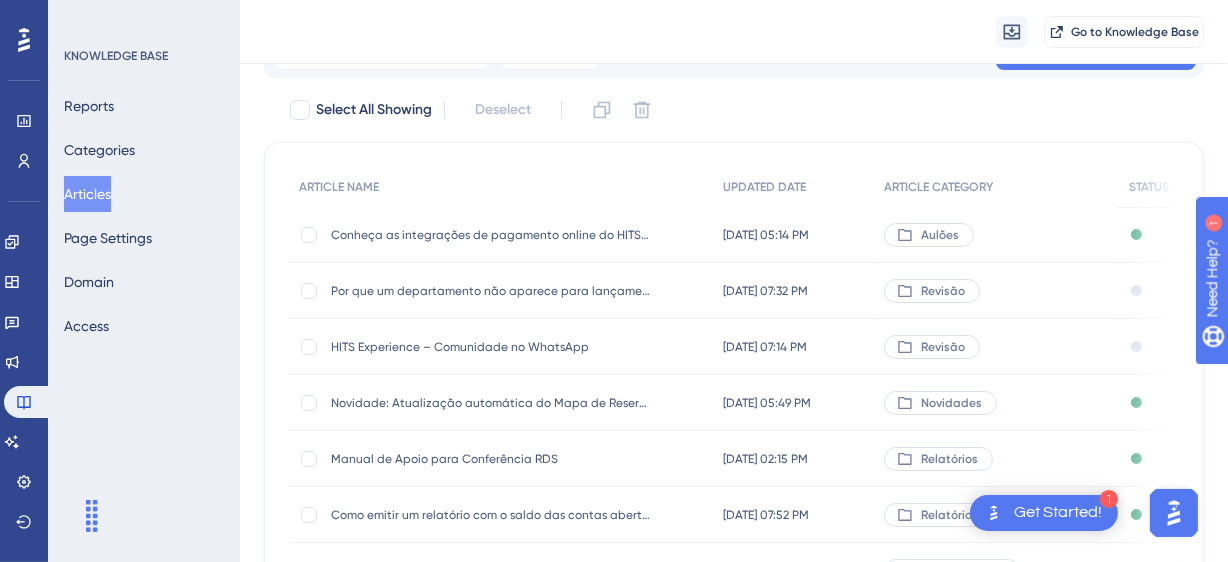 click on "Articles" at bounding box center [87, 194] 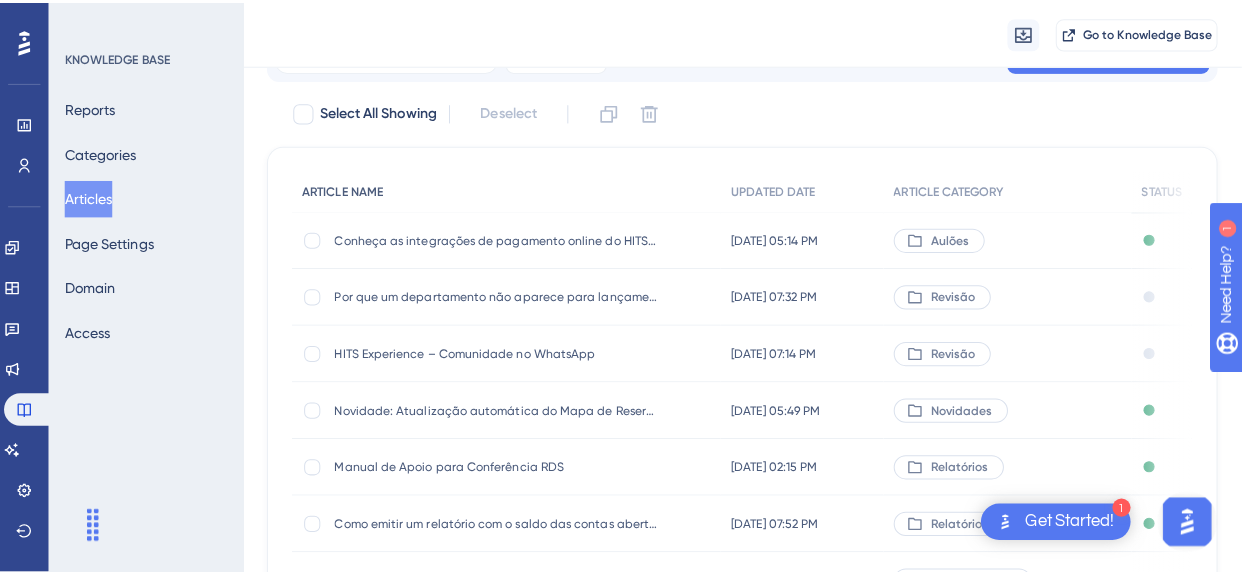 scroll, scrollTop: 0, scrollLeft: 0, axis: both 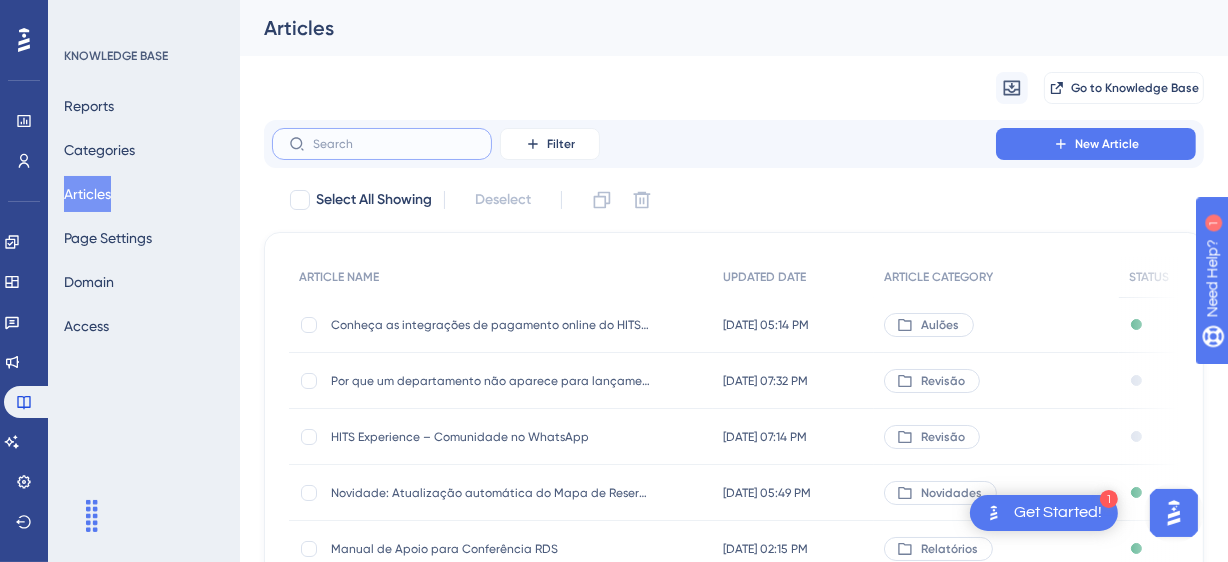 click at bounding box center [394, 144] 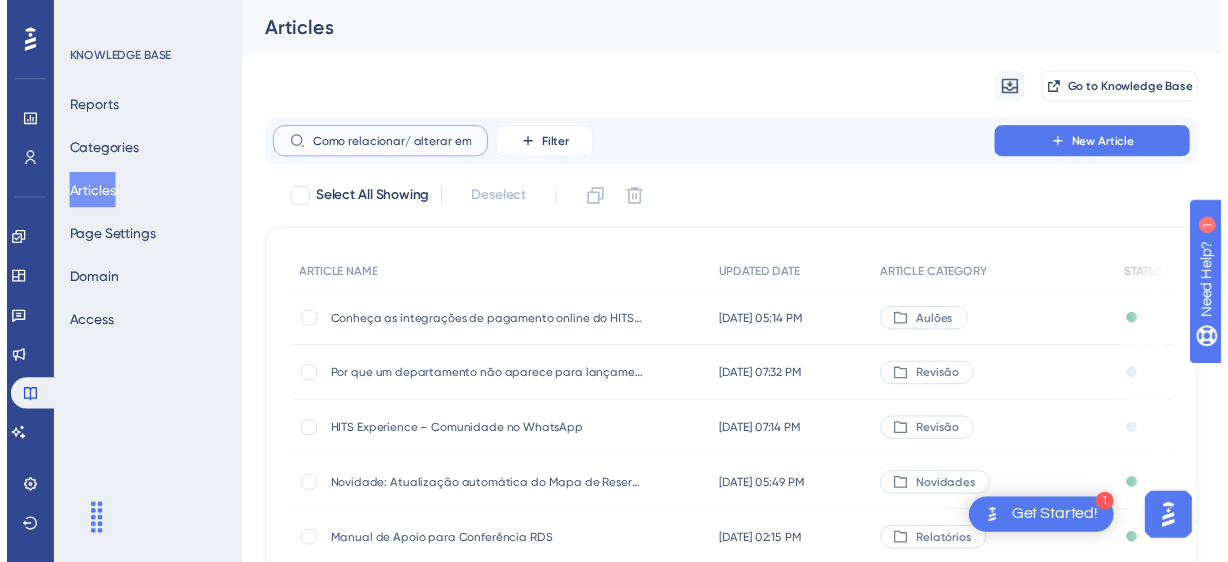 scroll, scrollTop: 0, scrollLeft: 85, axis: horizontal 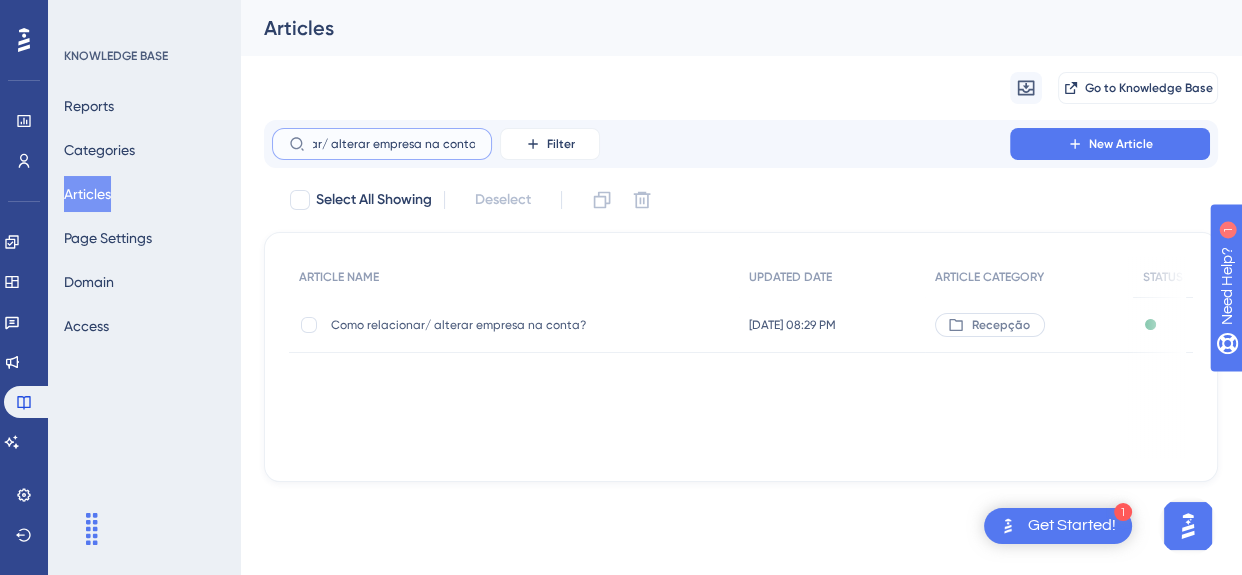 type on "Como relacionar/ alterar empresa na conta?" 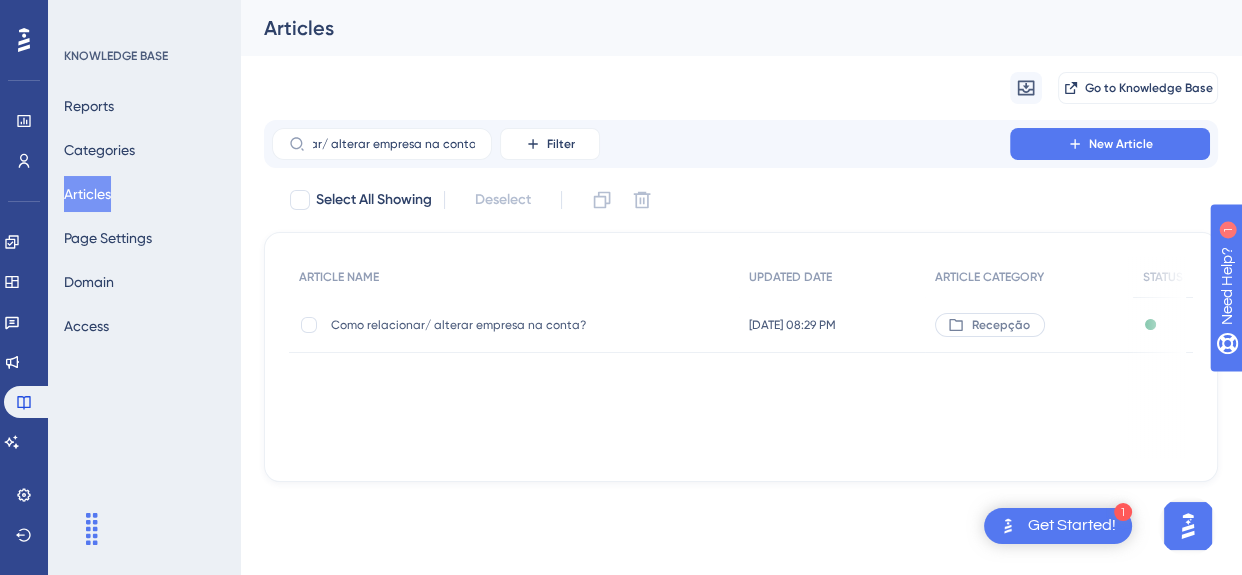 click on "Como relacionar/ alterar empresa na conta?" at bounding box center [491, 325] 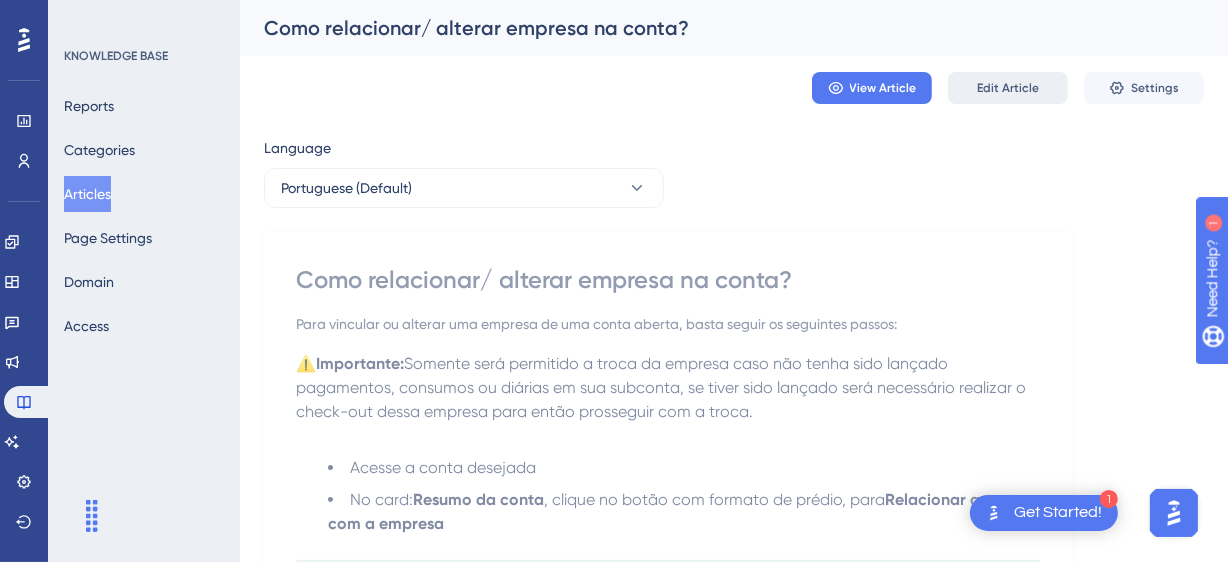click on "Edit Article" at bounding box center (1008, 88) 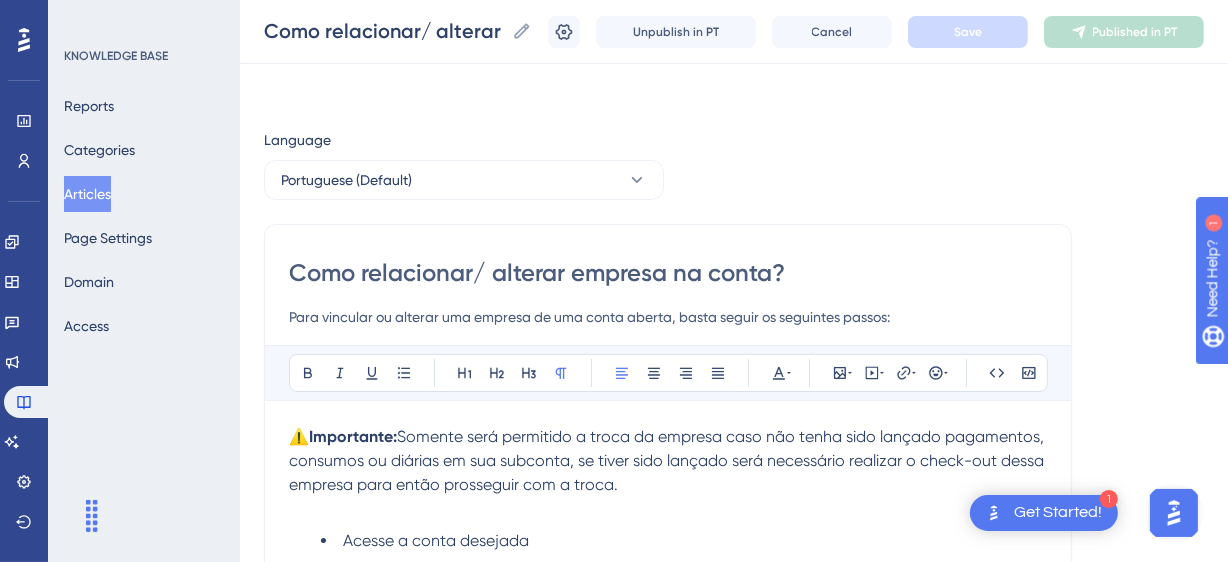 scroll, scrollTop: 526, scrollLeft: 0, axis: vertical 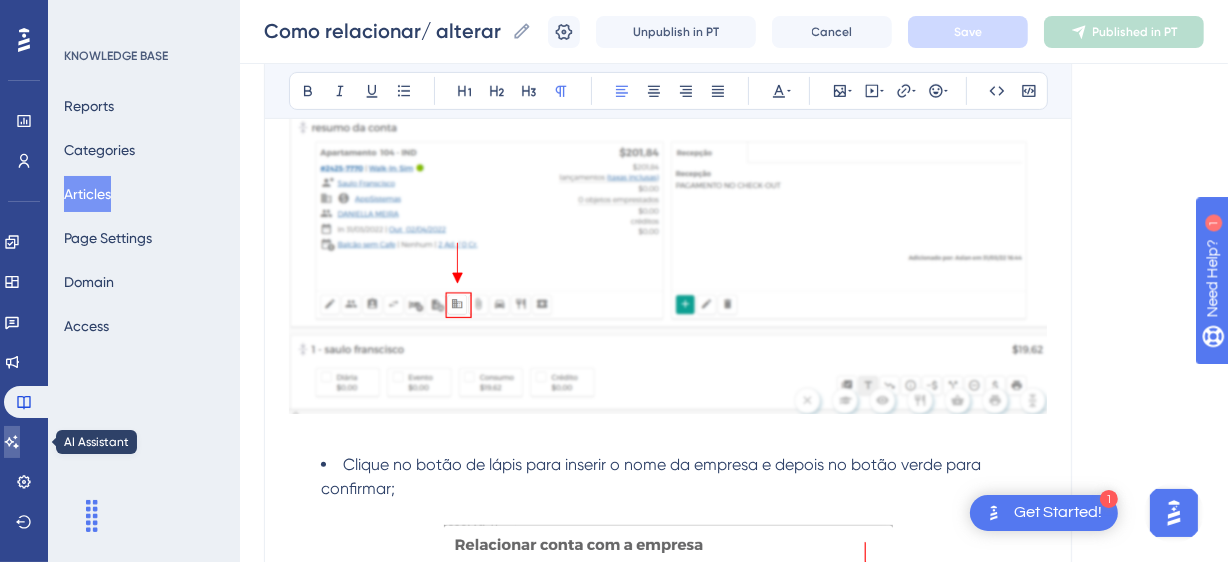 click 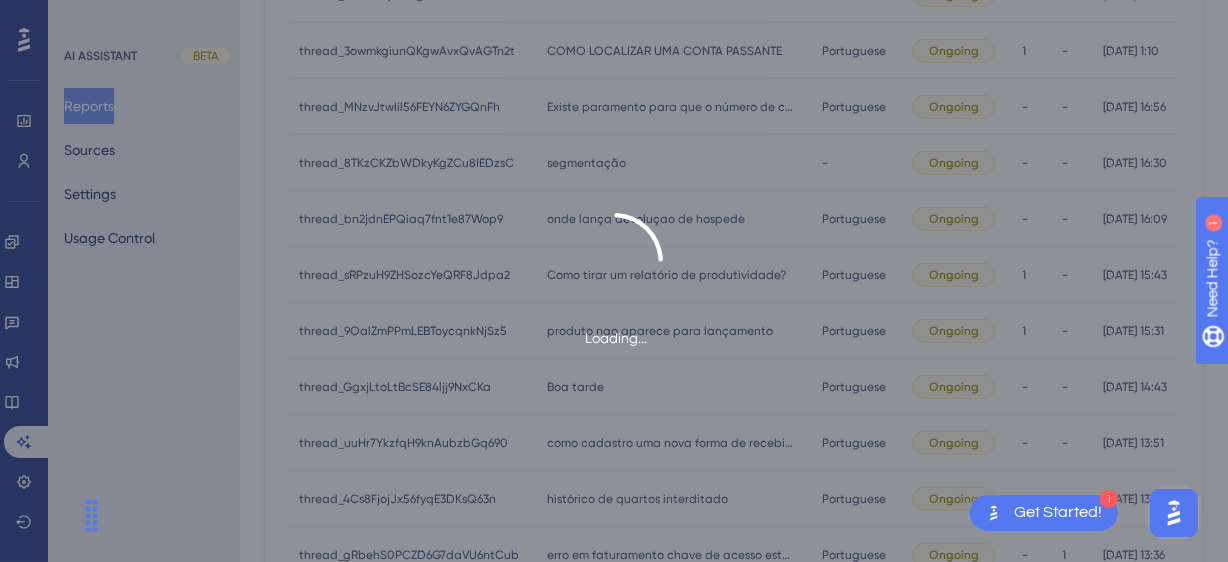 scroll, scrollTop: 0, scrollLeft: 0, axis: both 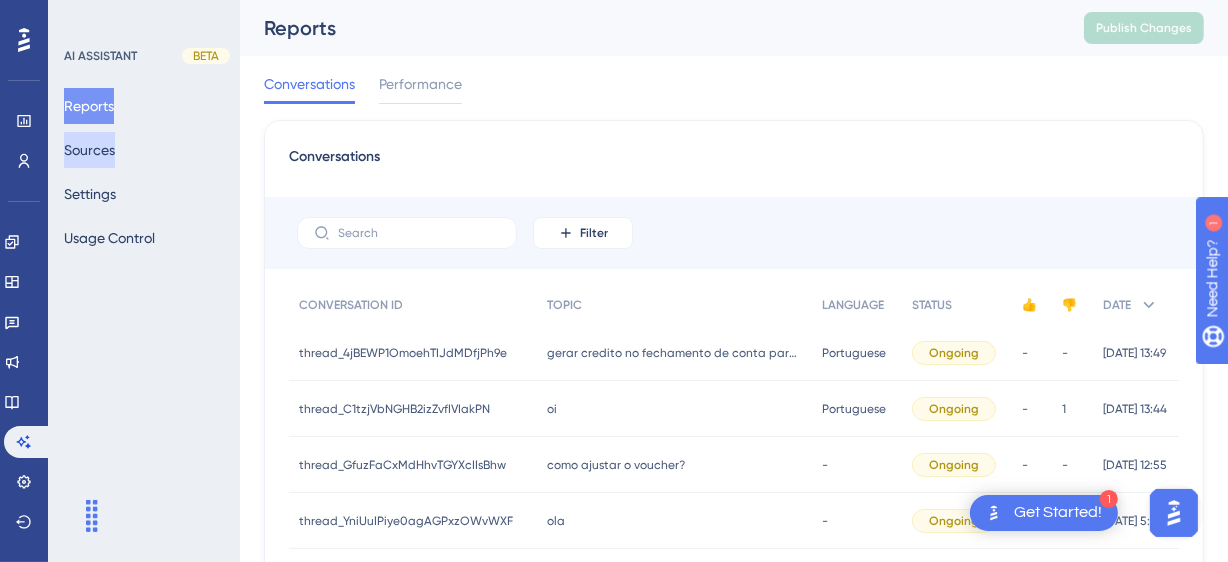 click on "Sources" at bounding box center [89, 150] 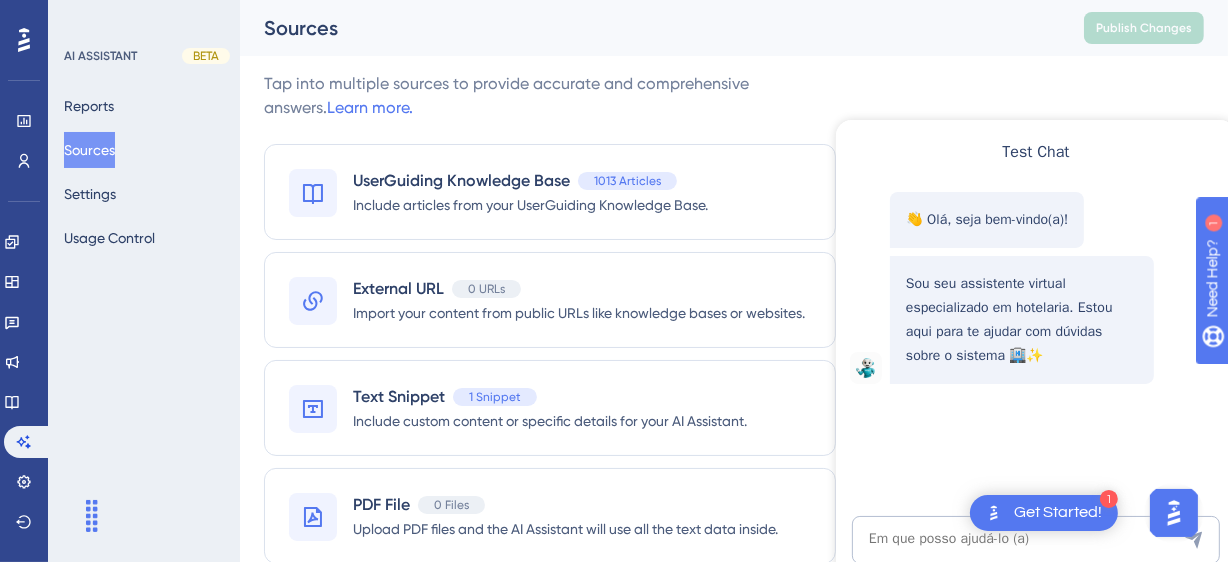 scroll, scrollTop: 0, scrollLeft: 0, axis: both 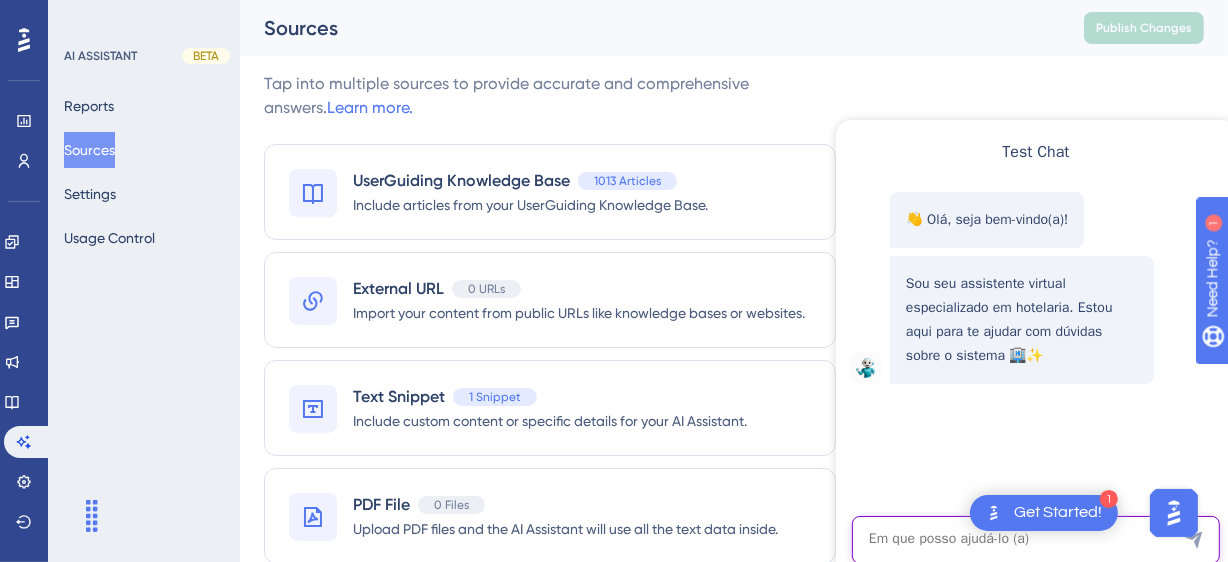 click at bounding box center [1035, 539] 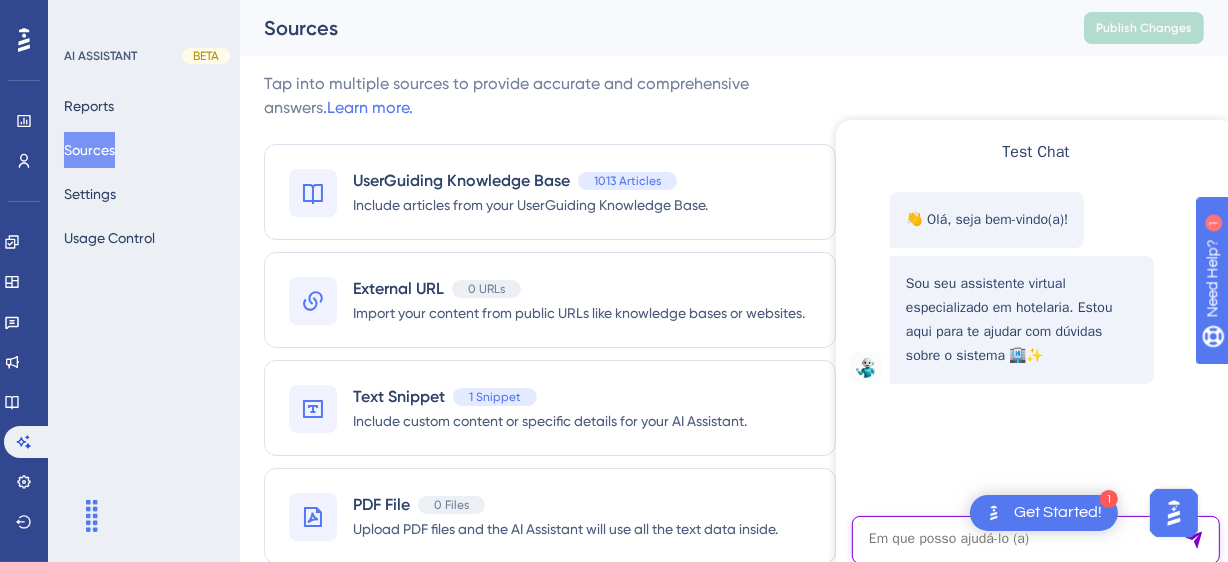 paste on "No subtrair, ignoramos o que o gestor enviar, entendemos que tem que estar
configurado para ‘enviar os valores brutos das diárias’, se não desmarcá-lo e ativar o
subtrair, o que ocorre?" 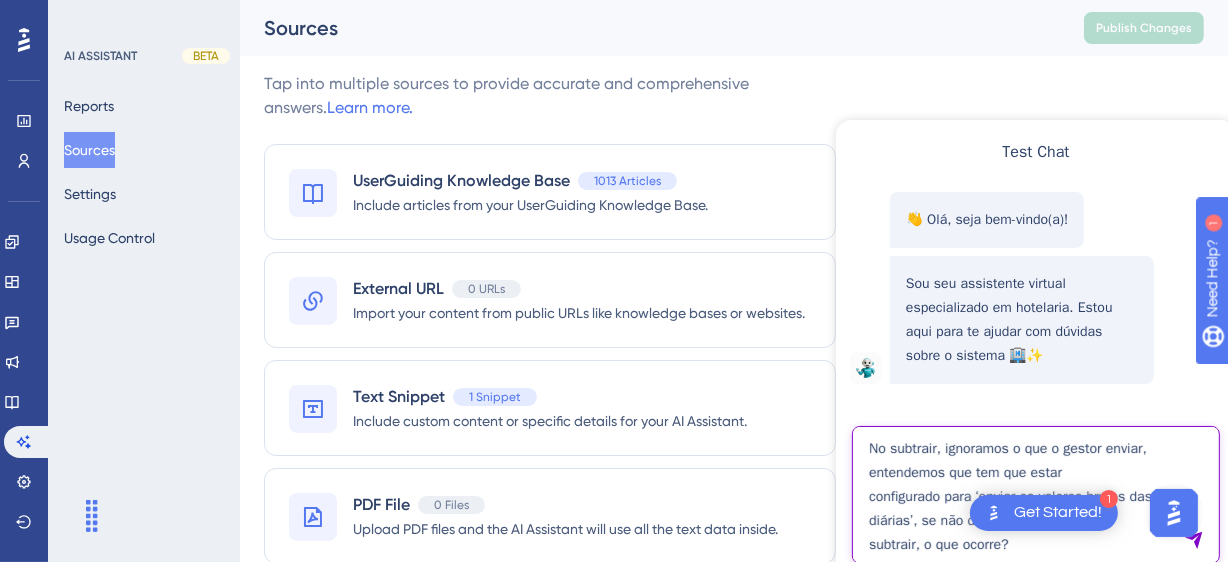 type on "No subtrair, ignoramos o que o gestor enviar, entendemos que tem que estar
configurado para ‘enviar os valores brutos das diárias’, se não desmarcá-lo e ativar o
subtrair, o que ocorre?" 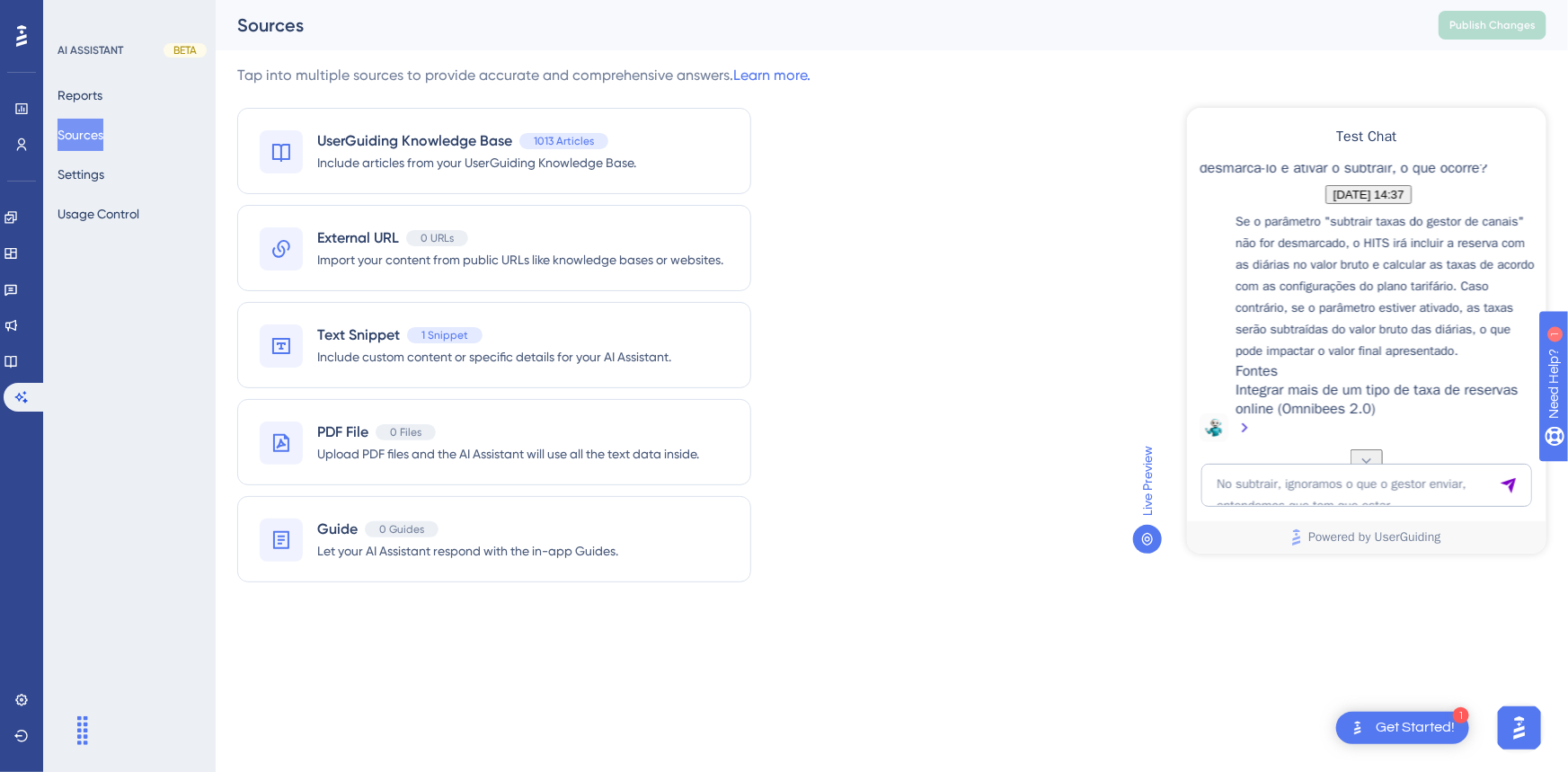 scroll, scrollTop: 117, scrollLeft: 0, axis: vertical 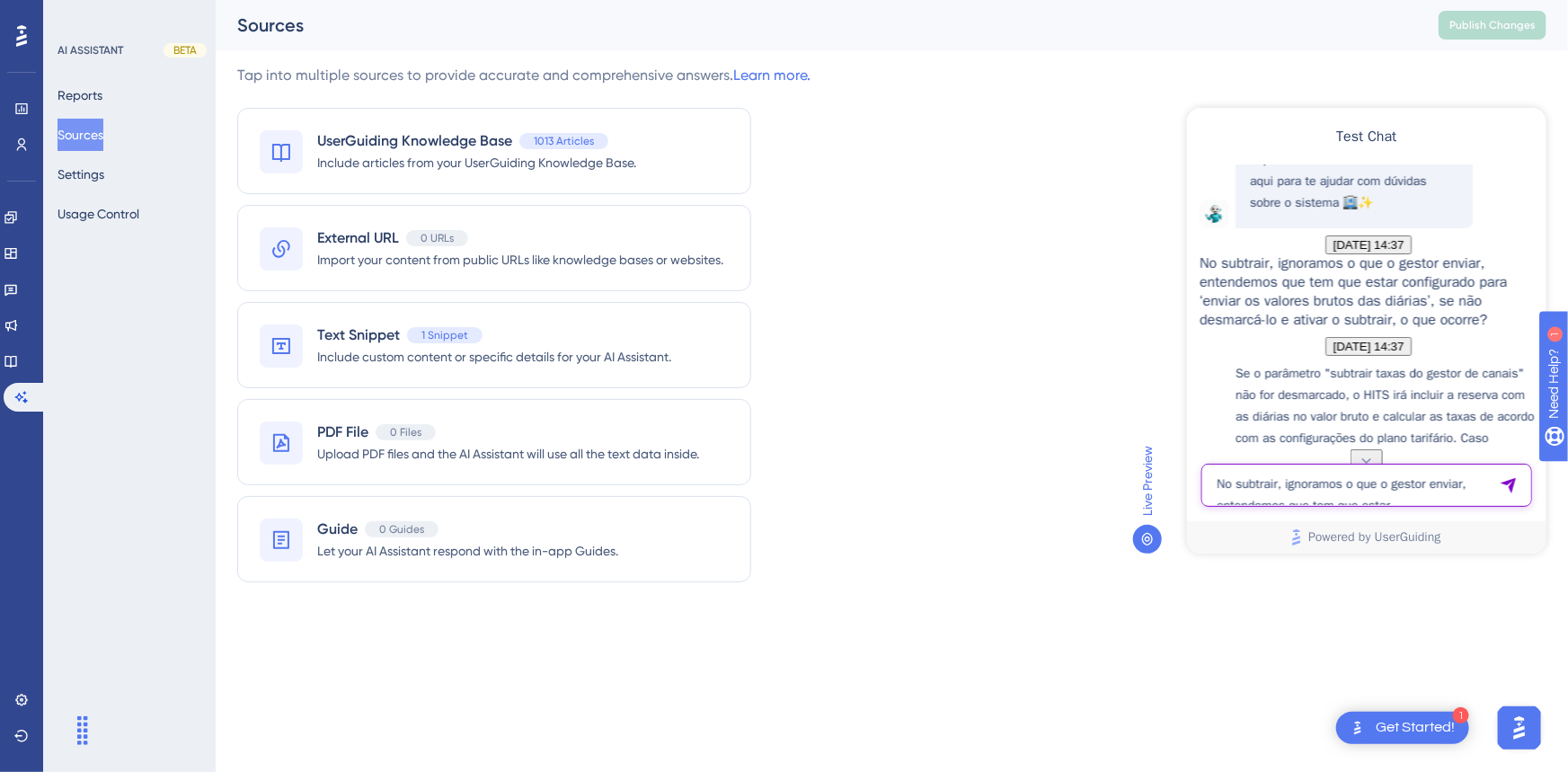 click on "No subtrair, ignoramos o que o gestor enviar, entendemos que tem que estar
configurado para ‘enviar os valores brutos das diárias’, se não desmarcá-lo e ativar o
subtrair, o que ocorre?" at bounding box center (1366, 484) 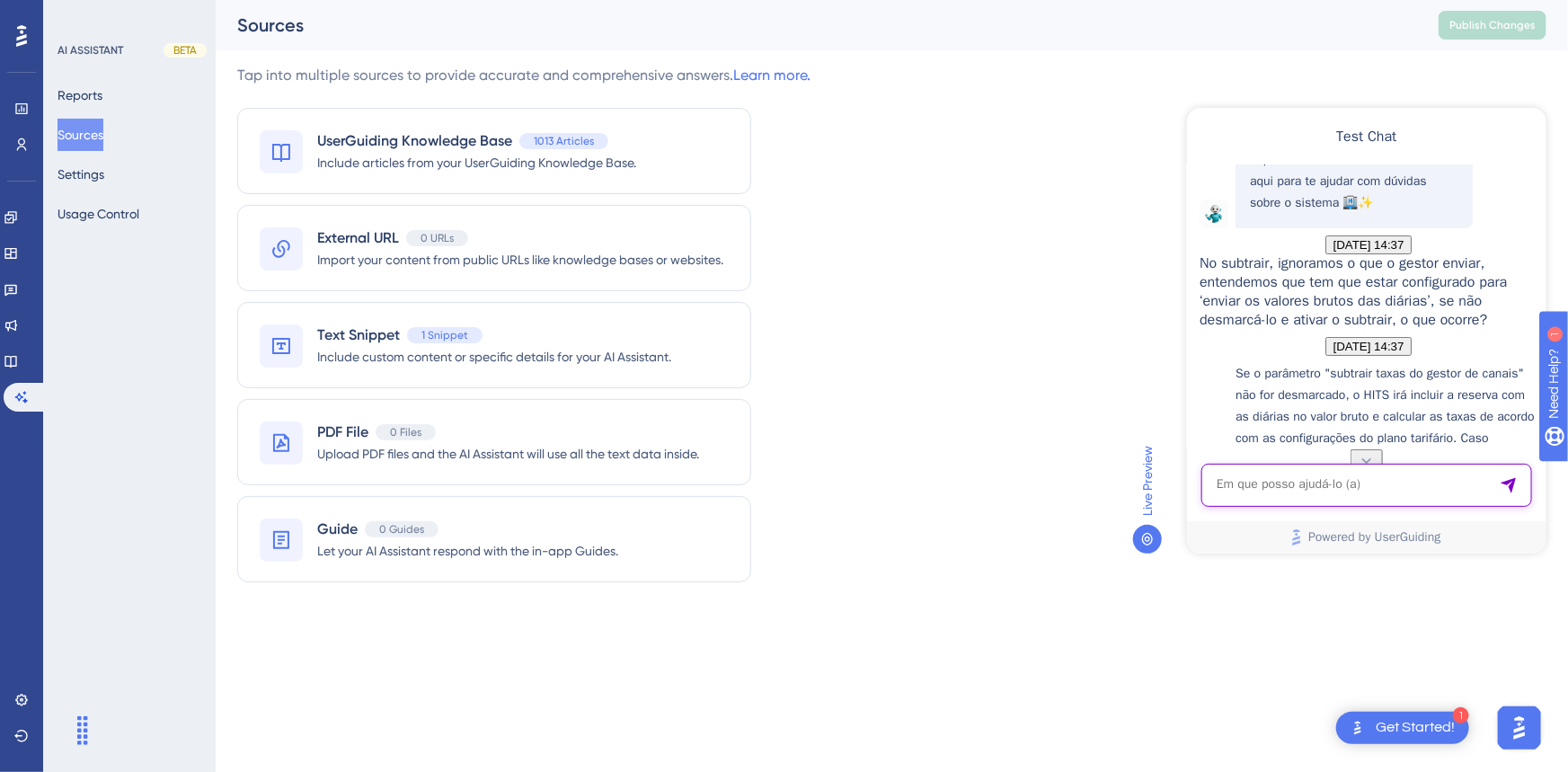 paste on "1 - Diferença entre hsystem e omnibees 2.0" 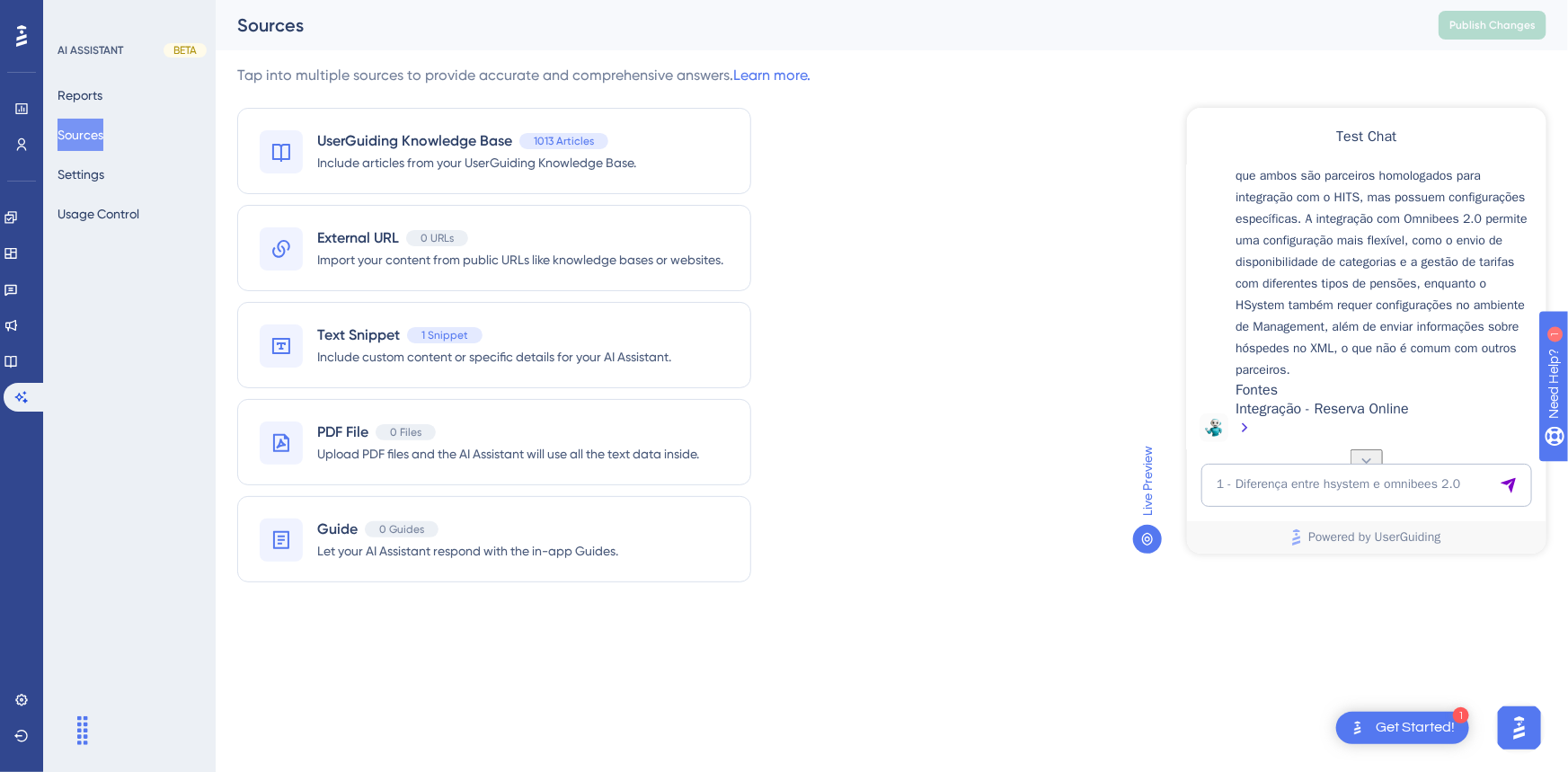 scroll, scrollTop: 984, scrollLeft: 0, axis: vertical 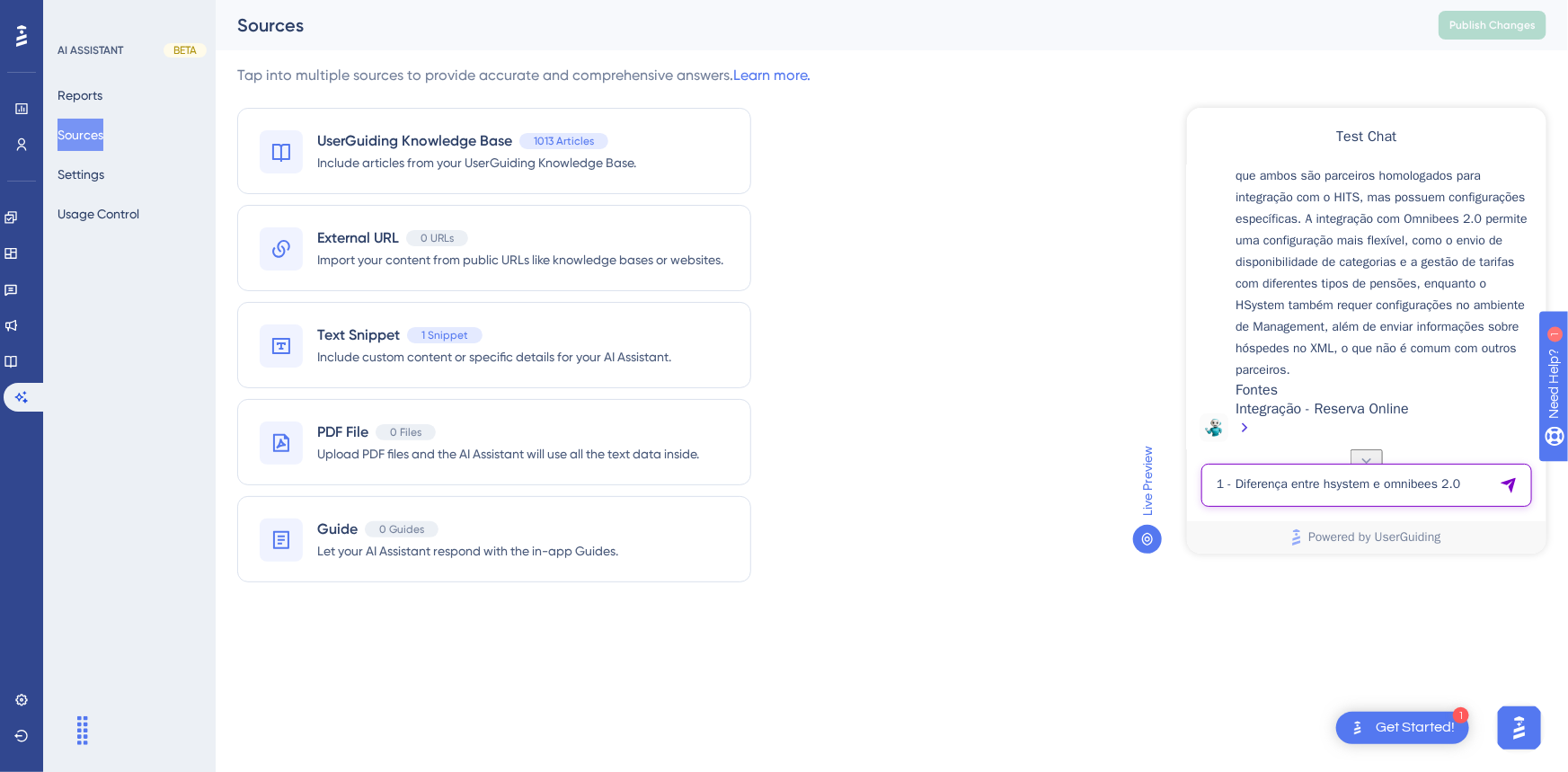 paste on "Como é enviado pela Omnibees? Qual a função desse parâmetro de tipo de taxa?" 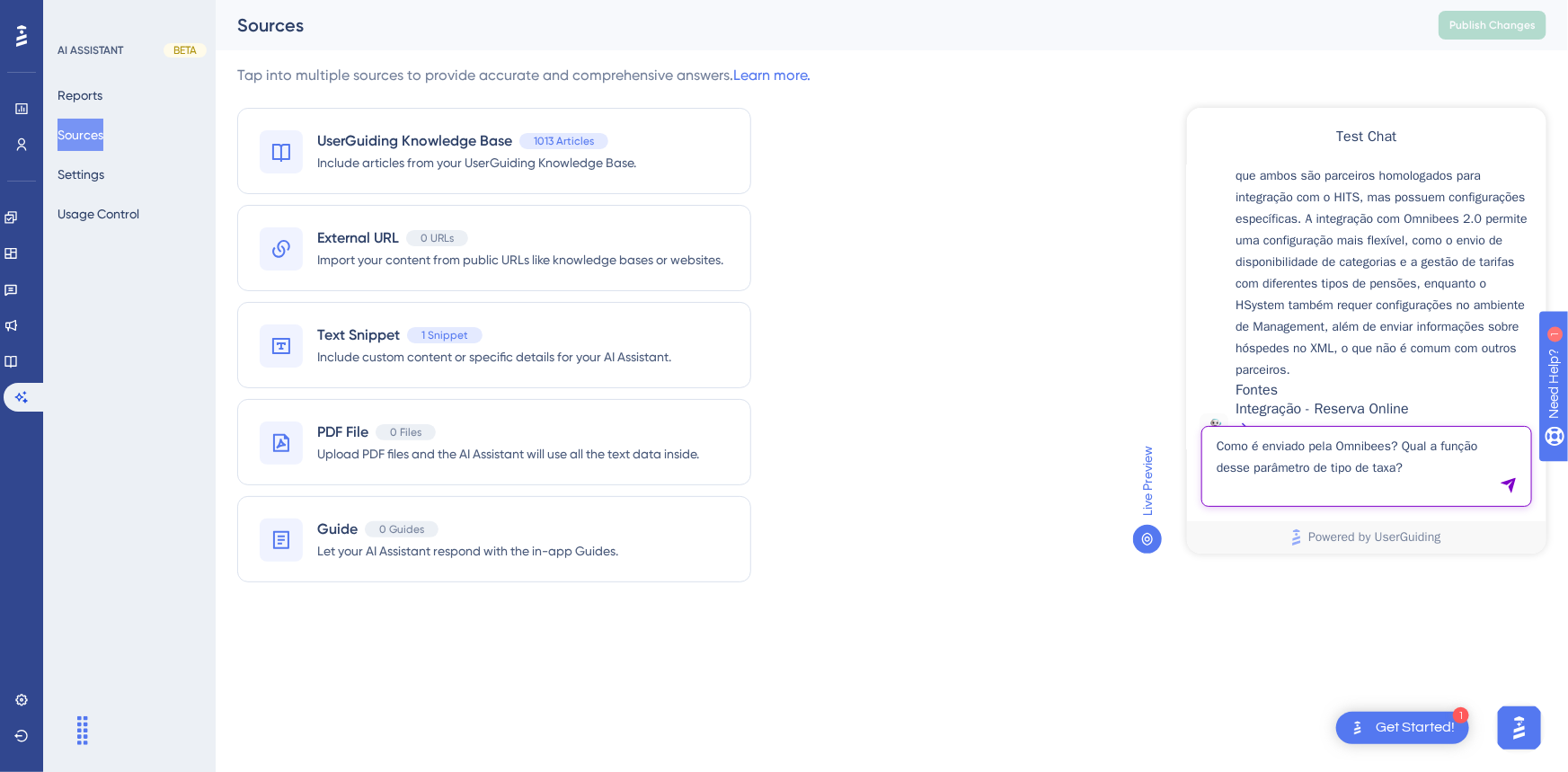 type on "Como é enviado pela Omnibees? Qual a função desse parâmetro de tipo de taxa?" 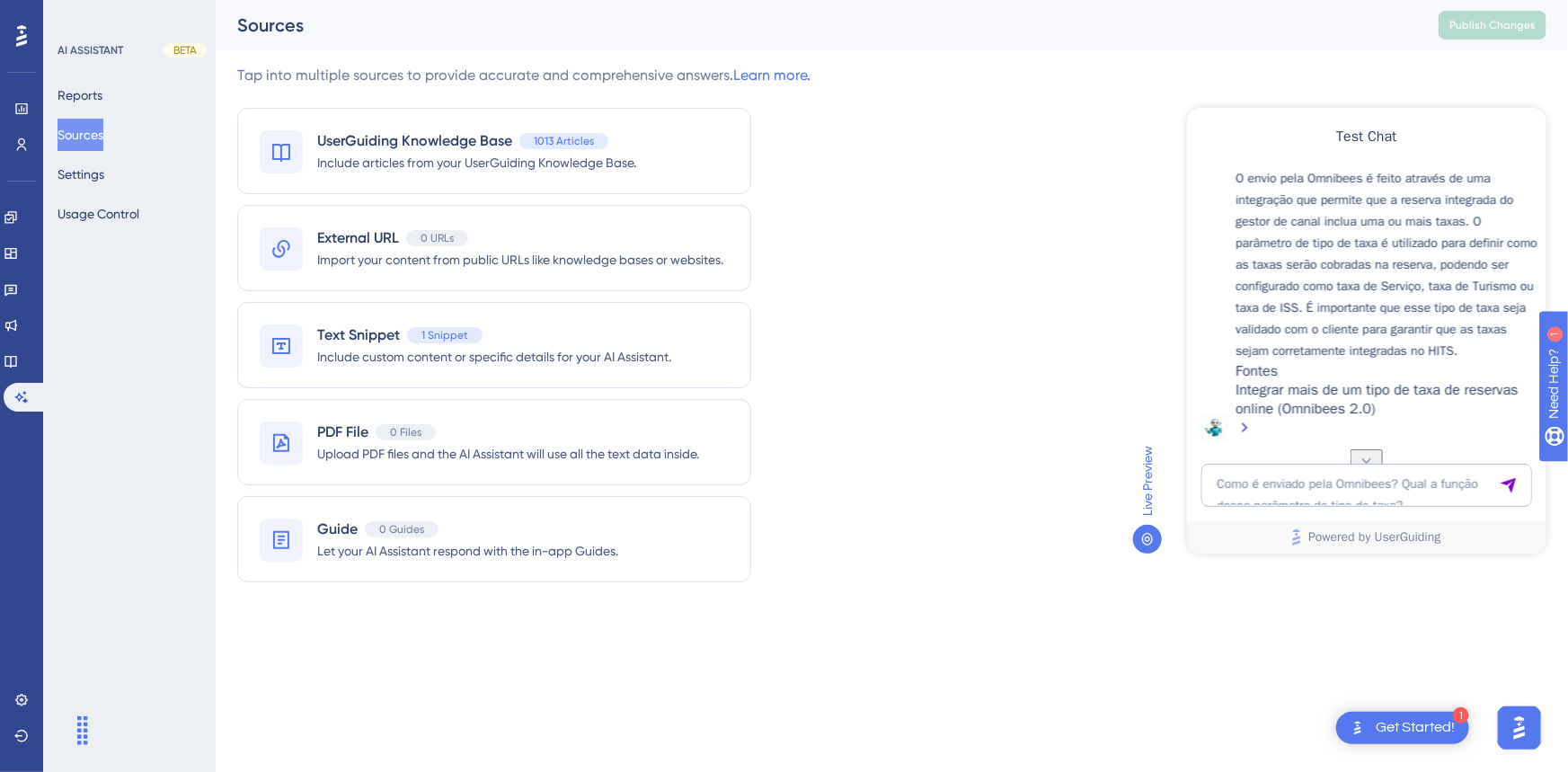 scroll, scrollTop: 1340, scrollLeft: 0, axis: vertical 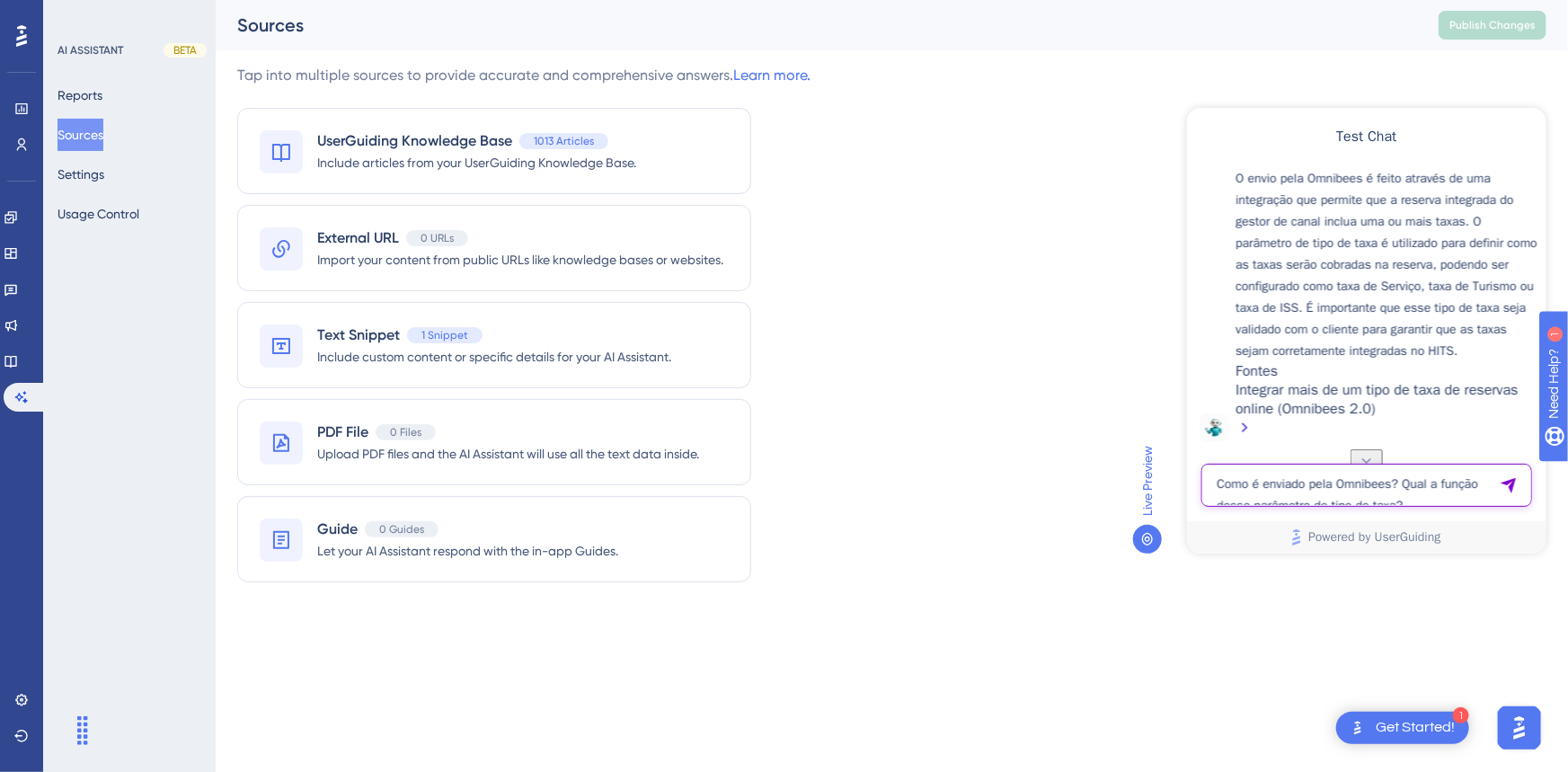 click on "Como é enviado pela Omnibees? Qual a função desse parâmetro de tipo de taxa?" at bounding box center [1366, 484] 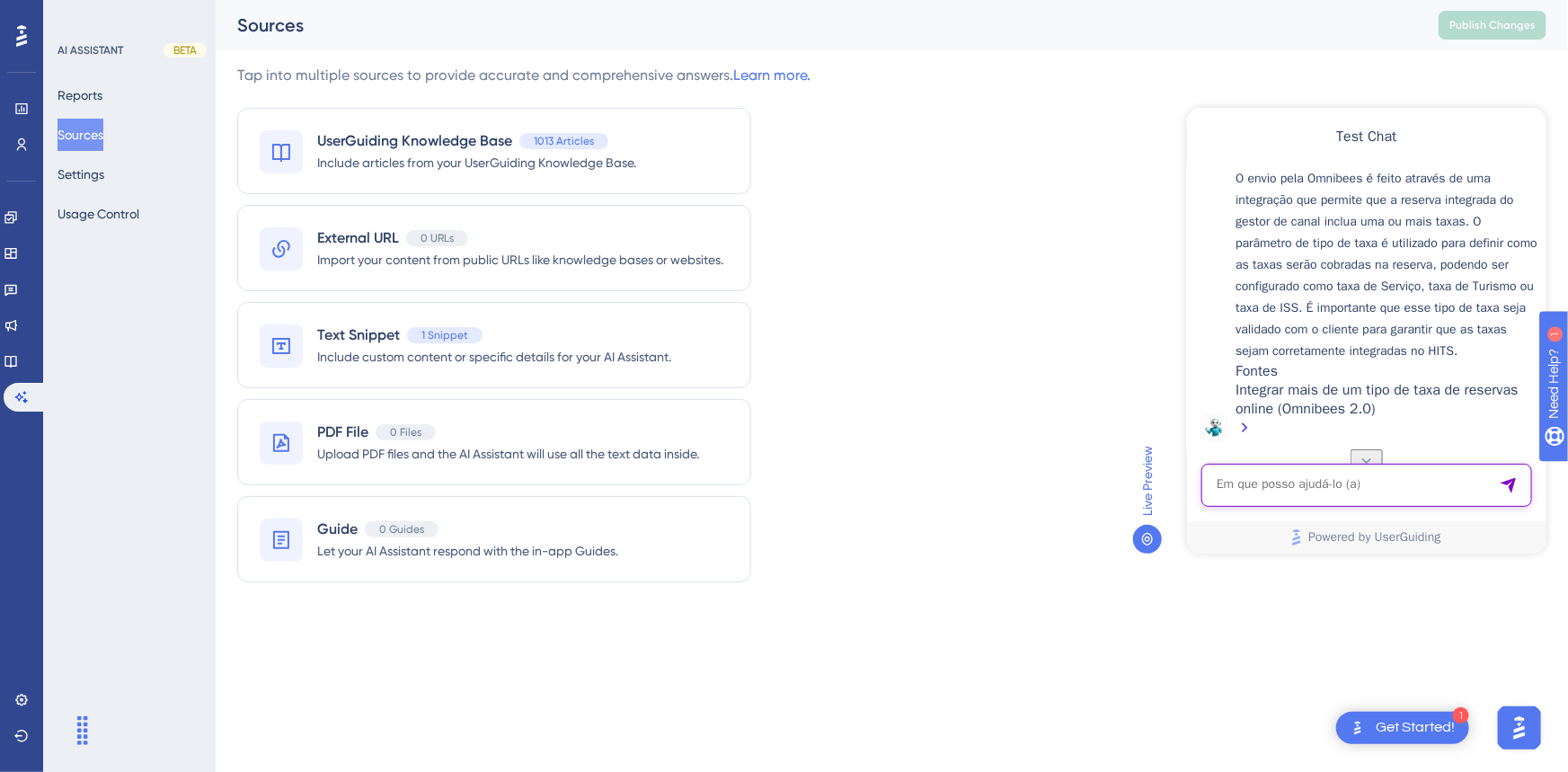 paste on "Como é enviado pela Hsystem? Sem o parâmetro, como funciona?" 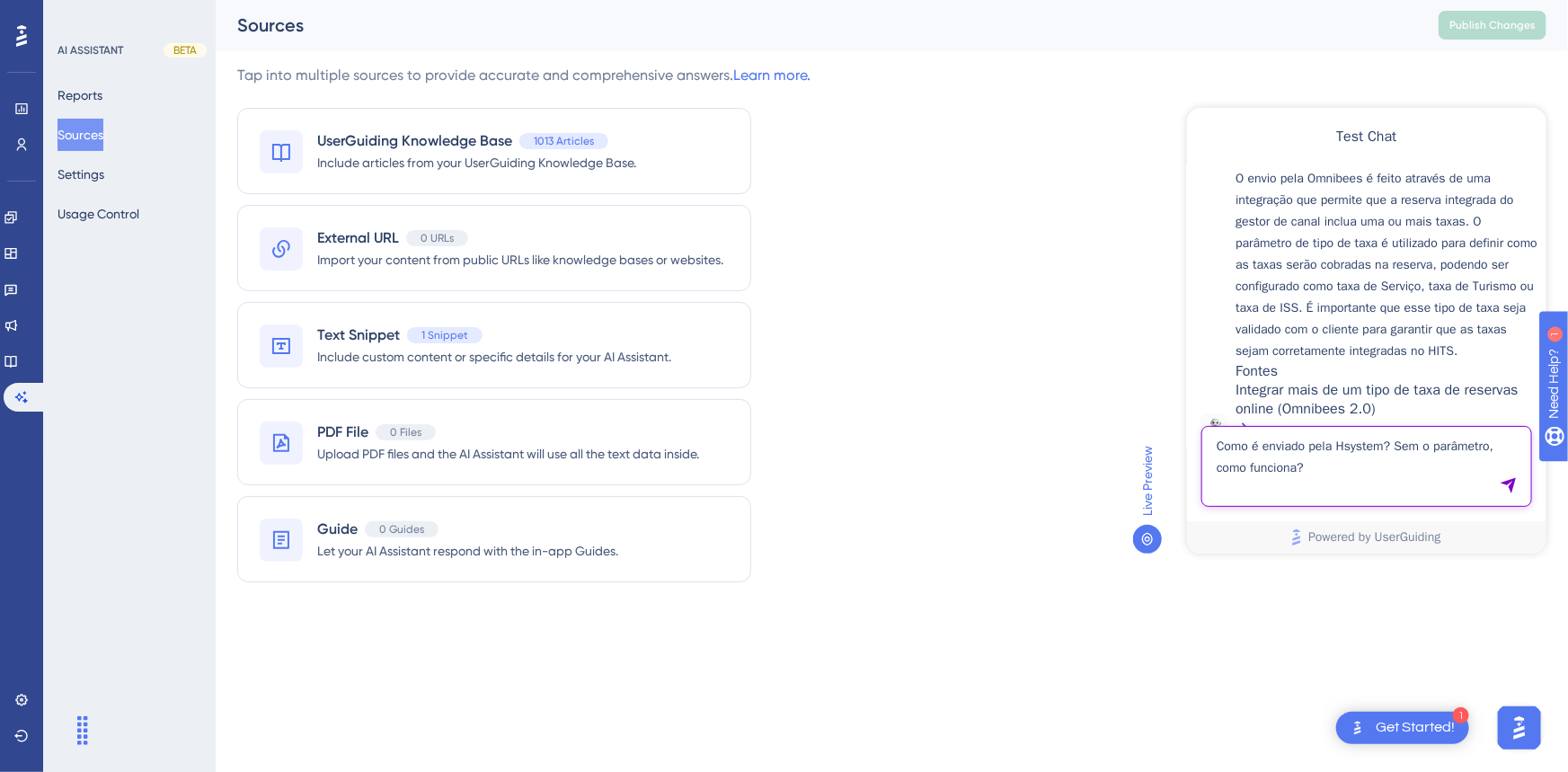 type on "Como é enviado pela Hsystem? Sem o parâmetro, como funciona?" 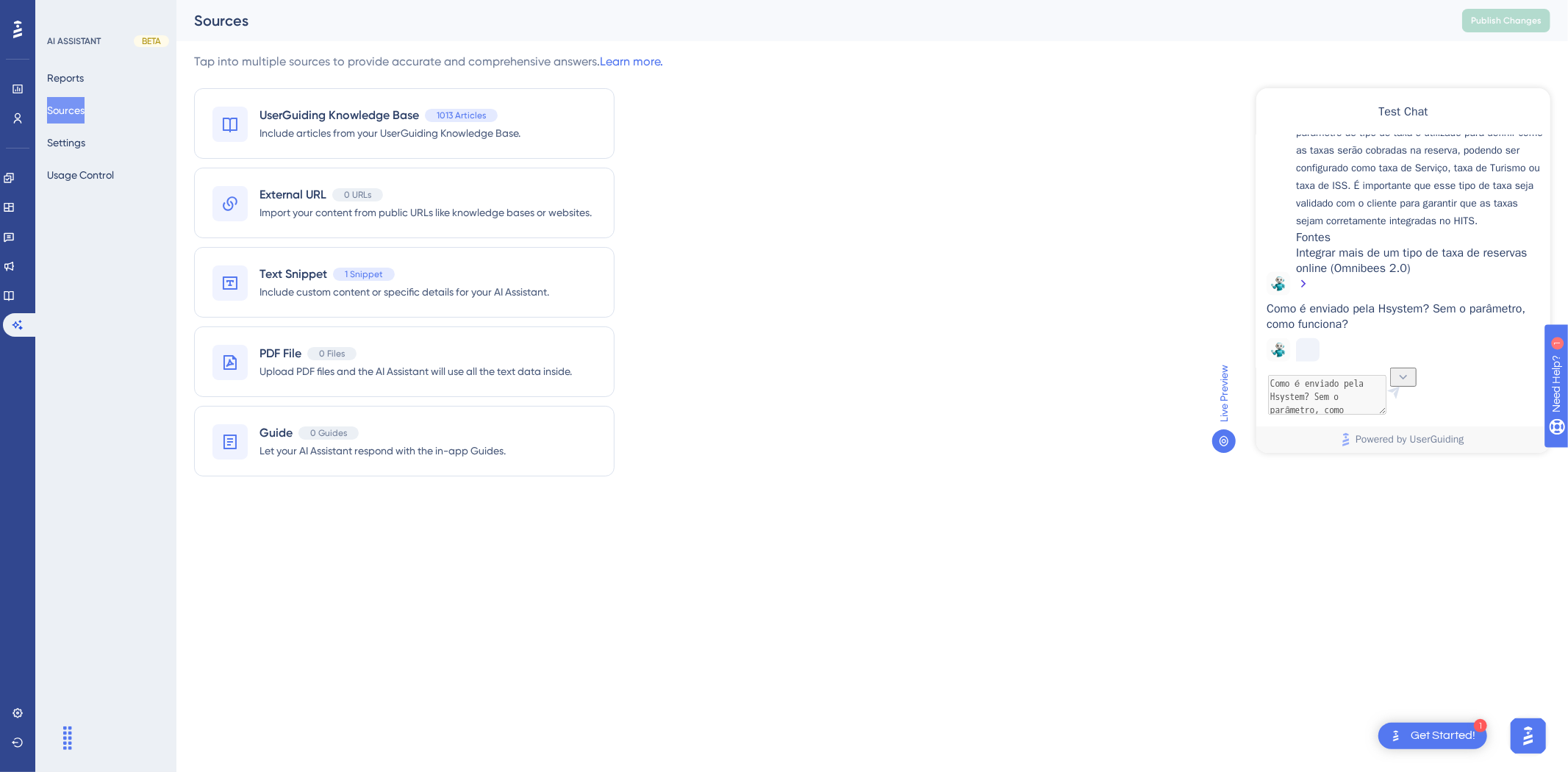 scroll, scrollTop: 1077, scrollLeft: 0, axis: vertical 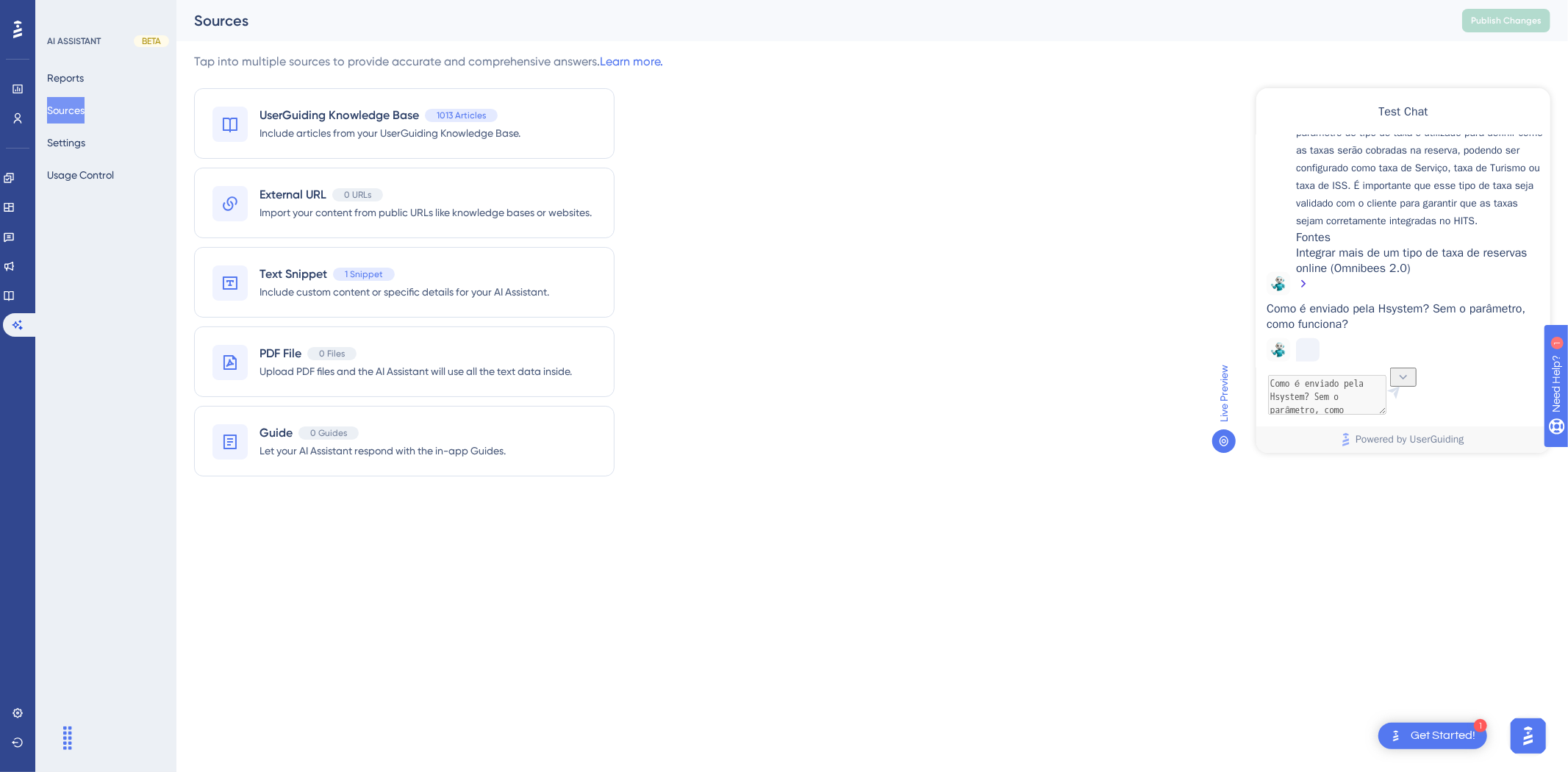 drag, startPoint x: 1271, startPoint y: 1, endPoint x: 976, endPoint y: 392, distance: 489.802 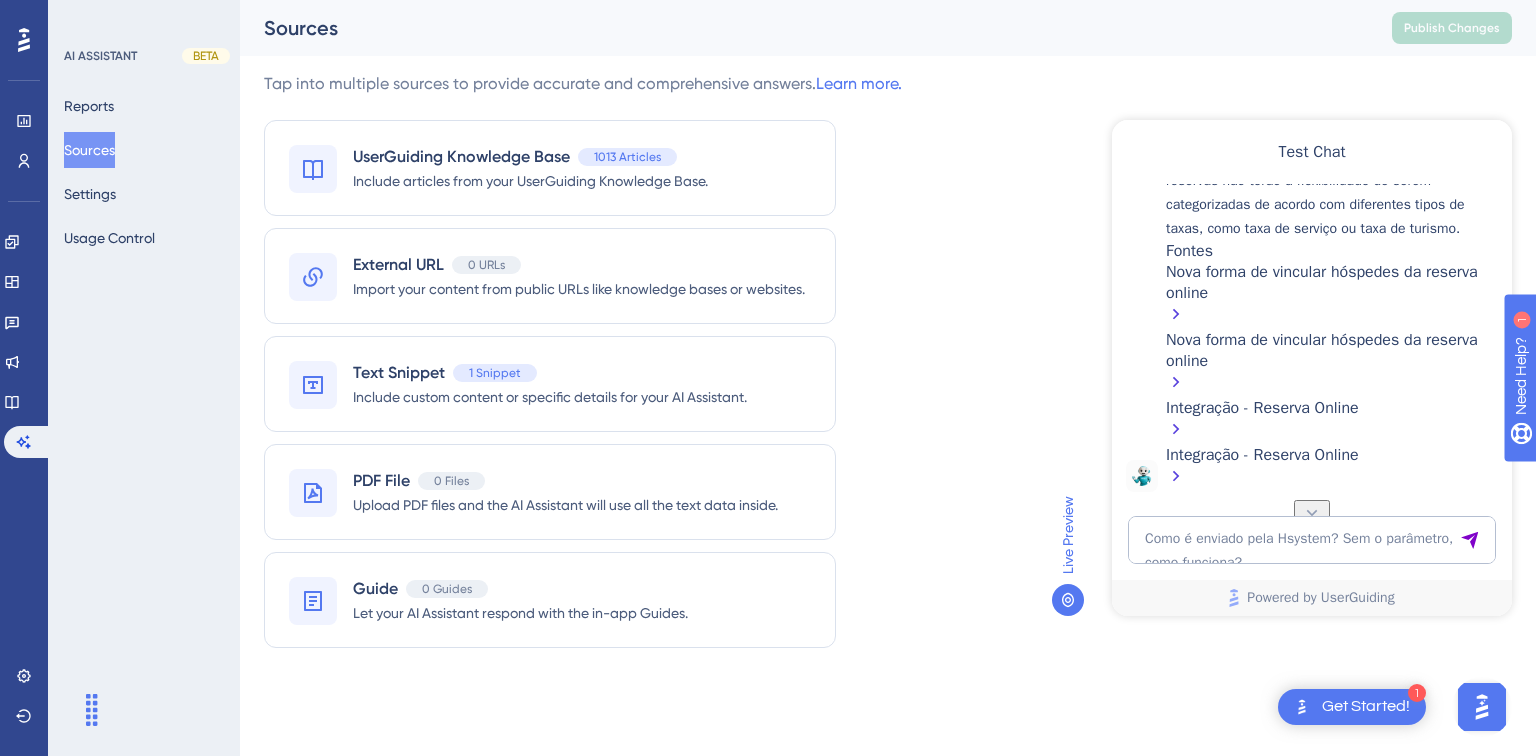 scroll, scrollTop: 2492, scrollLeft: 0, axis: vertical 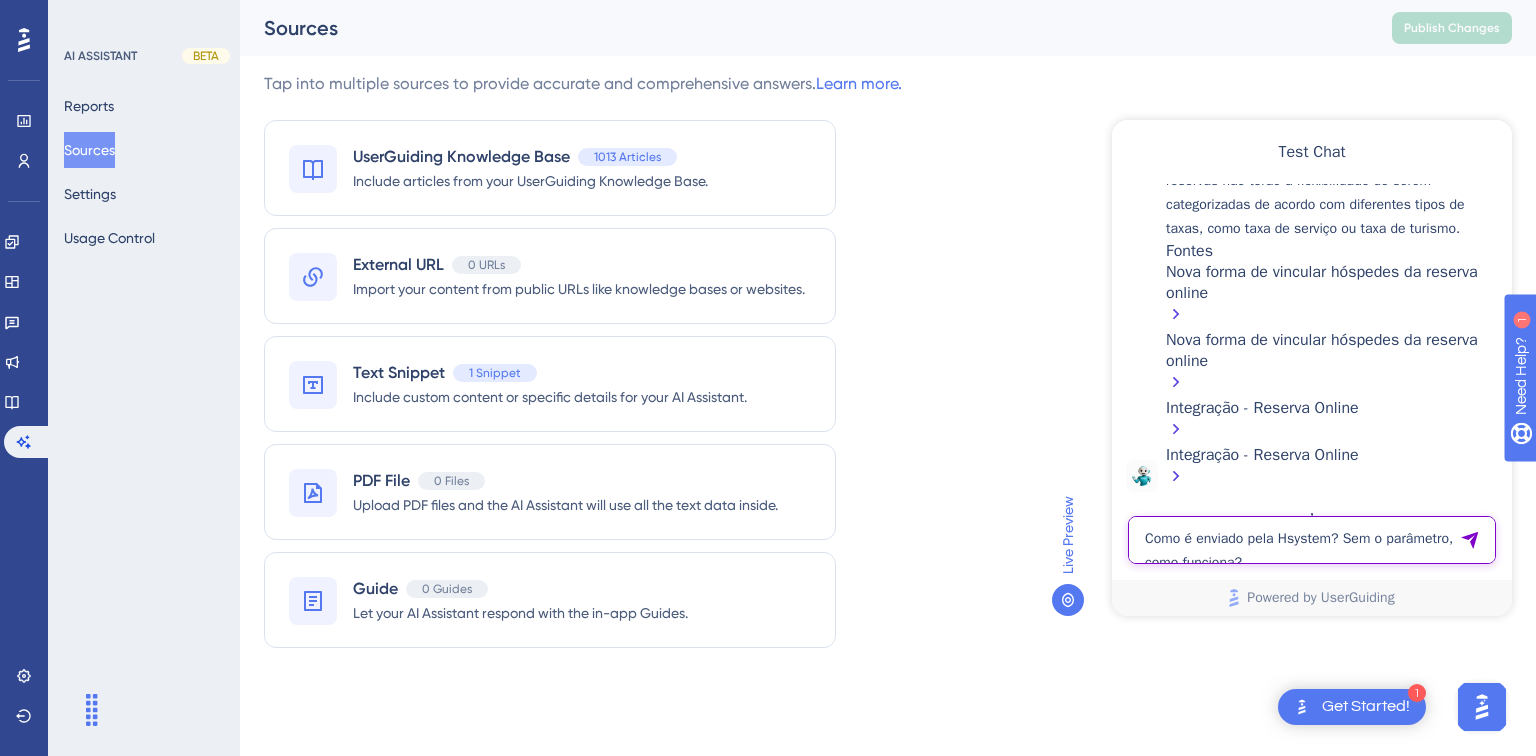 click on "Como é enviado pela Hsystem? Sem o parâmetro, como funciona?" at bounding box center [1312, 540] 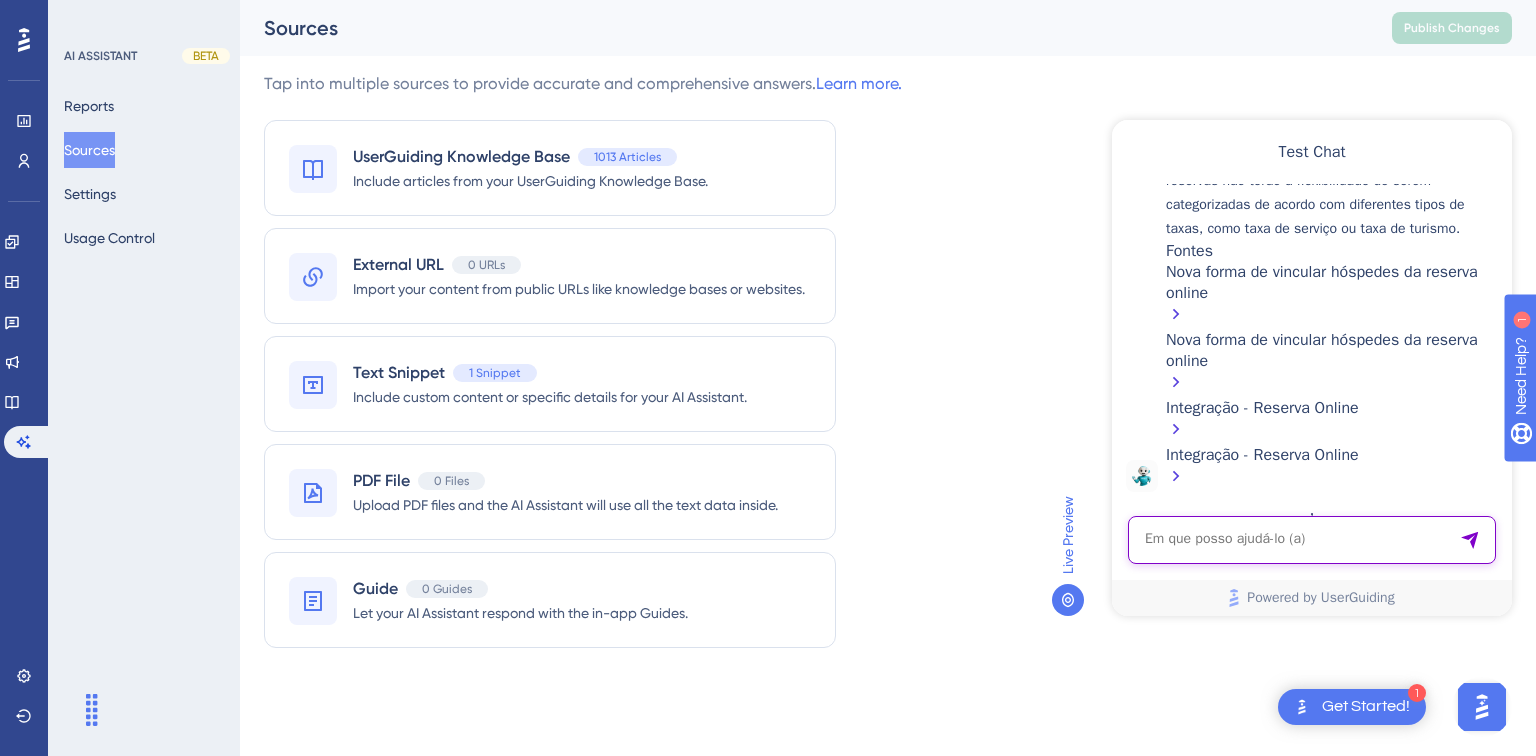 paste on "O que acontece exatamente quando ativamos ‘enviar para o HITS os valores brutos" 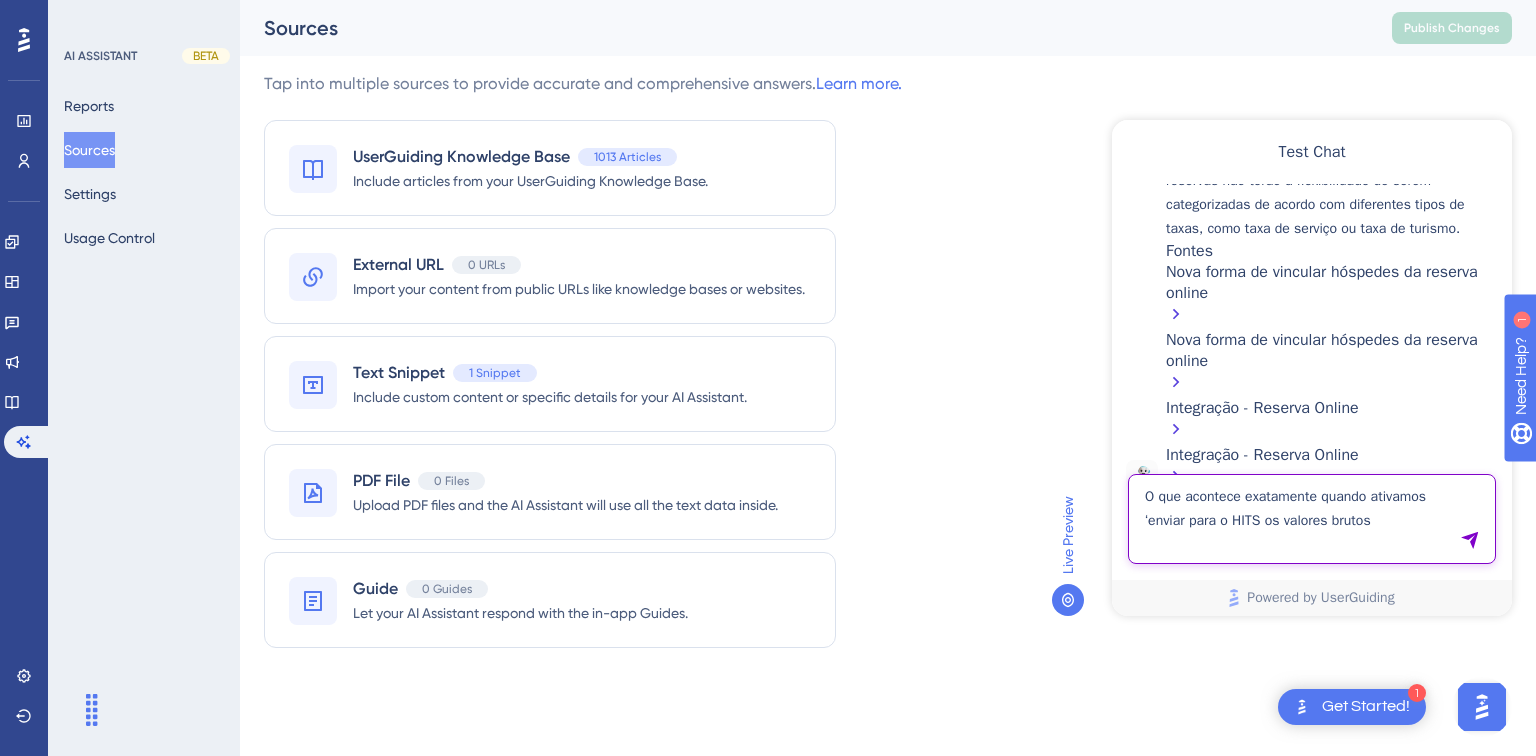 type on "O que acontece exatamente quando ativamos ‘enviar para o HITS os valores brutos" 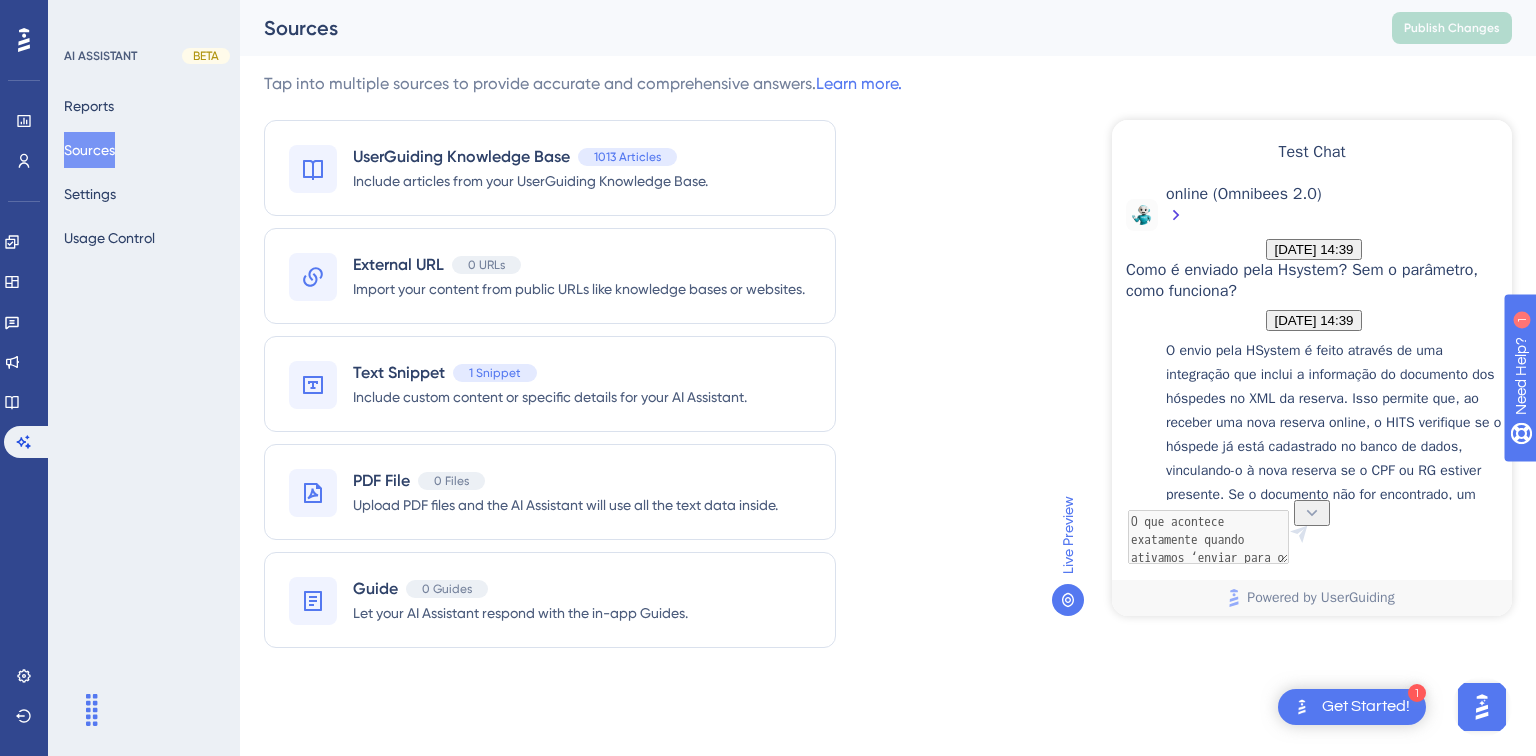 scroll, scrollTop: 1552, scrollLeft: 0, axis: vertical 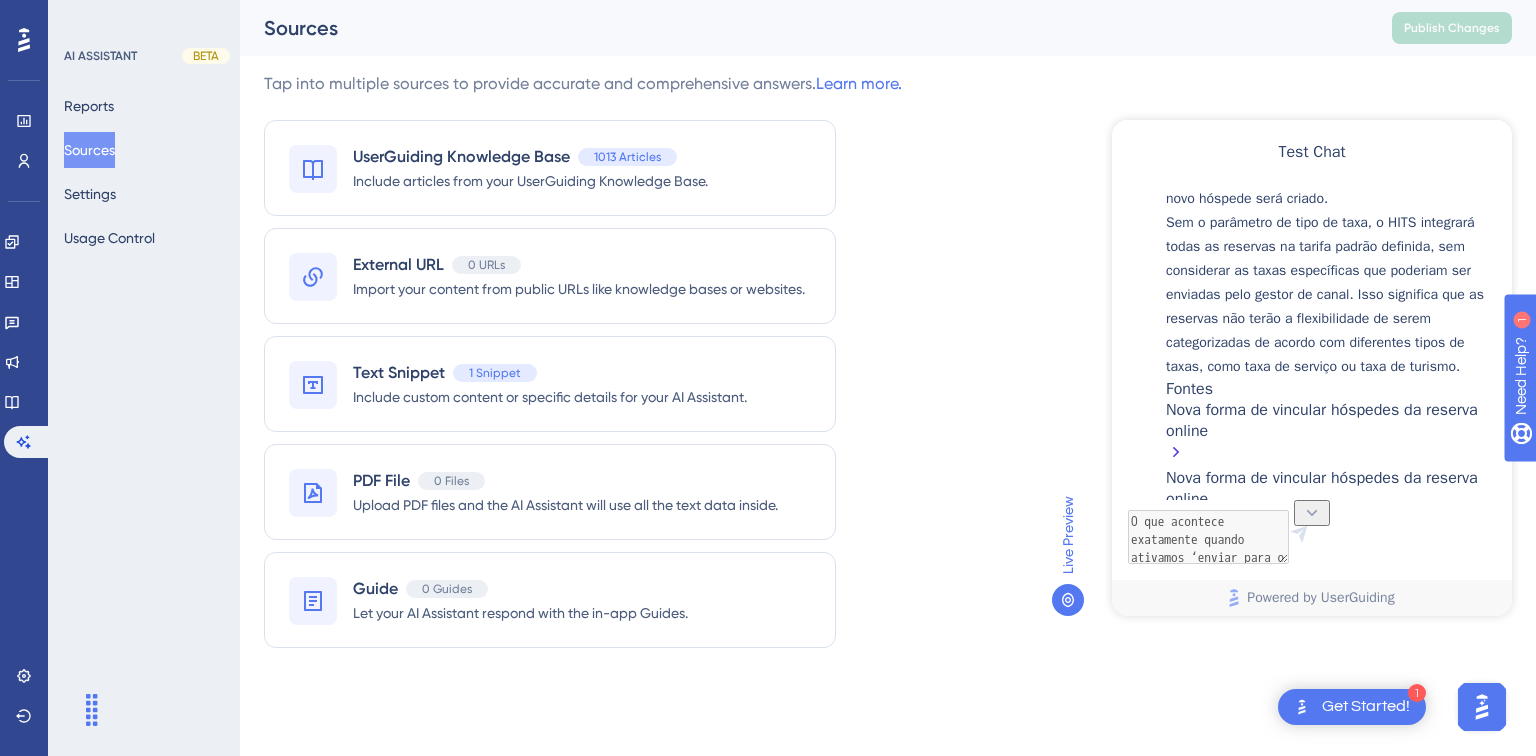 drag, startPoint x: 1188, startPoint y: 287, endPoint x: 1225, endPoint y: 249, distance: 53.037724 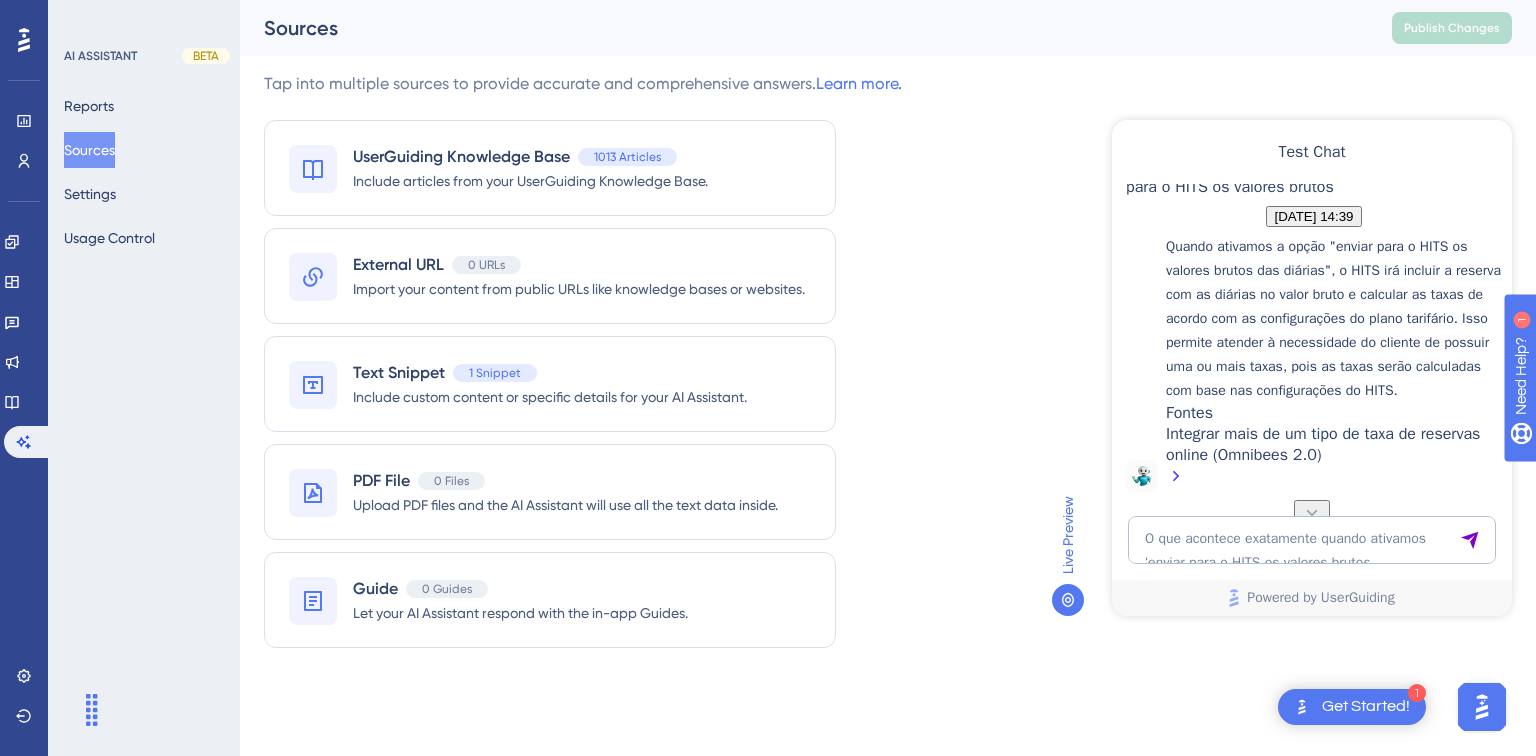 scroll, scrollTop: 3046, scrollLeft: 0, axis: vertical 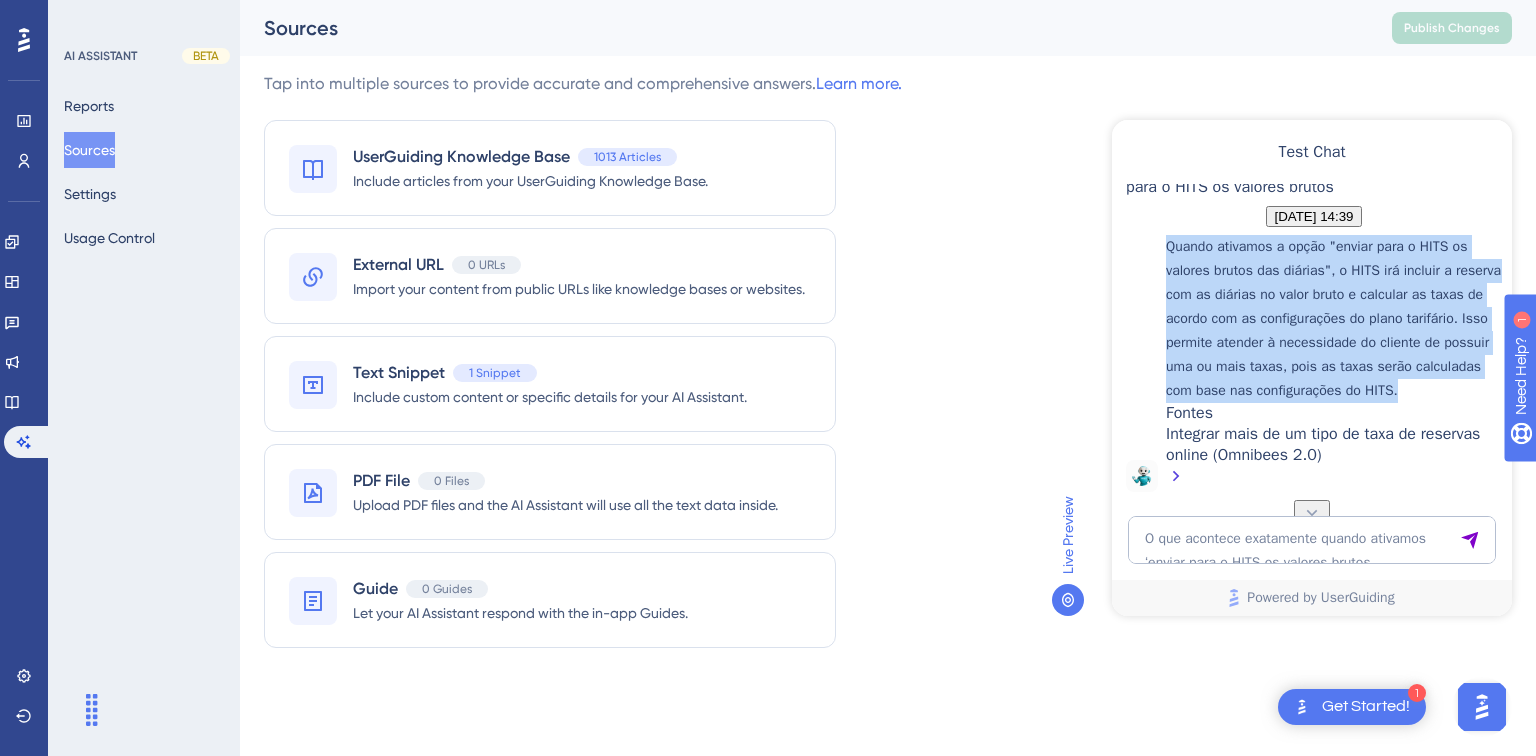 drag, startPoint x: 1224, startPoint y: 368, endPoint x: 1178, endPoint y: 345, distance: 51.42956 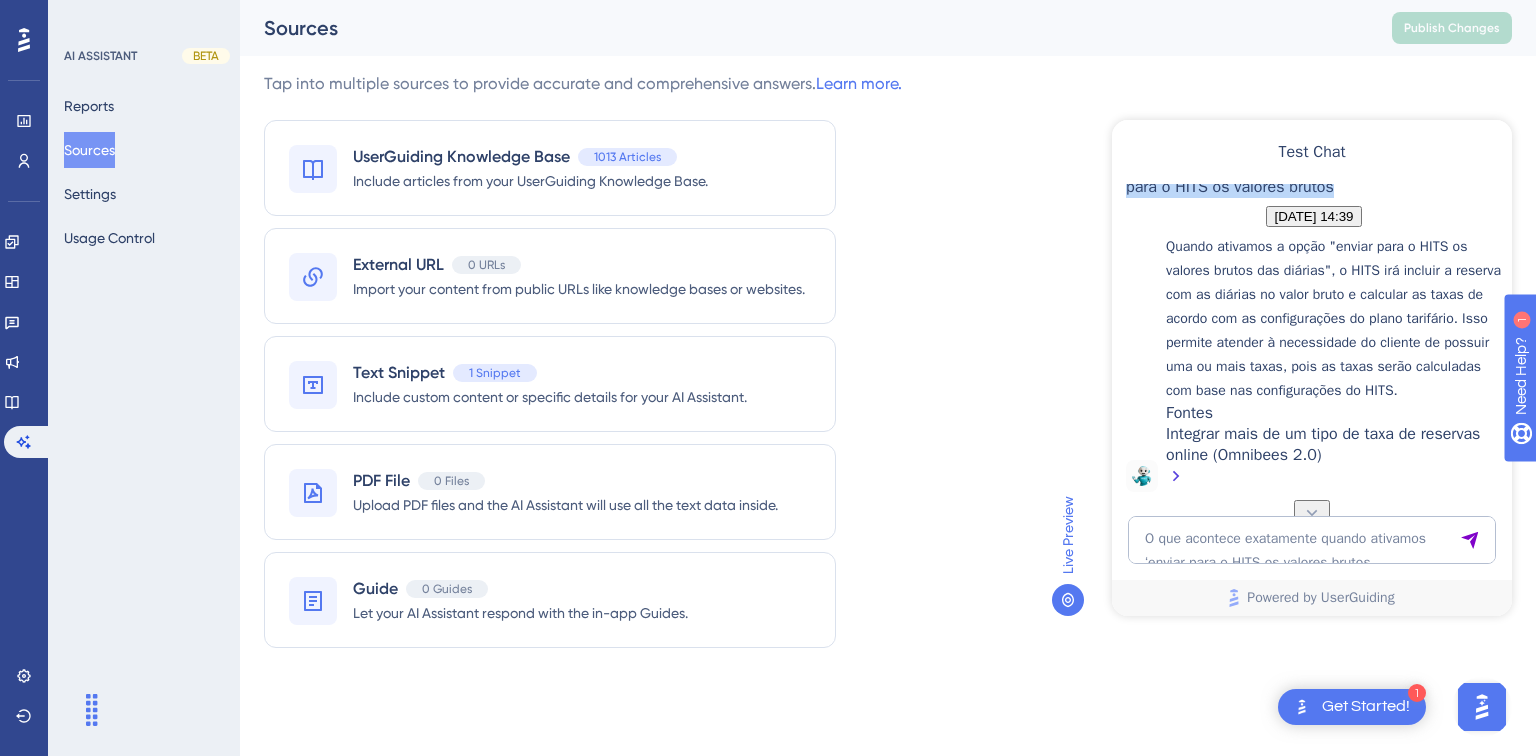 scroll, scrollTop: 2726, scrollLeft: 0, axis: vertical 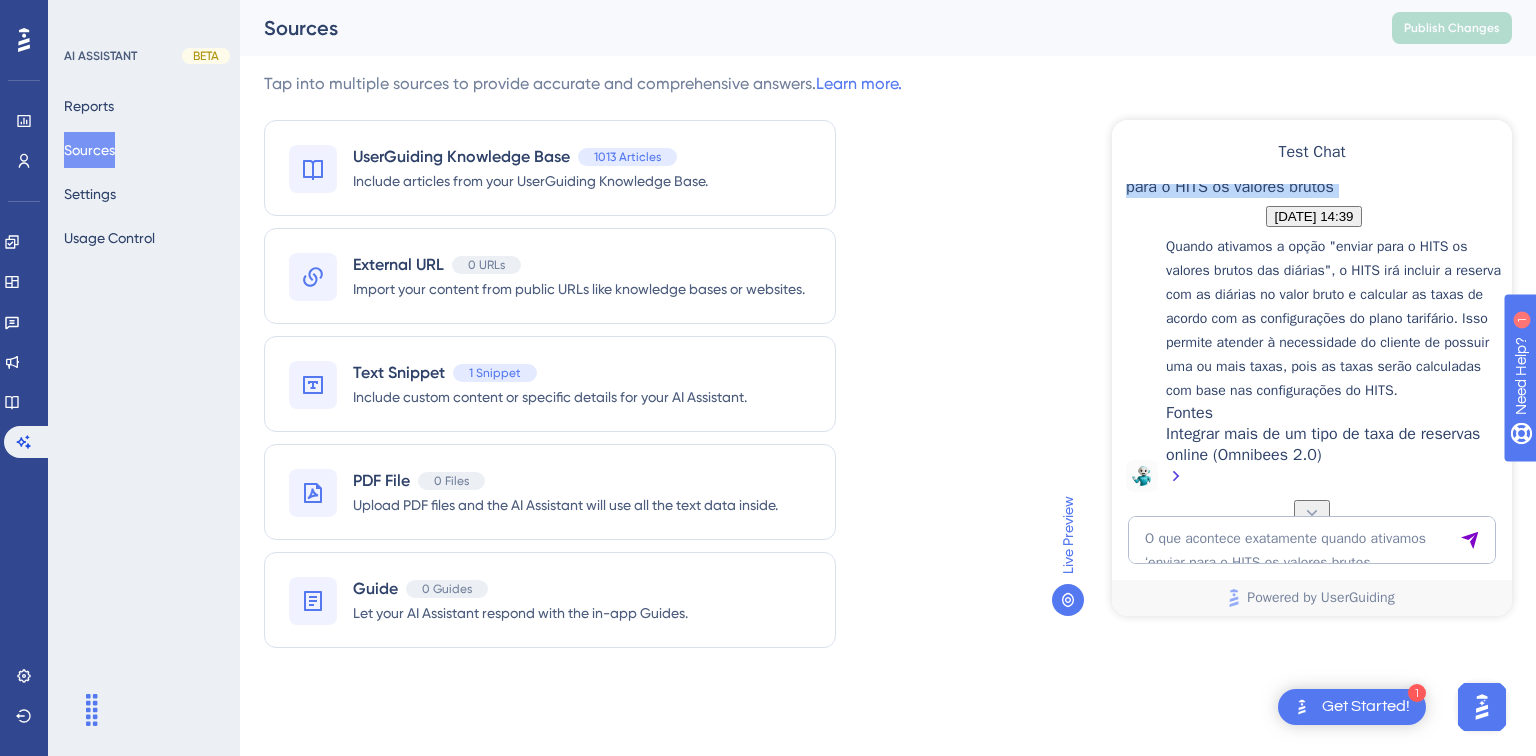 drag, startPoint x: 1255, startPoint y: 344, endPoint x: 1342, endPoint y: 386, distance: 96.60745 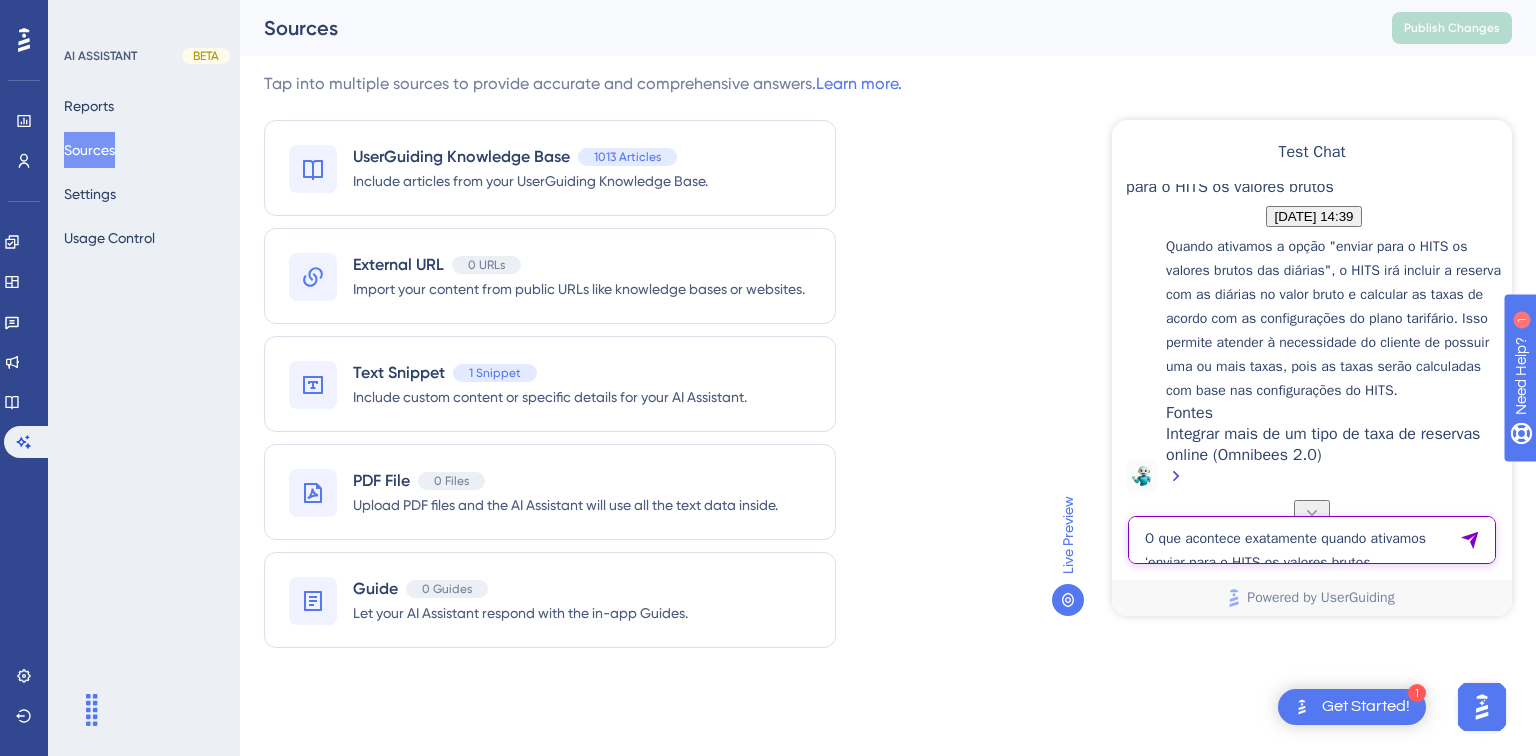click on "O que acontece exatamente quando ativamos ‘enviar para o HITS os valores brutos" at bounding box center [1312, 540] 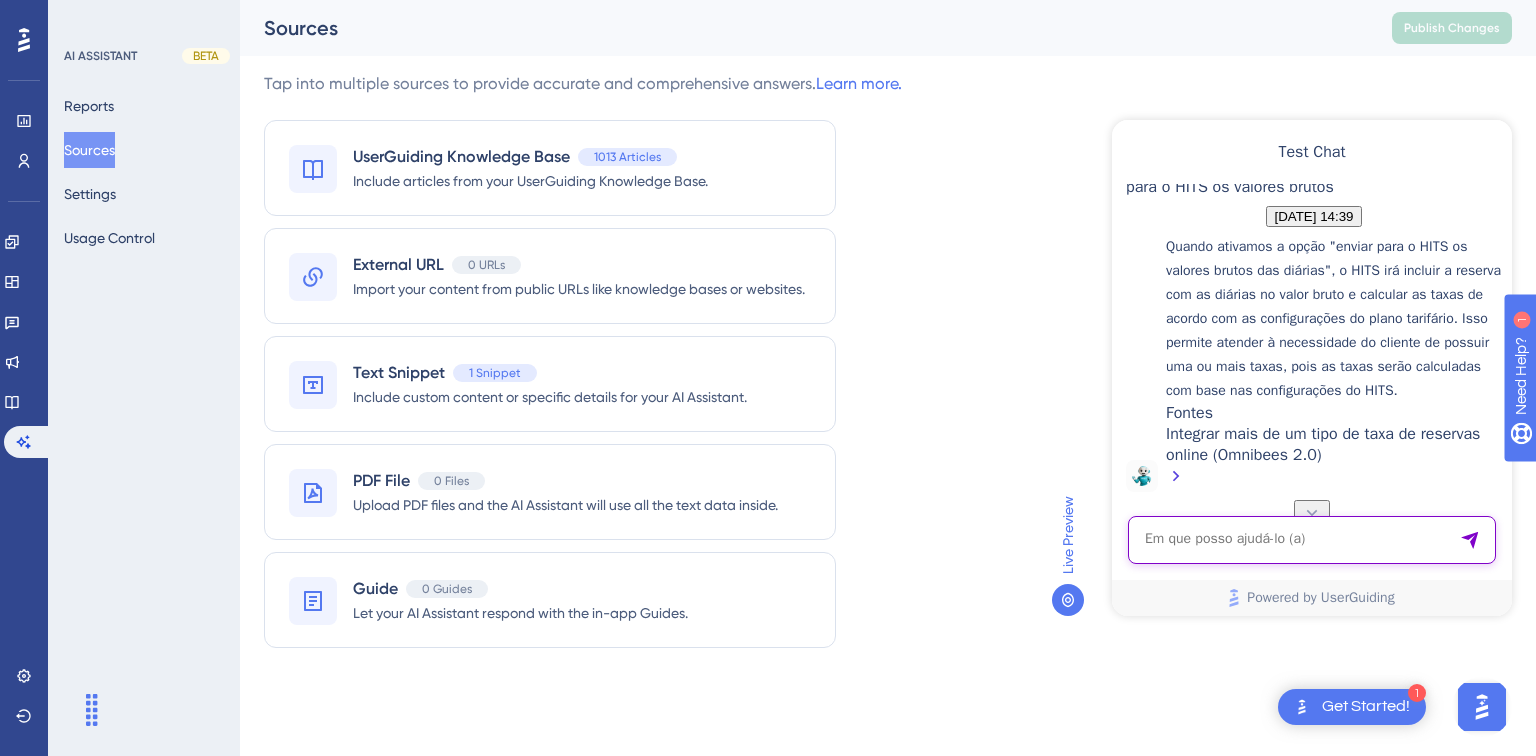 paste on "No somar, ‘ignoramos’ o tarifário? Sempre irá calcular pelo XML?" 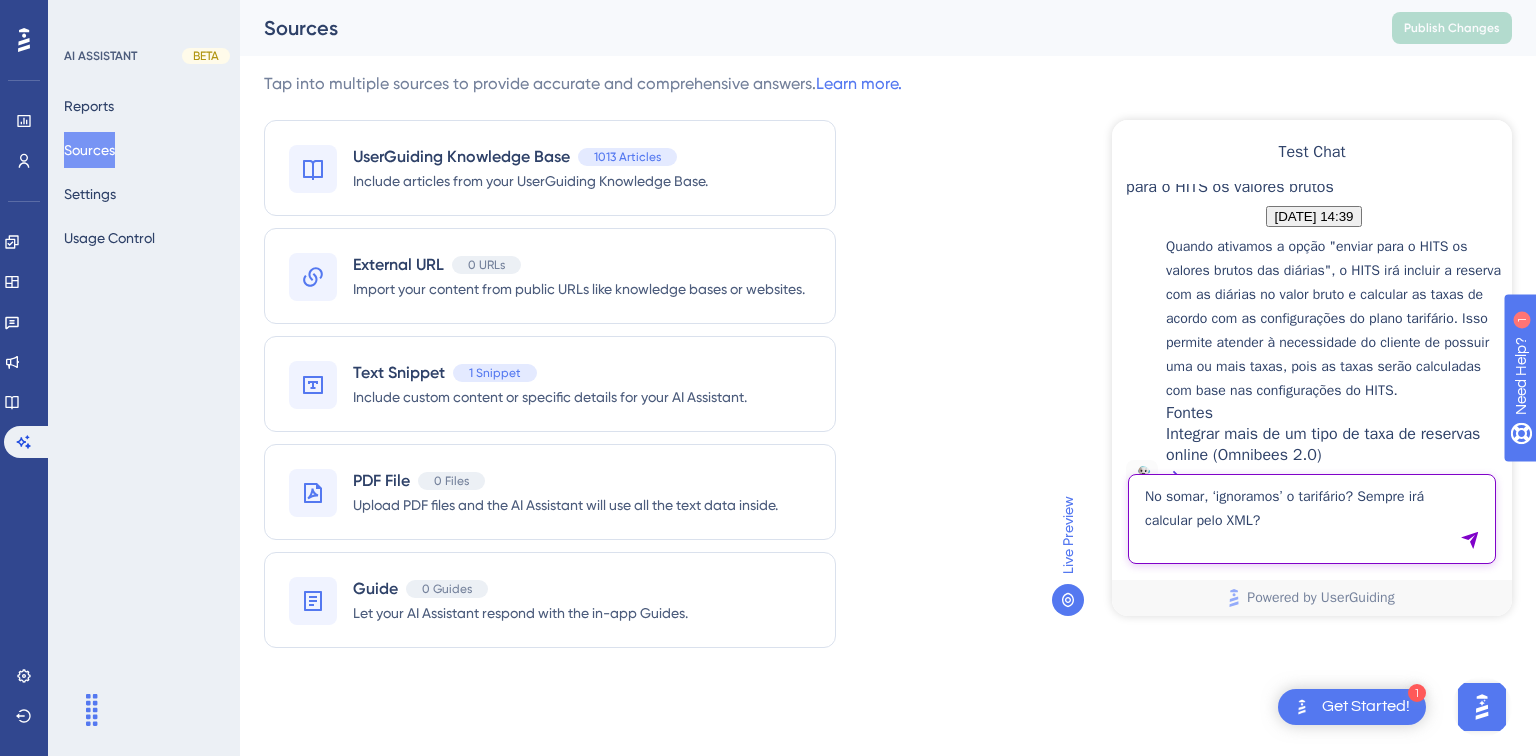 type on "No somar, ‘ignoramos’ o tarifário? Sempre irá calcular pelo XML?" 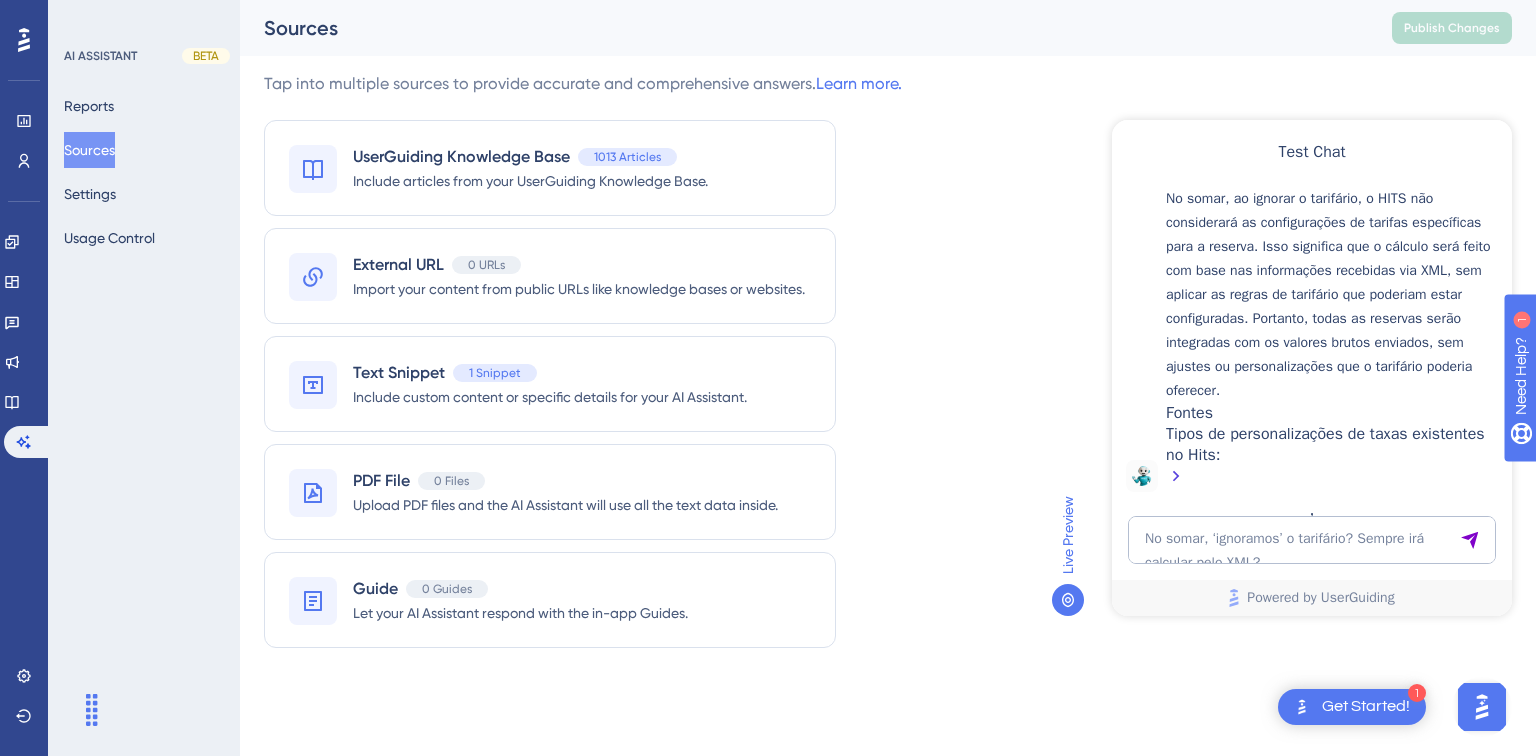 scroll, scrollTop: 3600, scrollLeft: 0, axis: vertical 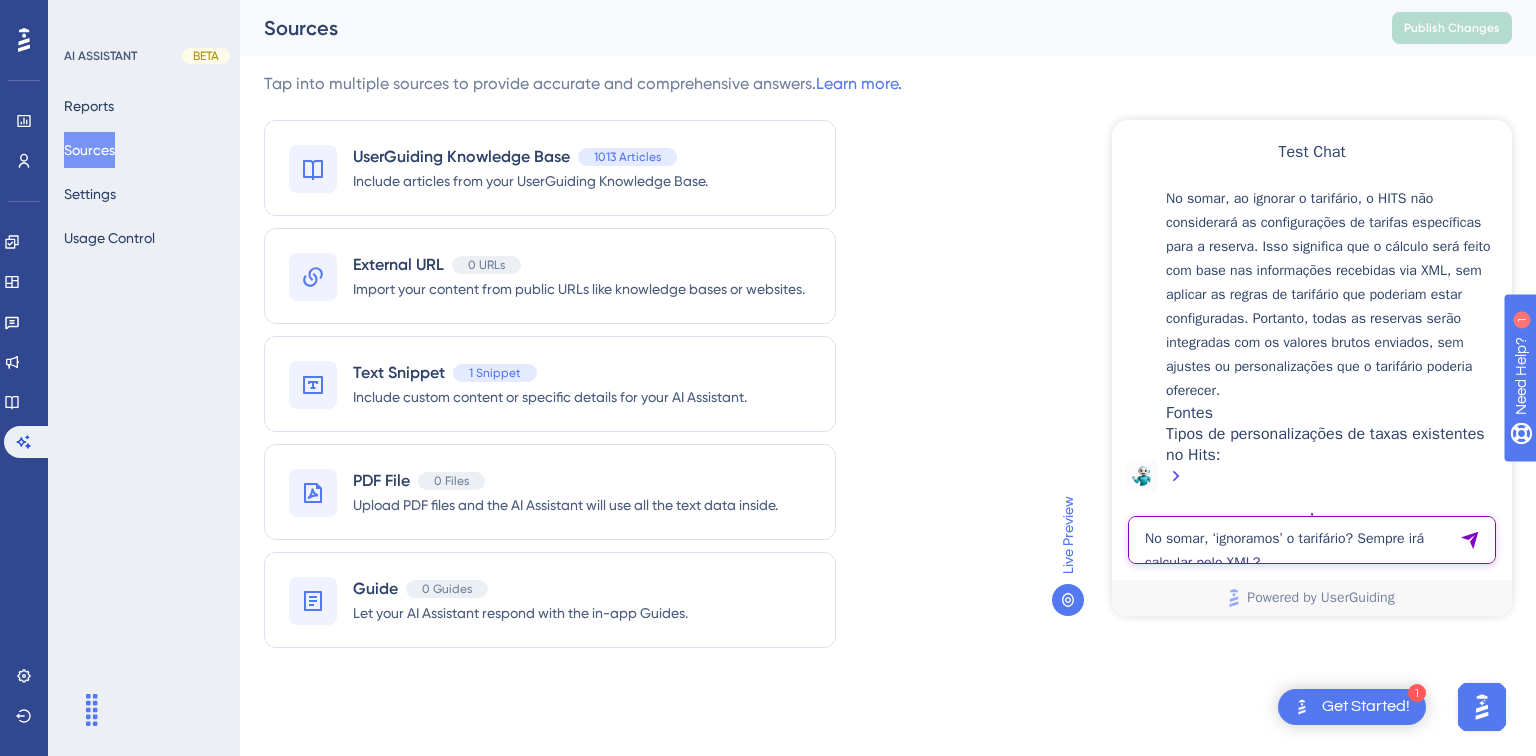 click on "No somar, ‘ignoramos’ o tarifário? Sempre irá calcular pelo XML?" at bounding box center (1312, 540) 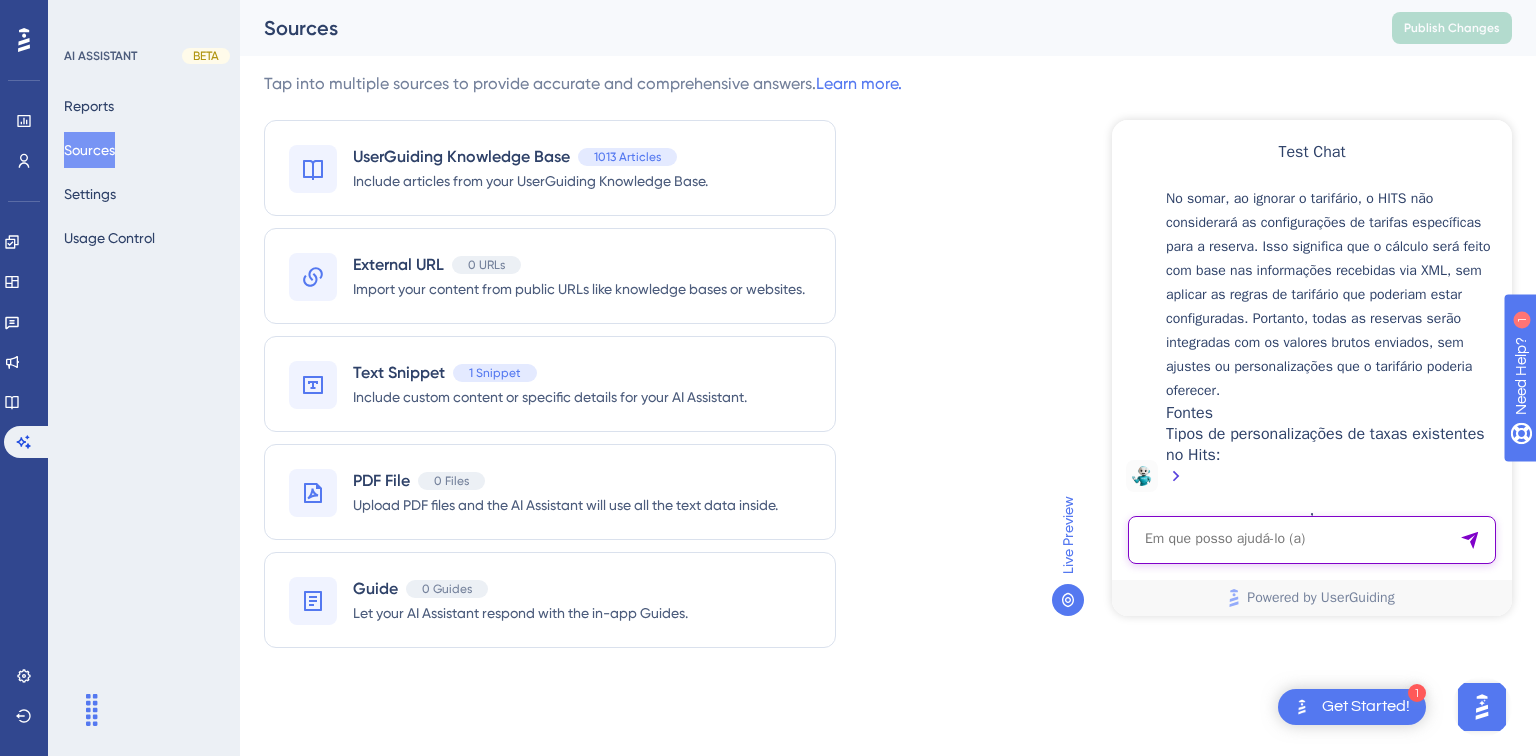 paste on "Se na hsystem 2.0 não temos o parâmetro de tipo de taxa, sempre vamos utilizar
subtrair?" 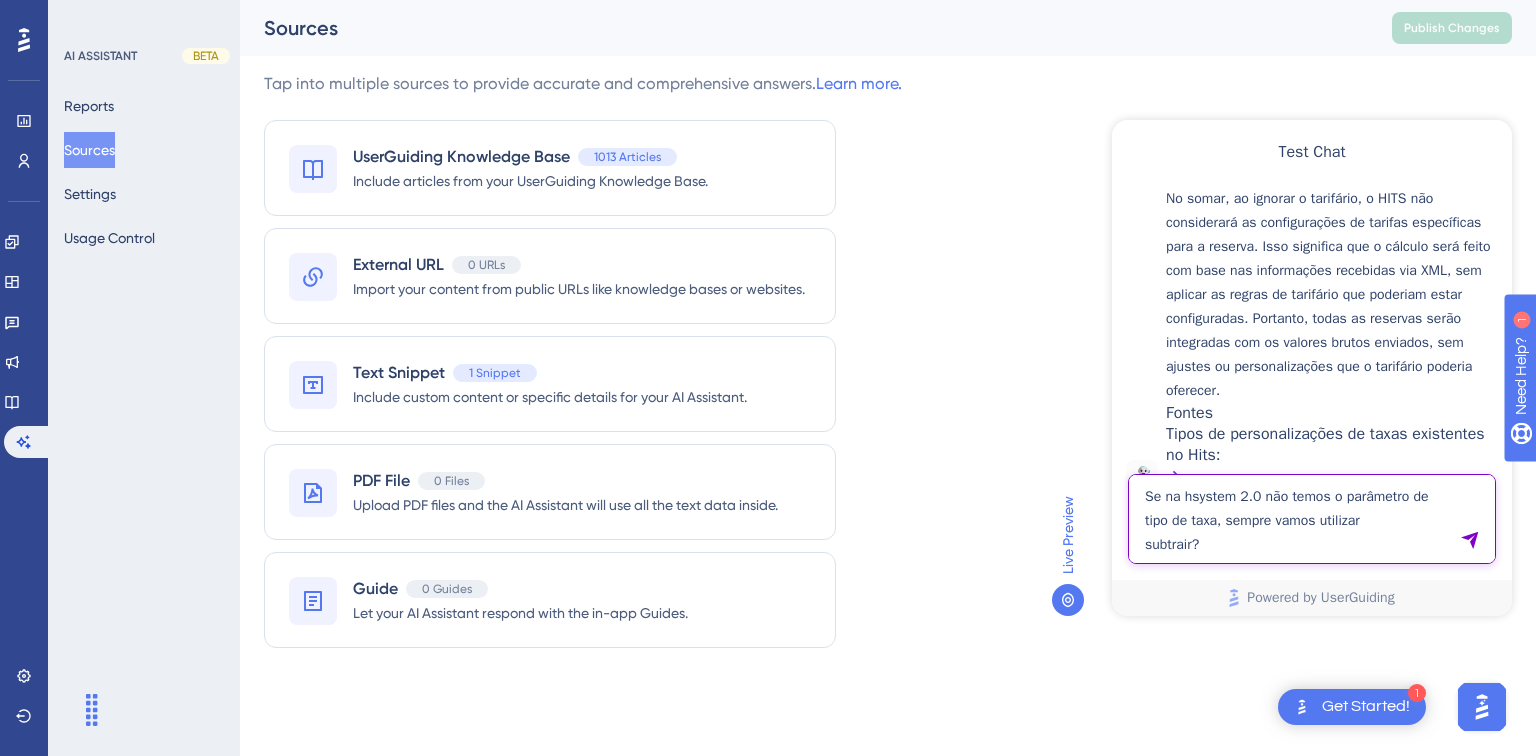 type on "Se na hsystem 2.0 não temos o parâmetro de tipo de taxa, sempre vamos utilizar
subtrair?" 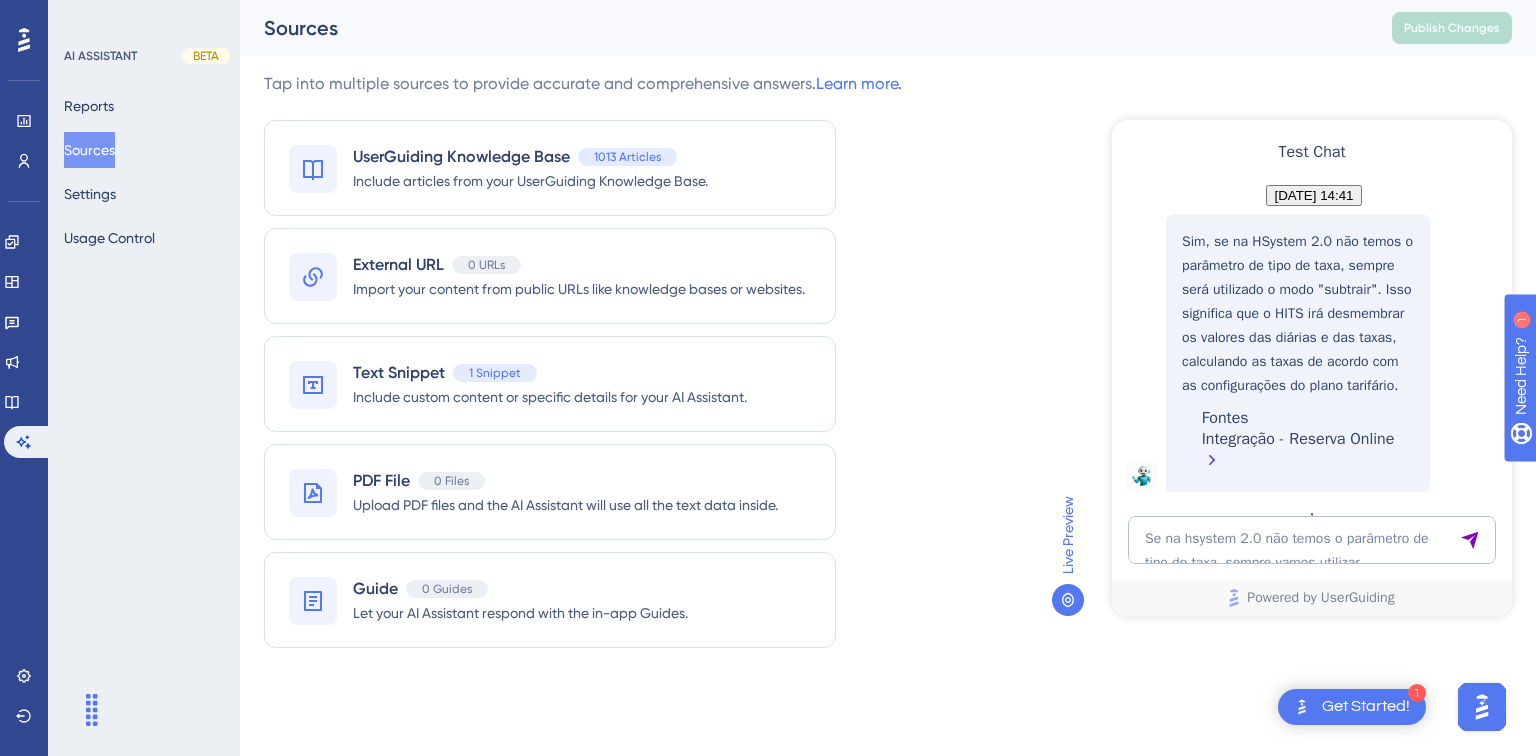 scroll, scrollTop: 4082, scrollLeft: 0, axis: vertical 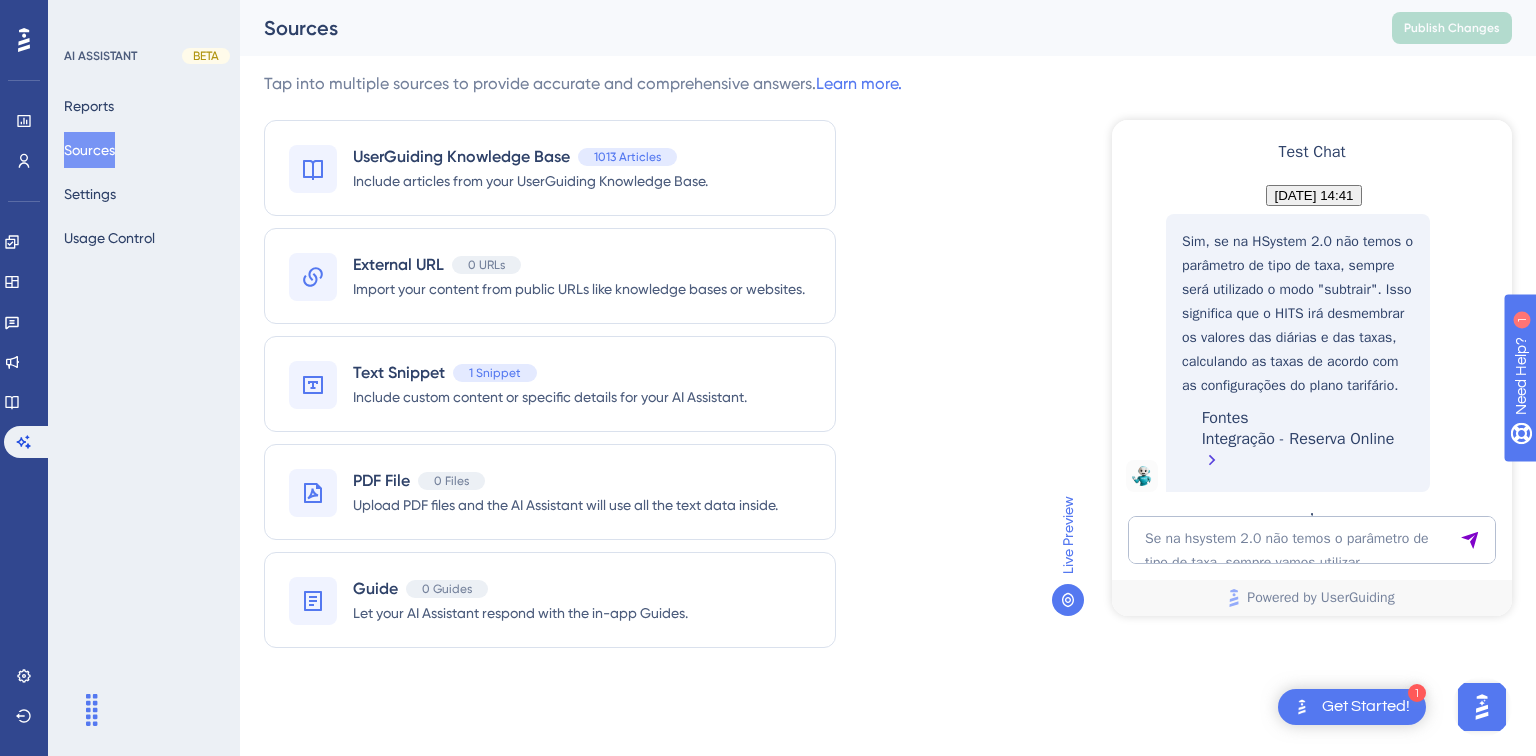 click on "Integração - Reserva Online" at bounding box center [1298, 452] 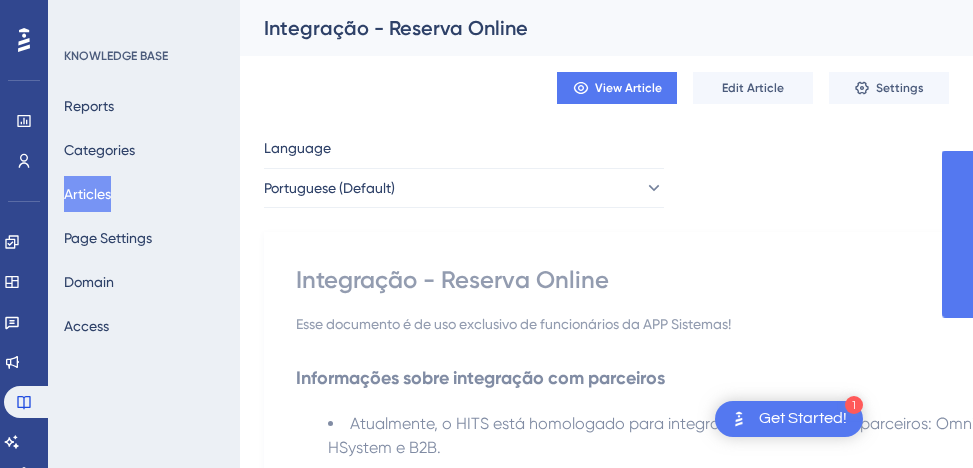 scroll, scrollTop: 0, scrollLeft: 0, axis: both 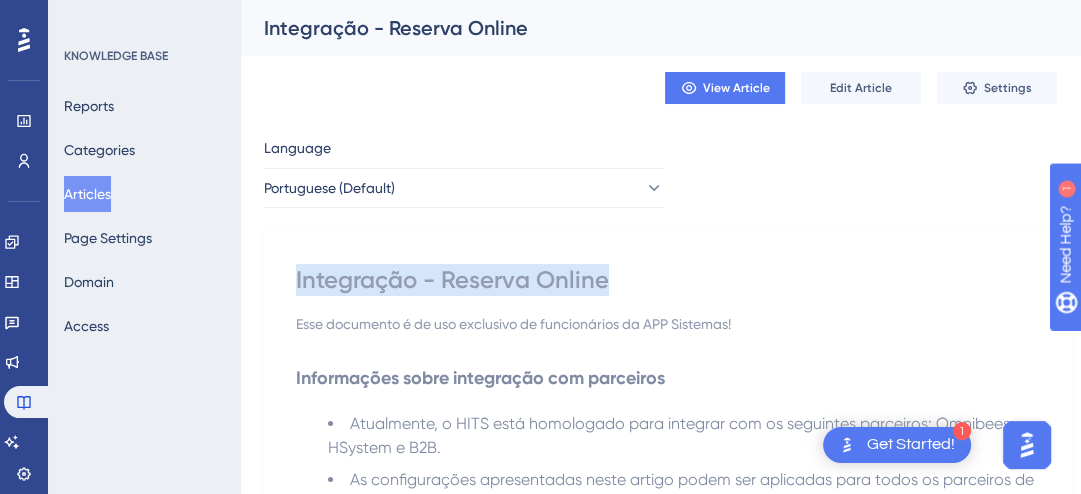 click on "Articles" at bounding box center [87, 194] 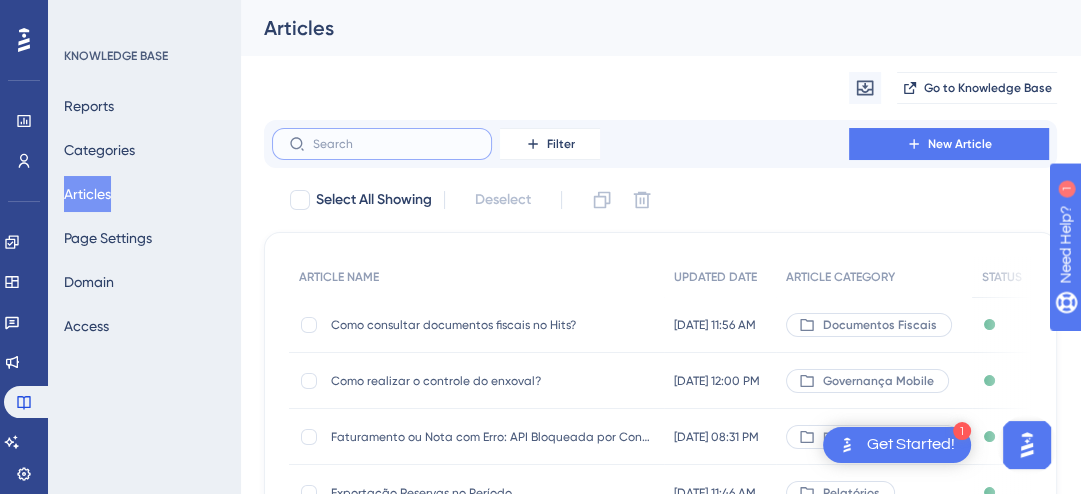 click at bounding box center [394, 144] 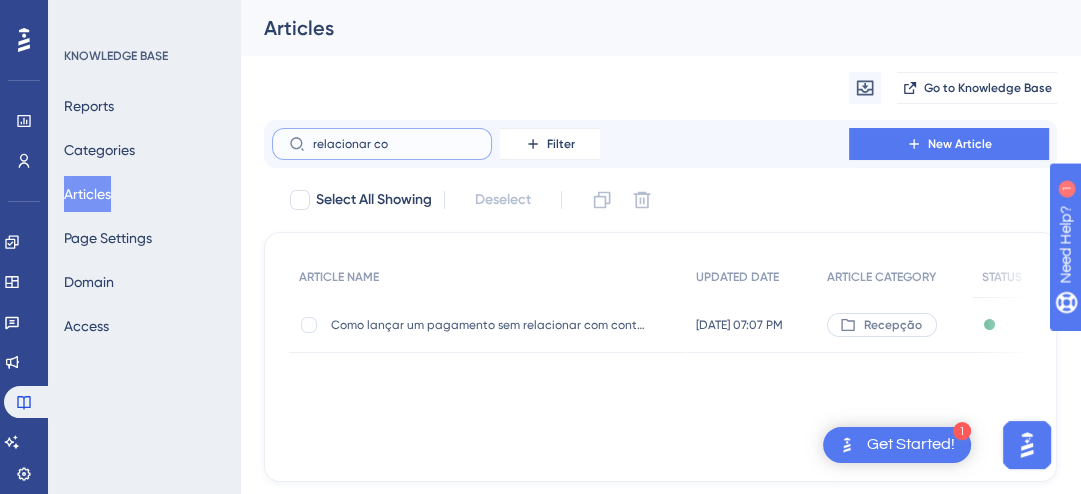 type on "relacionar con" 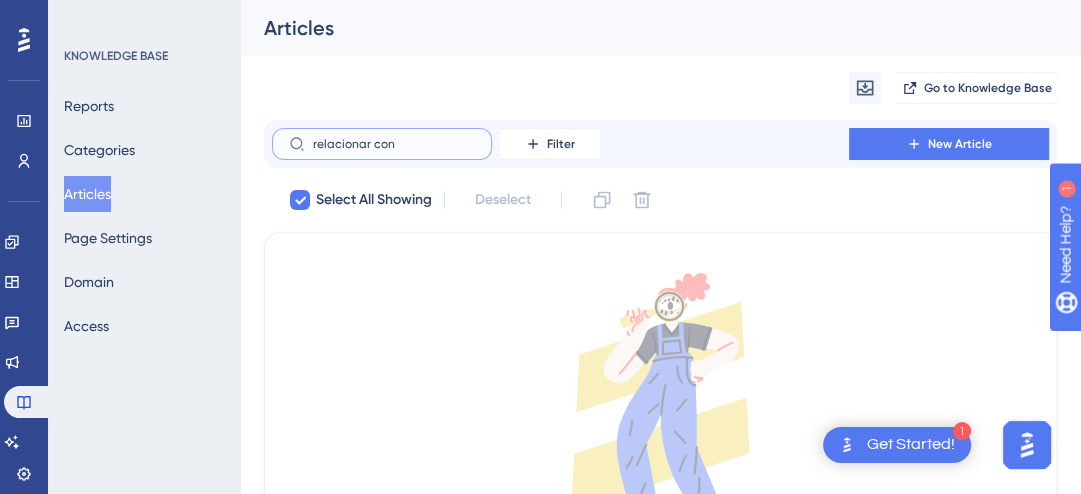 type on "relacionar co" 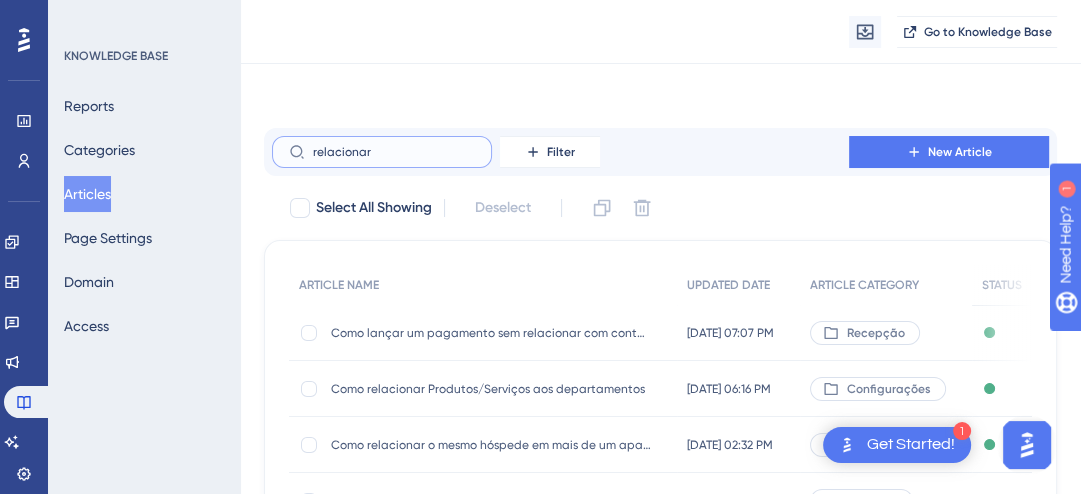 scroll, scrollTop: 165, scrollLeft: 0, axis: vertical 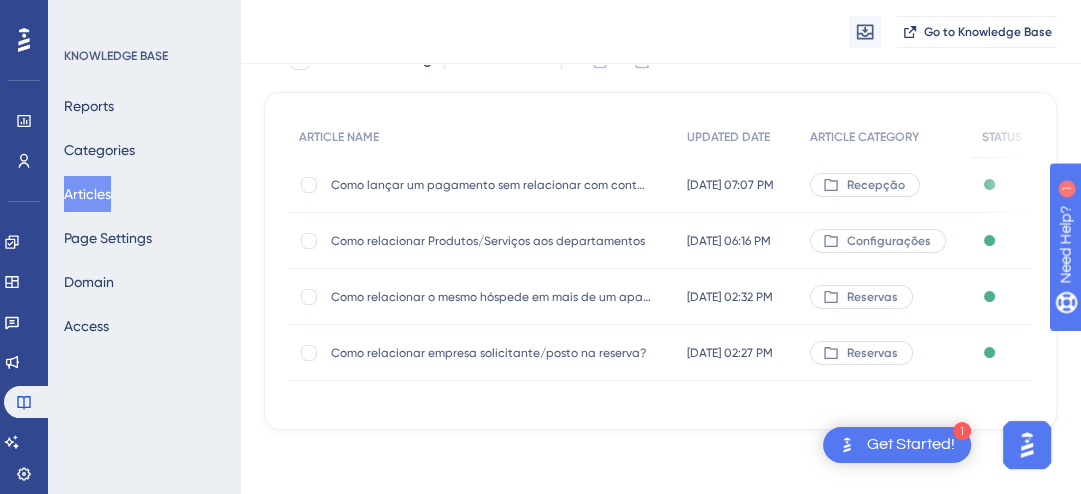 type on "relacionar" 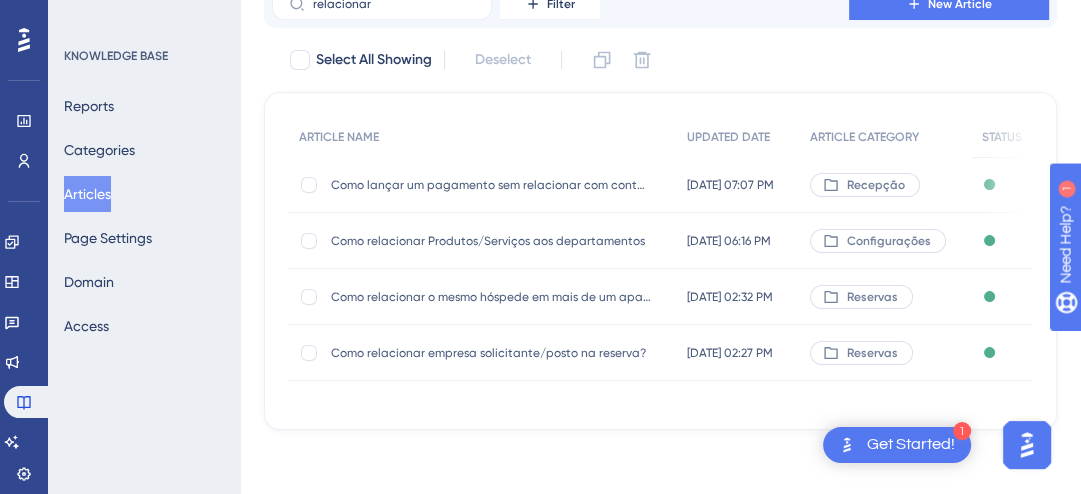 scroll, scrollTop: 0, scrollLeft: 0, axis: both 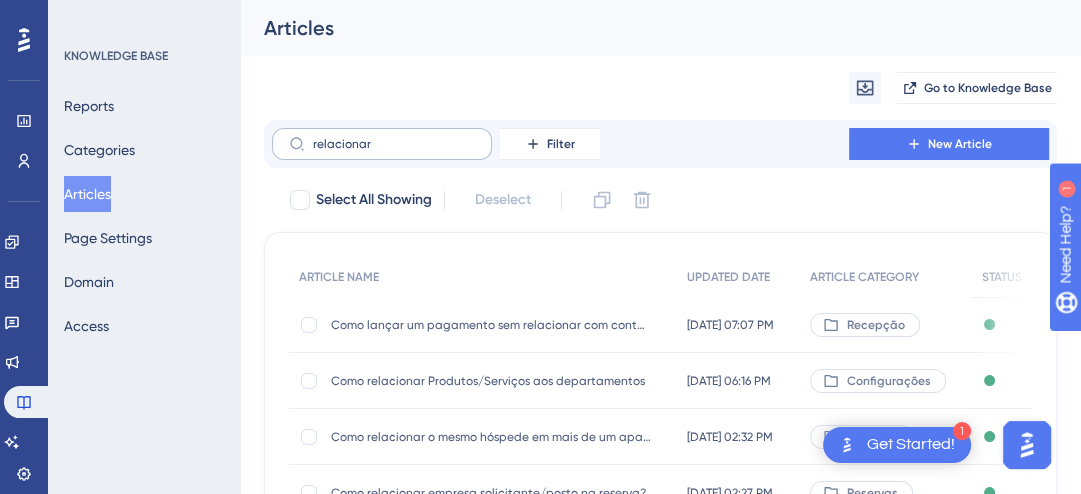 click on "relacionar" at bounding box center [382, 144] 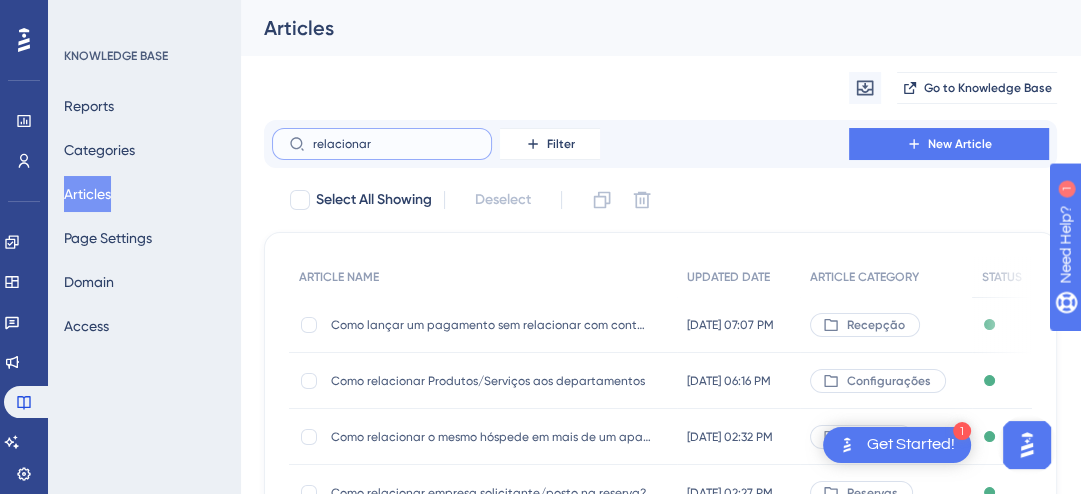 click on "relacionar" at bounding box center (394, 144) 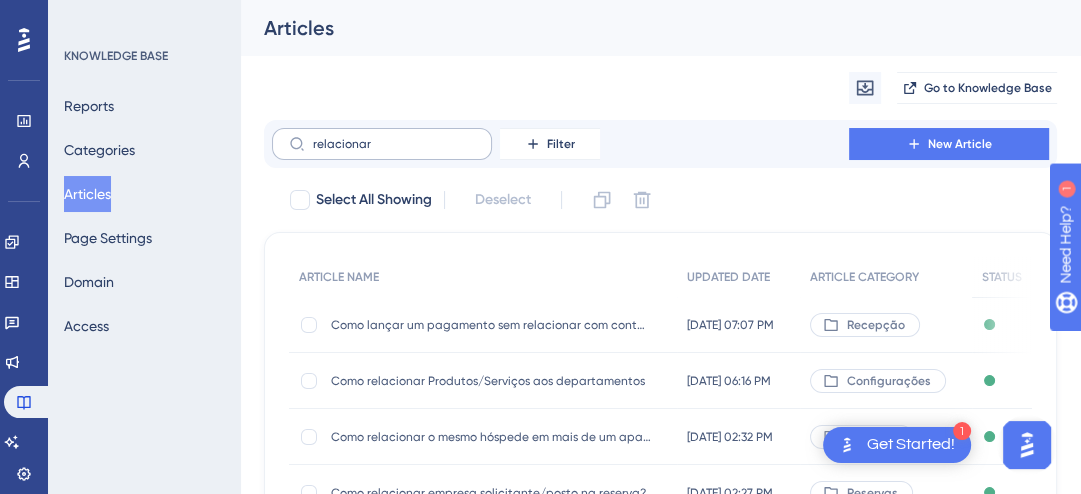 click on "relacionar" at bounding box center (382, 144) 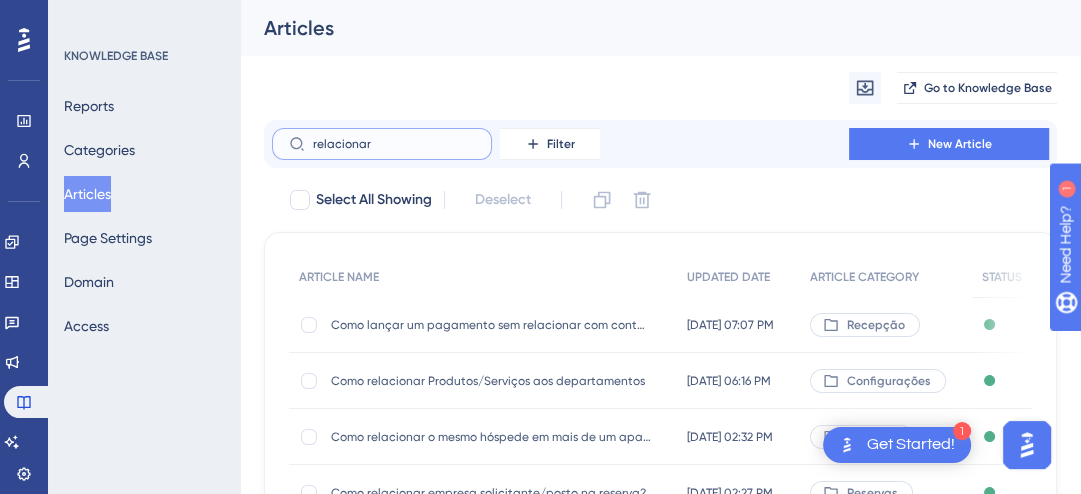 click on "relacionar" at bounding box center (394, 144) 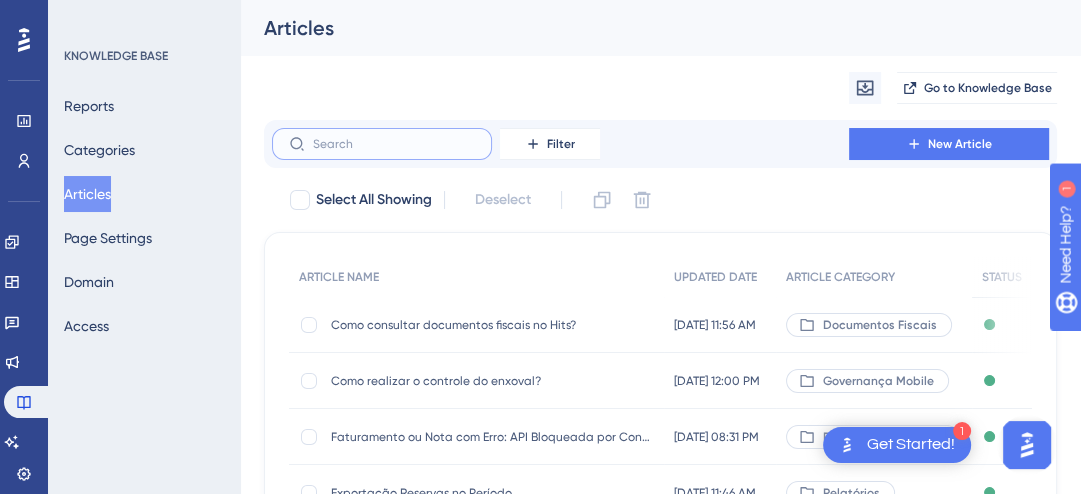 paste on "Como relacionar/ alterar empresa na conta?" 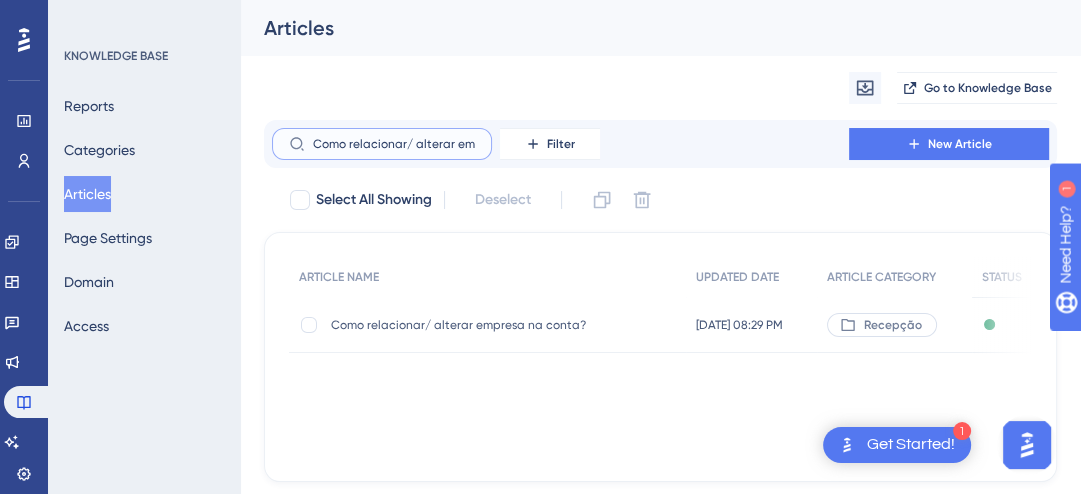 scroll, scrollTop: 0, scrollLeft: 85, axis: horizontal 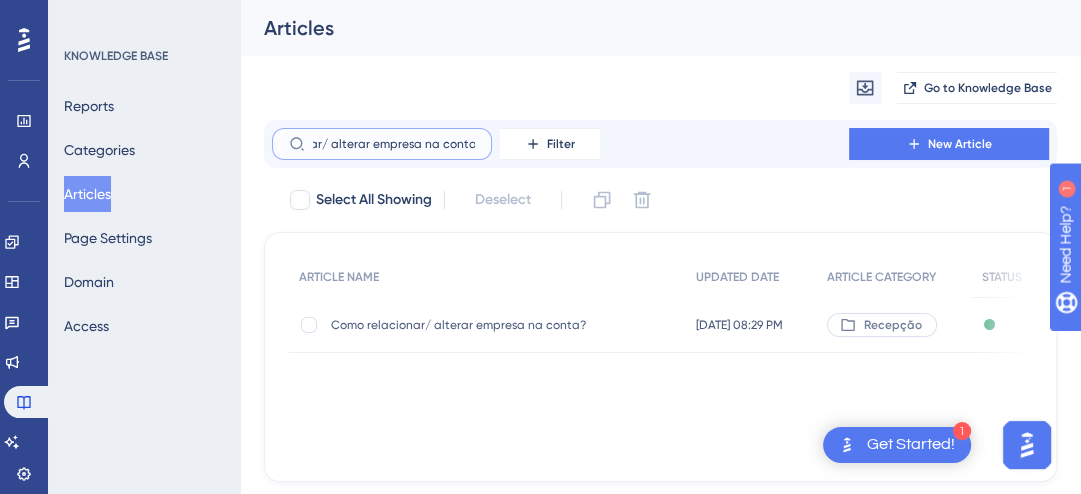 type on "Como relacionar/ alterar empresa na conta?" 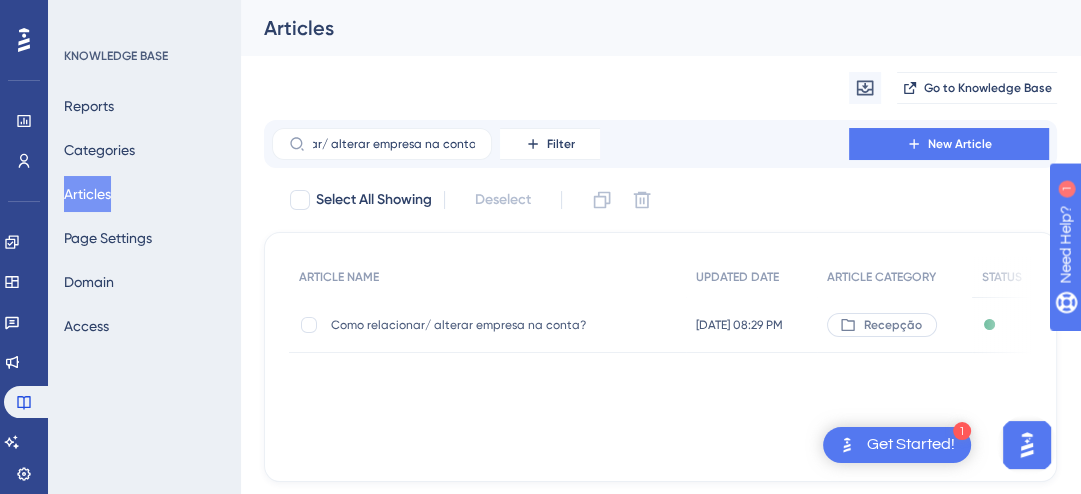 click on "Como relacionar/ alterar empresa na conta? Como relacionar/ alterar empresa na conta?" at bounding box center [491, 325] 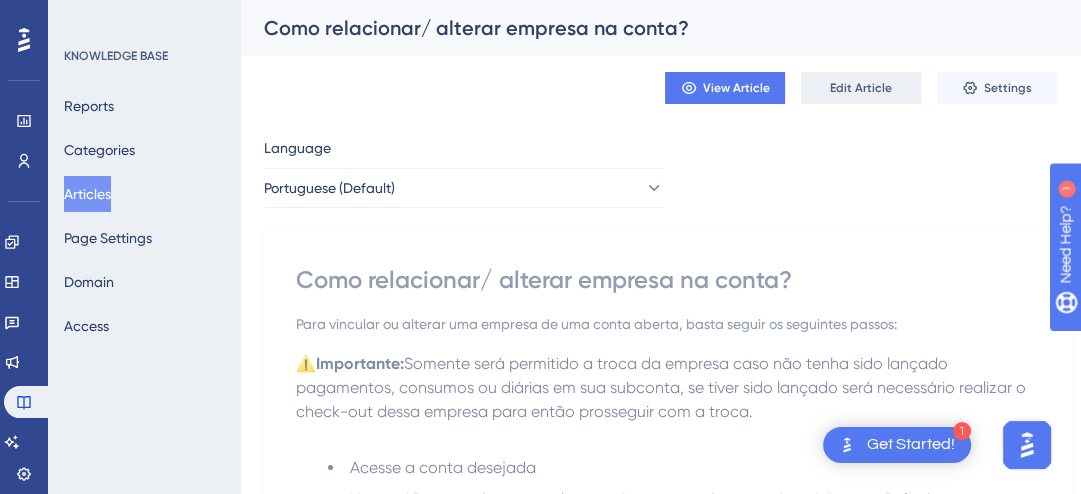 click on "Edit Article" at bounding box center (861, 88) 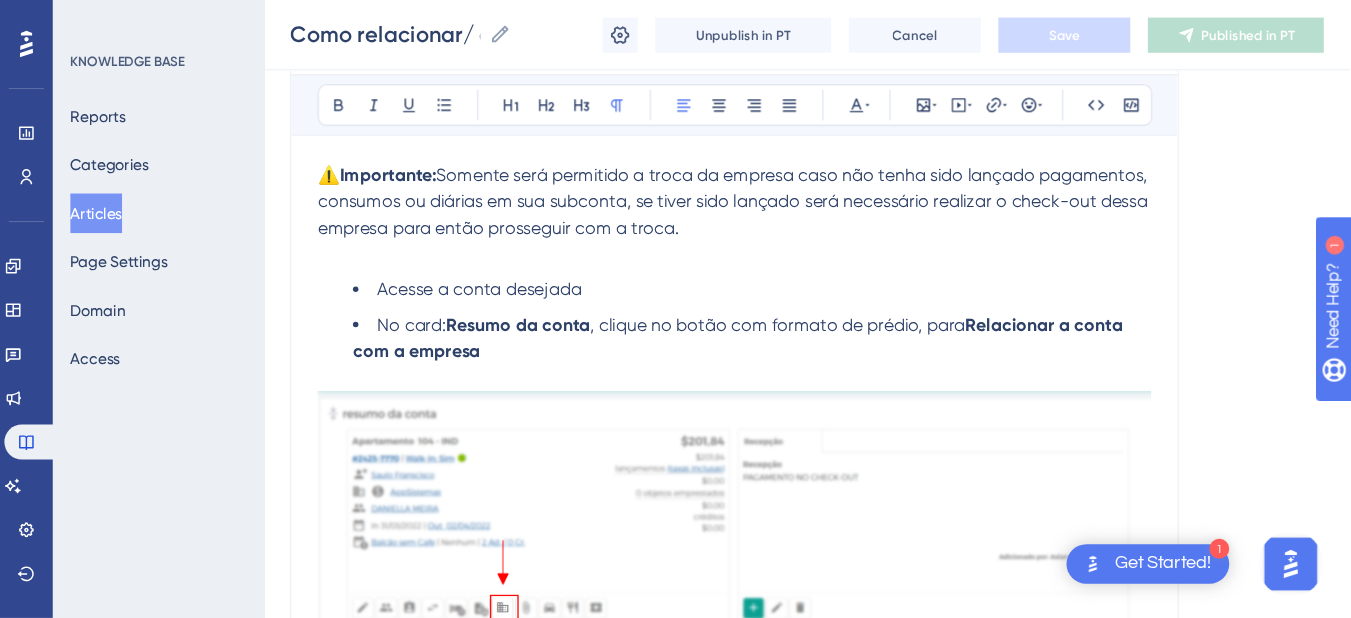 scroll, scrollTop: 277, scrollLeft: 0, axis: vertical 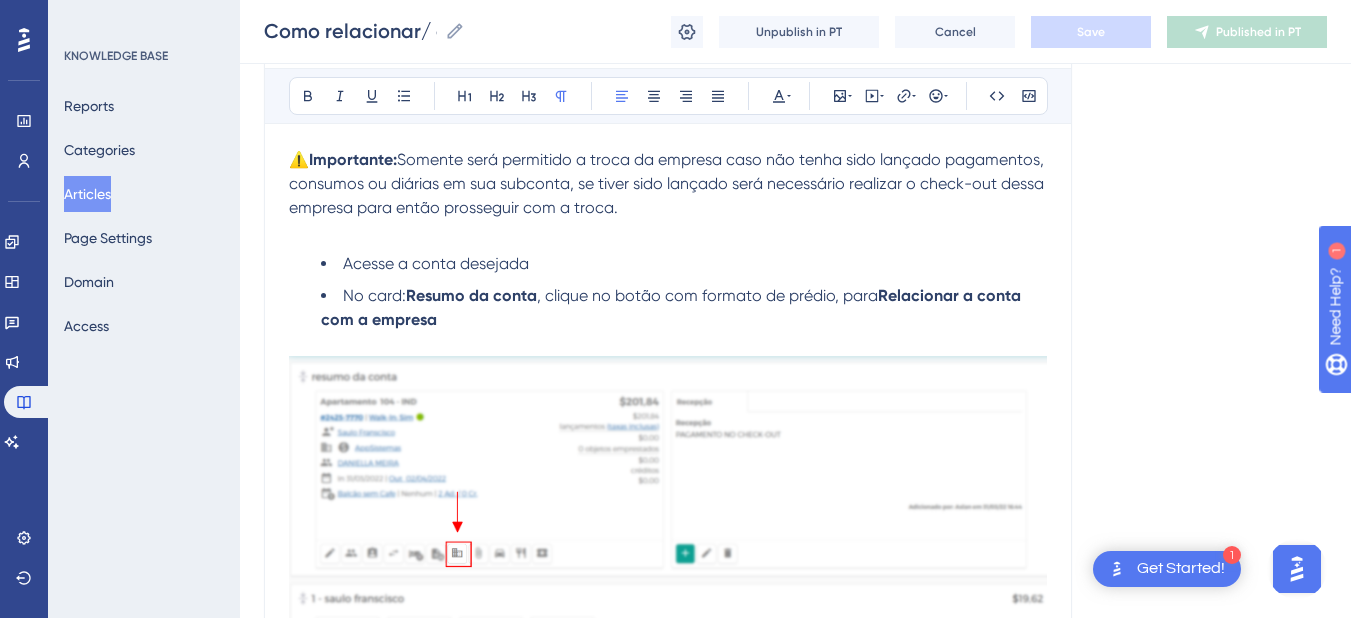 drag, startPoint x: 1008, startPoint y: 0, endPoint x: 490, endPoint y: 268, distance: 583.2221 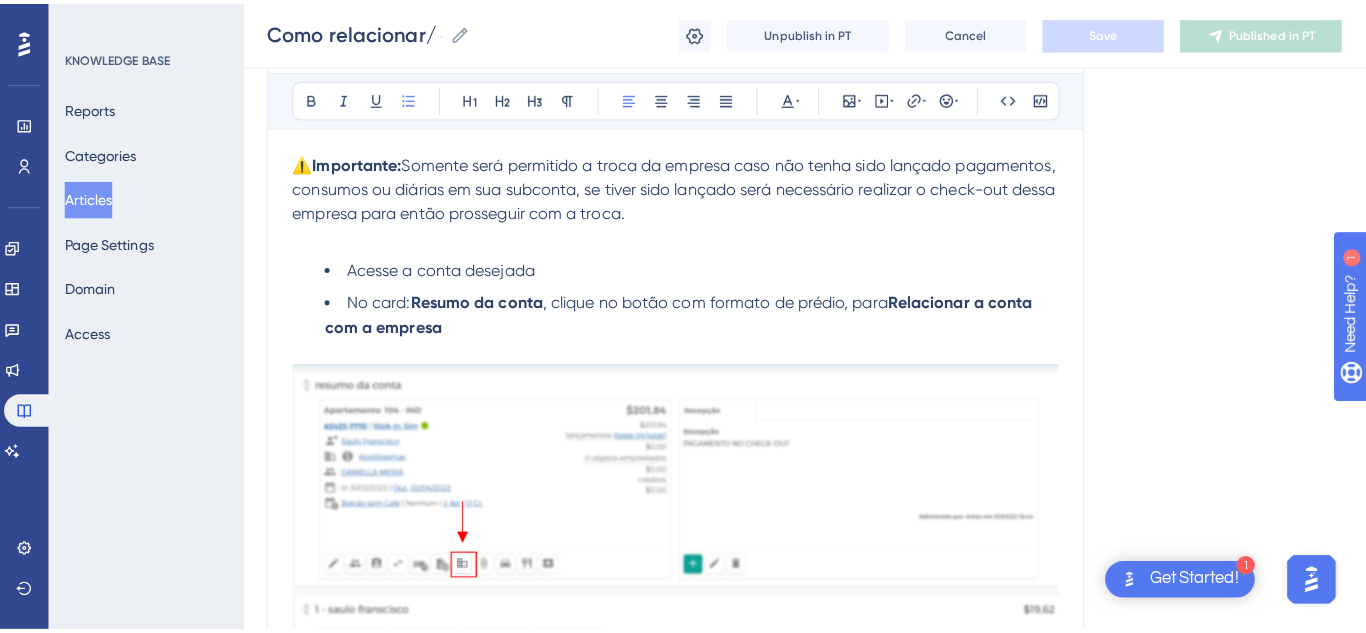 scroll, scrollTop: 0, scrollLeft: 0, axis: both 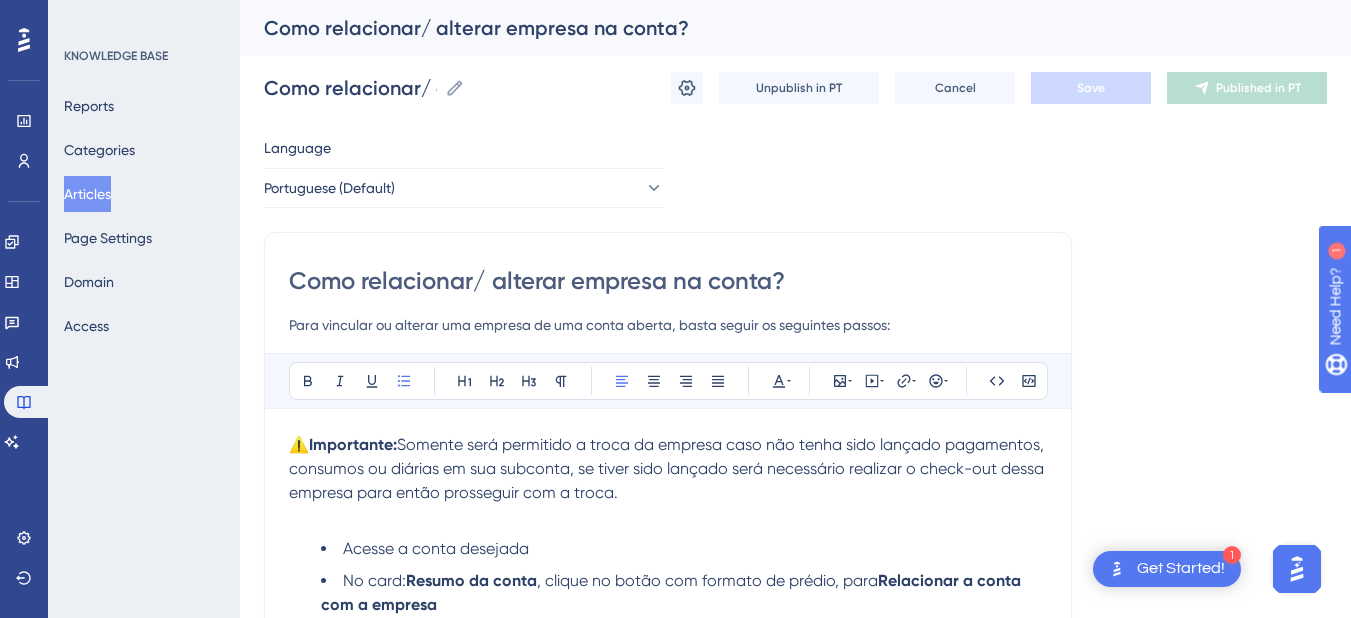 click on "Como relacionar/ alterar empresa na conta?" at bounding box center [668, 281] 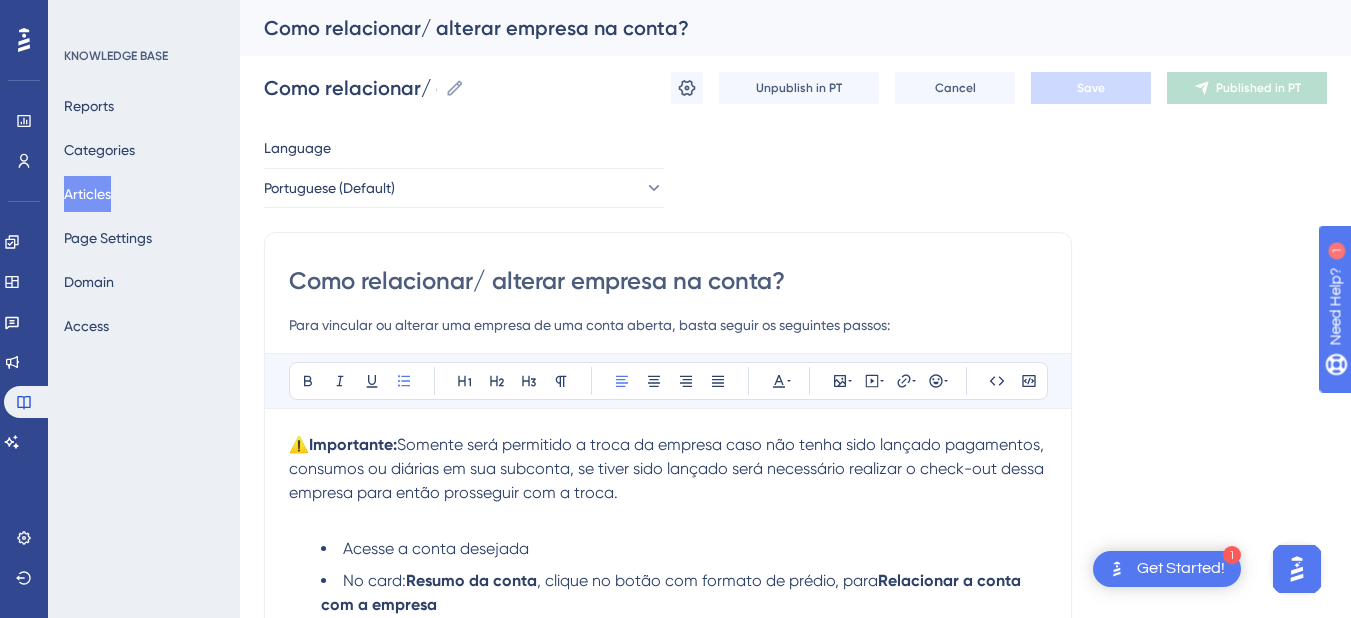 drag, startPoint x: 669, startPoint y: 285, endPoint x: 712, endPoint y: 278, distance: 43.56604 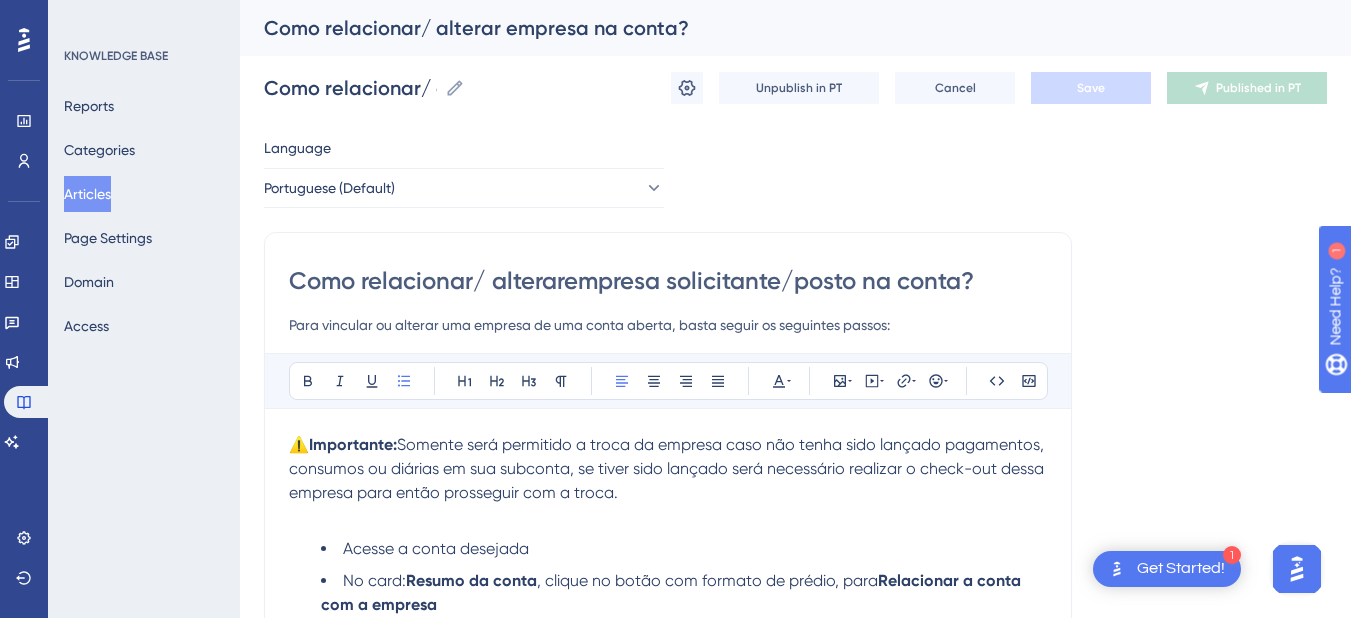 type on "Como relacionar/ alterarempresa solicitante/posto na conta?" 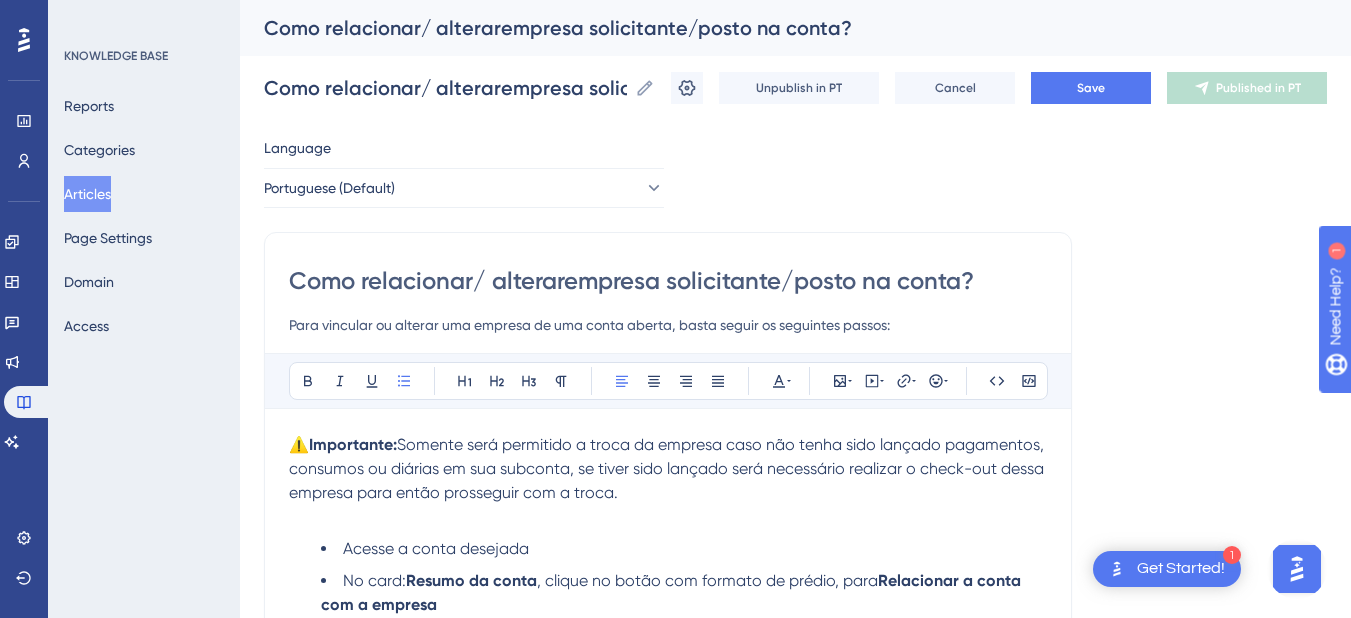 click on "Como relacionar/ alterarempresa solicitante/posto na conta?" at bounding box center (668, 281) 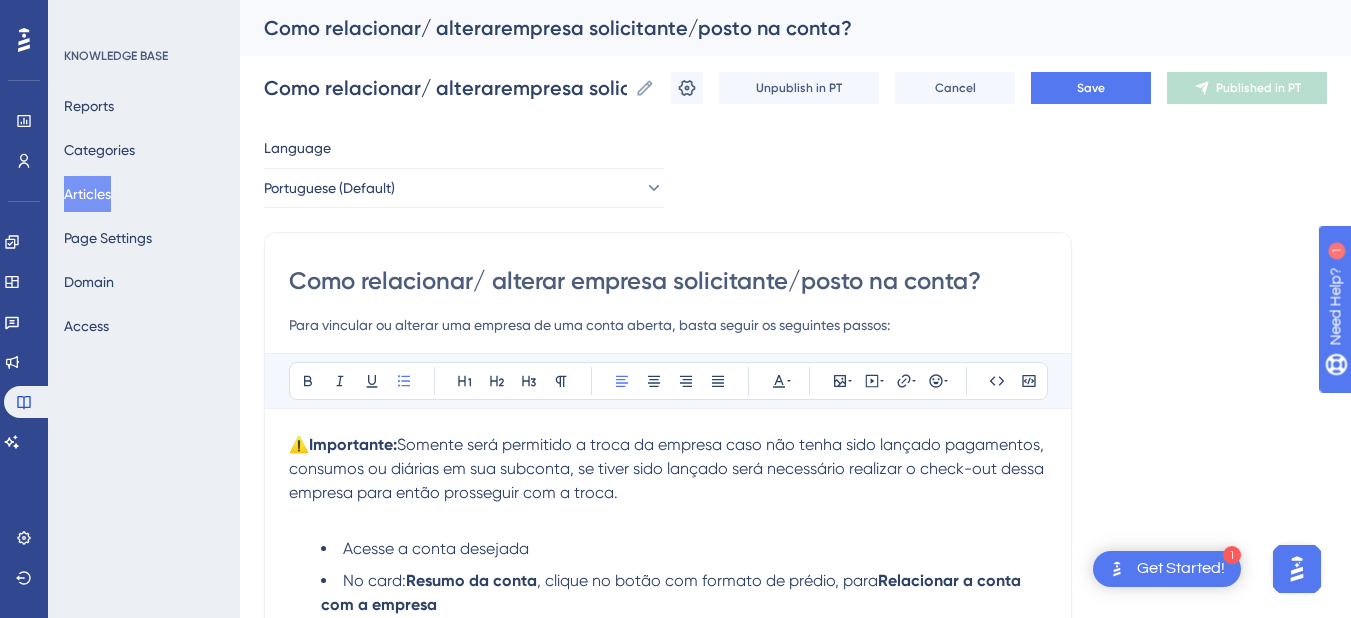 type on "Como relacionar/ alterar empresa solicitante/posto na conta?" 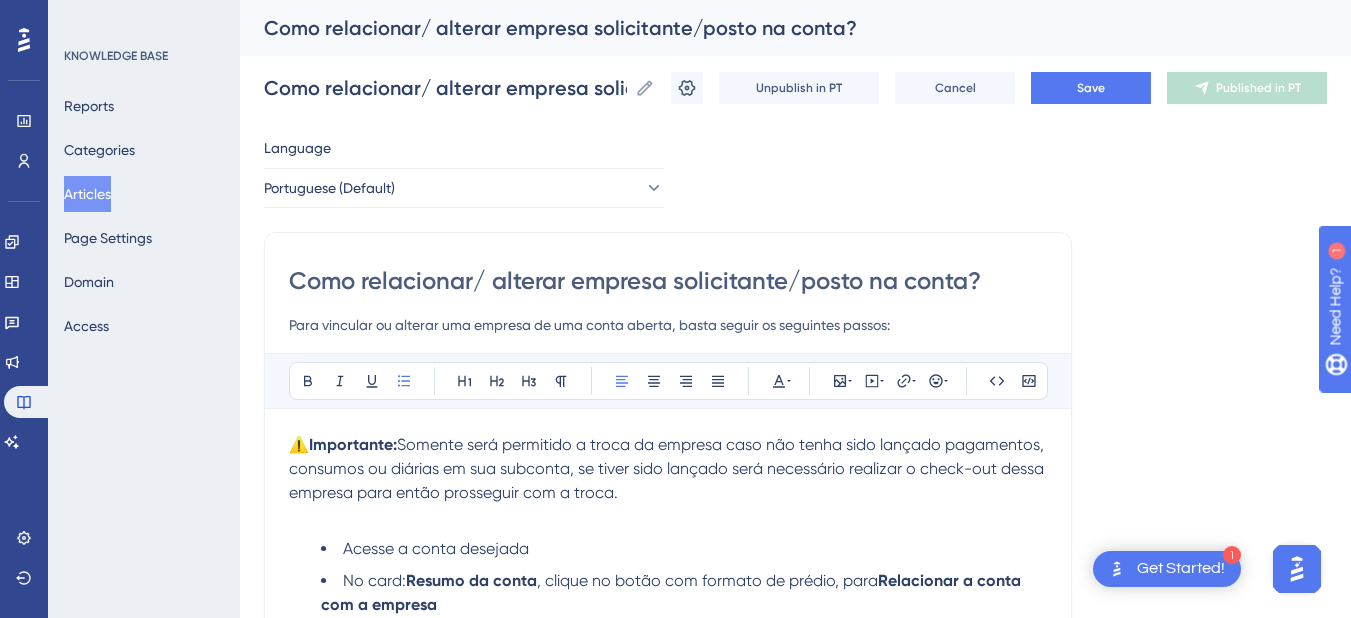 type on "Como relacionar/ alterar empresa solicitante/posto na conta?" 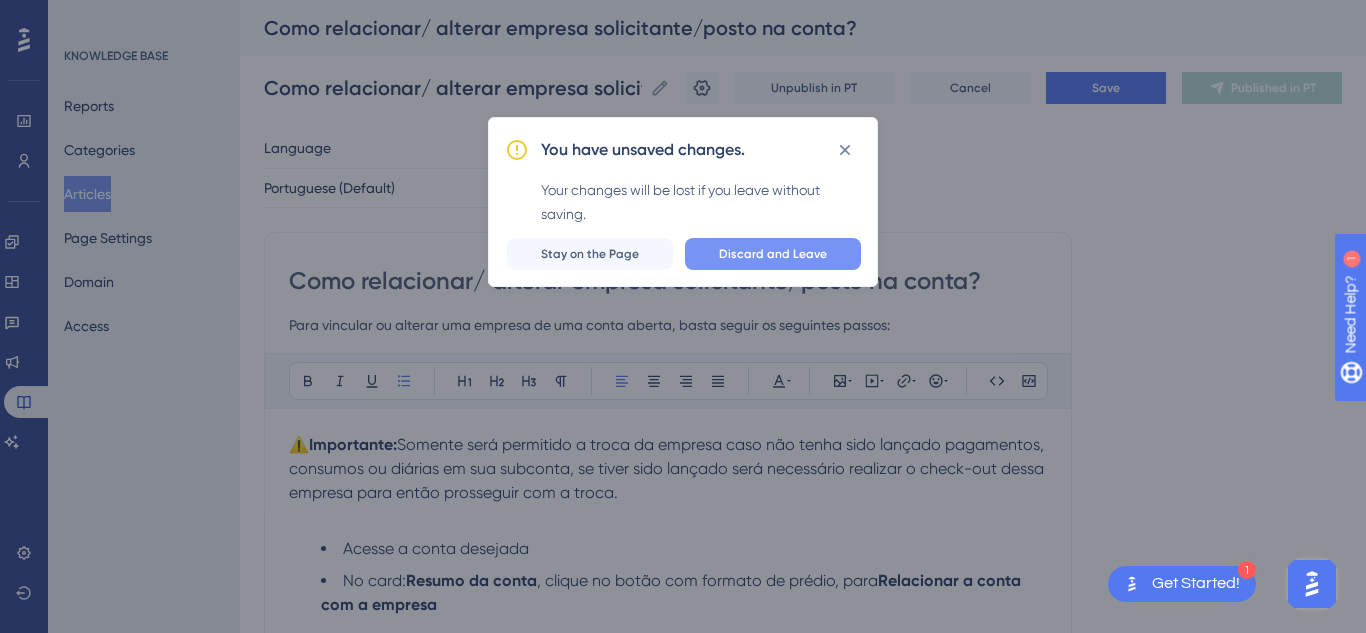 click on "Discard and Leave" at bounding box center (773, 254) 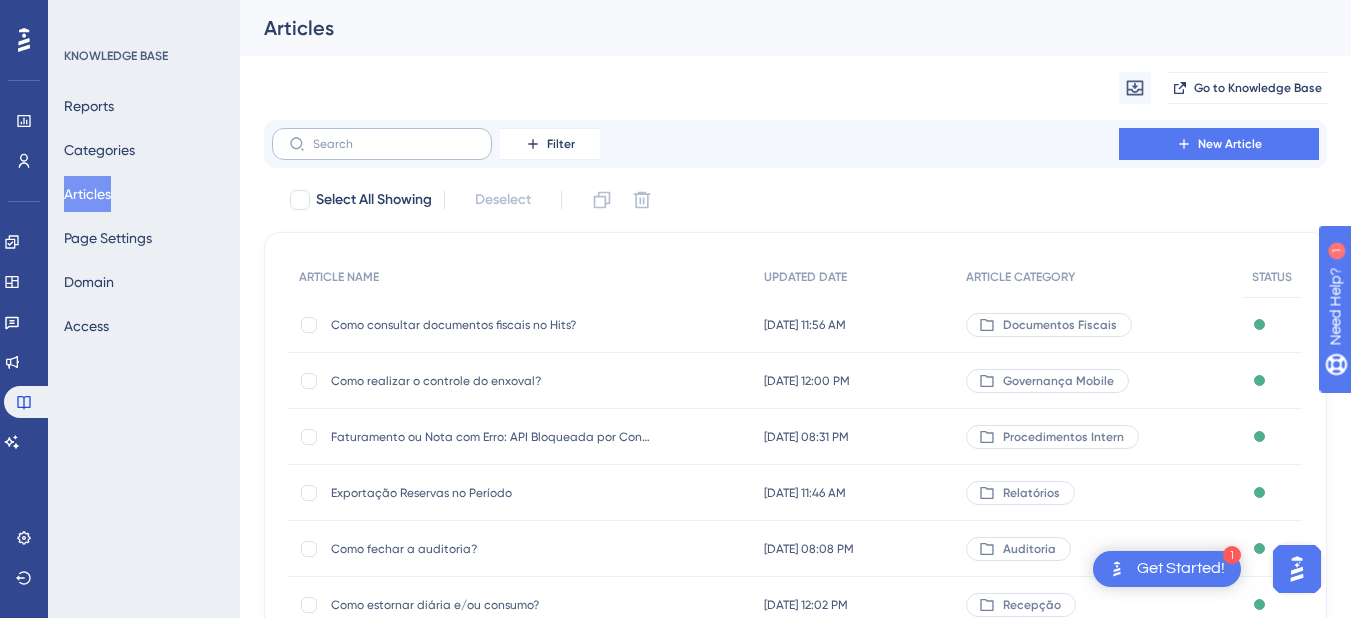 click at bounding box center (382, 144) 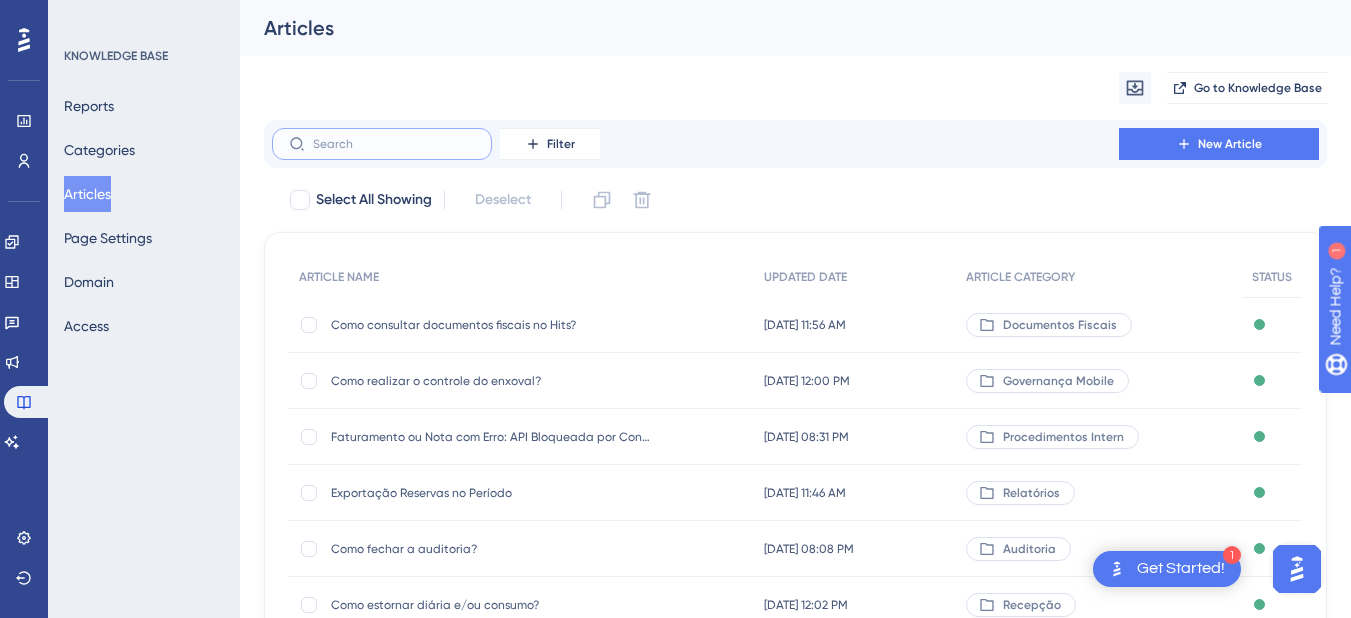 click at bounding box center [394, 144] 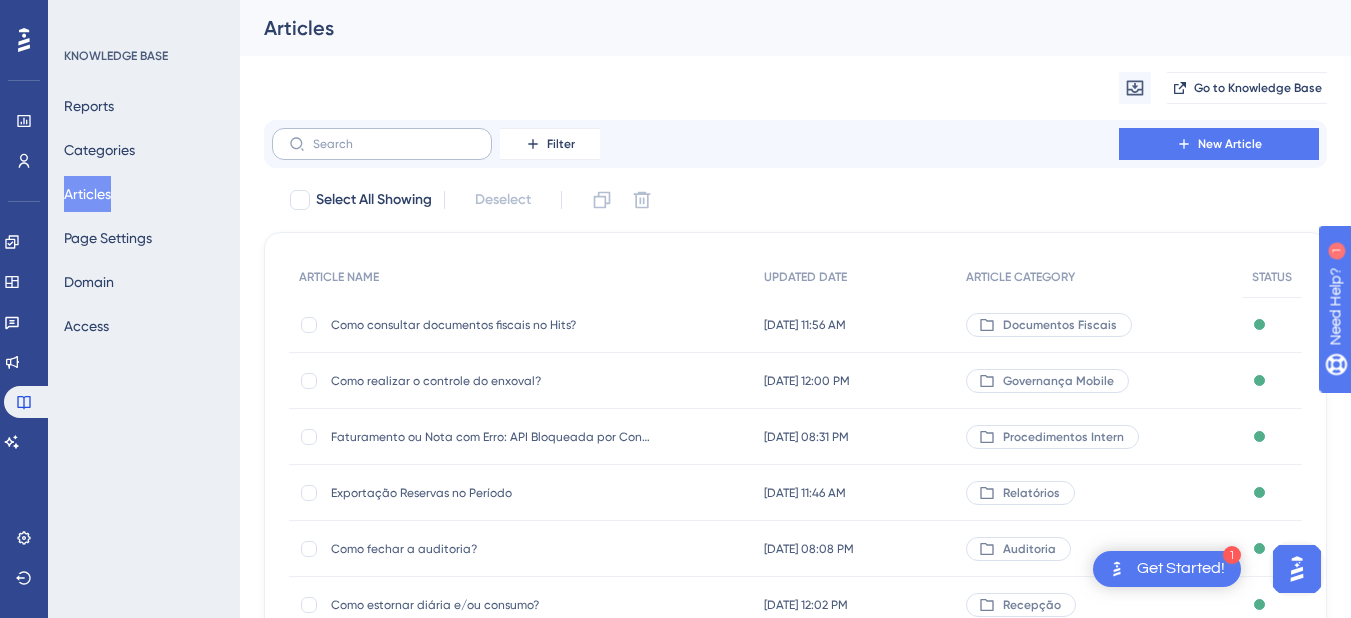 drag, startPoint x: 352, startPoint y: 135, endPoint x: 314, endPoint y: 134, distance: 38.013157 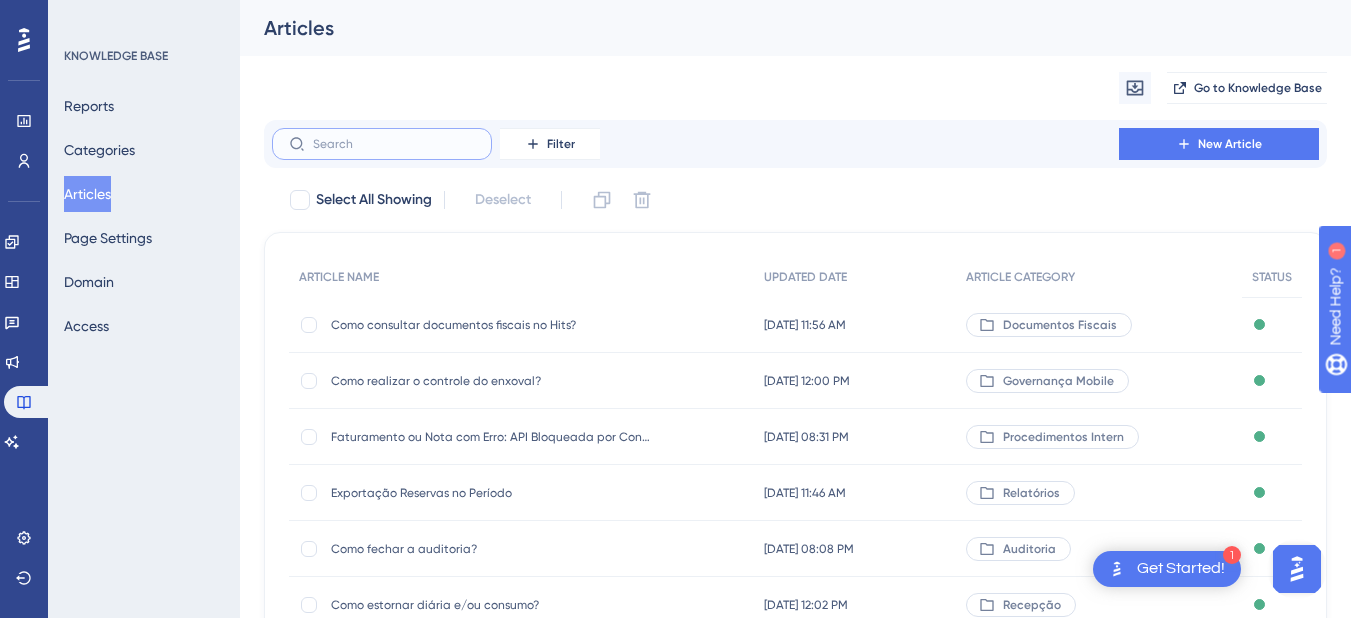 click at bounding box center (394, 144) 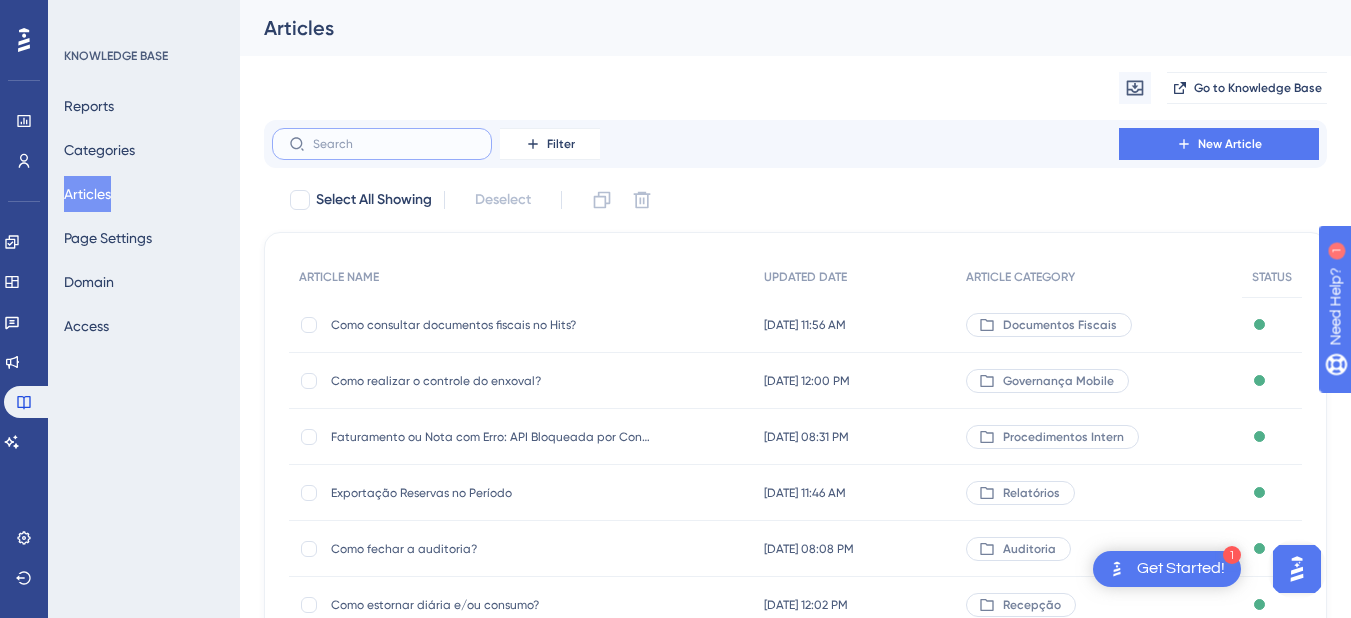 click at bounding box center (394, 144) 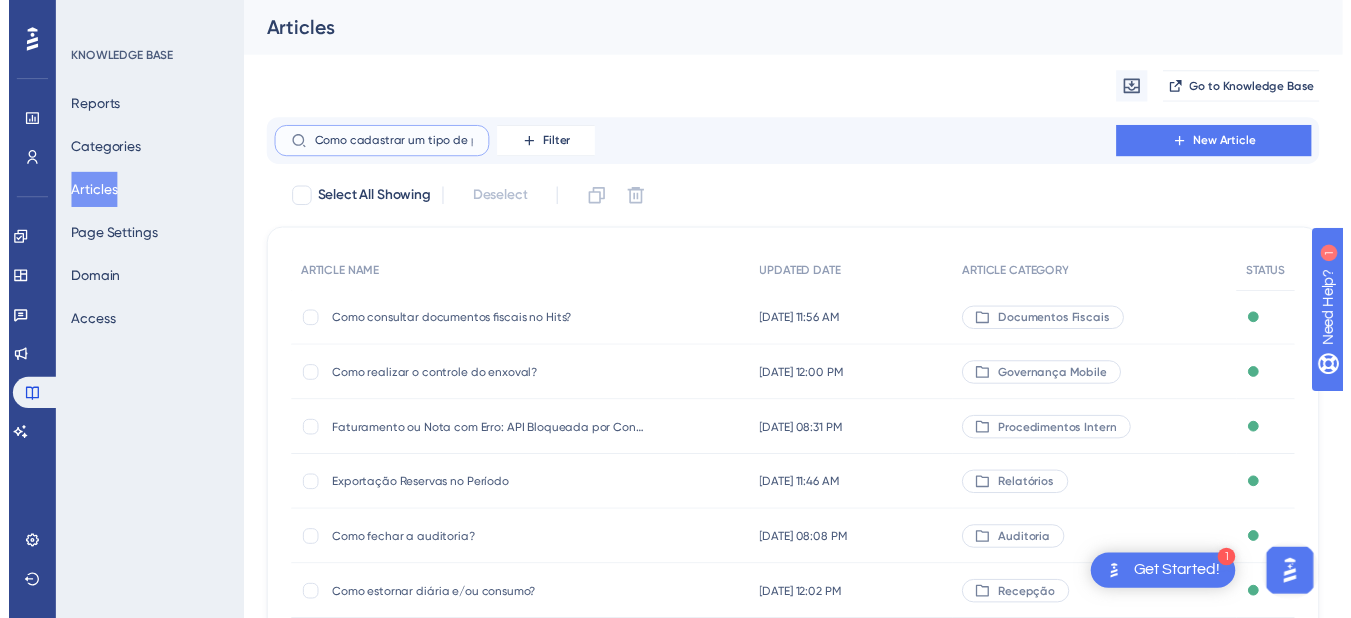 scroll, scrollTop: 0, scrollLeft: 65, axis: horizontal 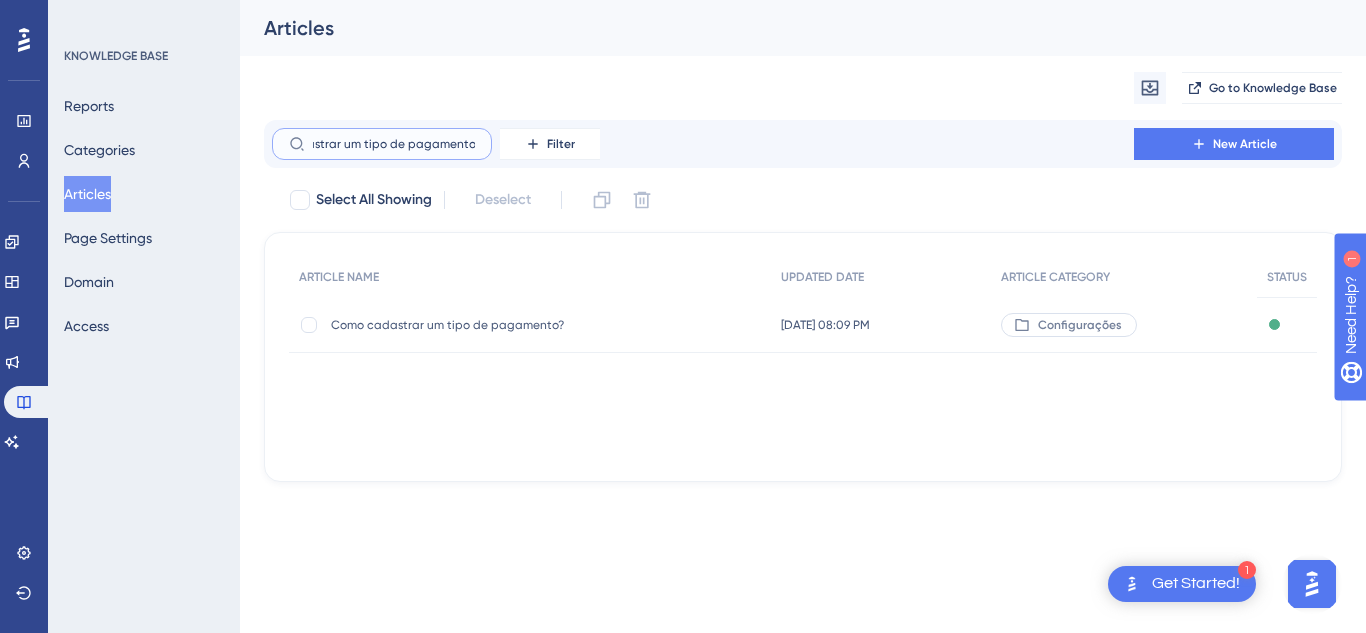 type on "Como cadastrar um tipo de pagamento?" 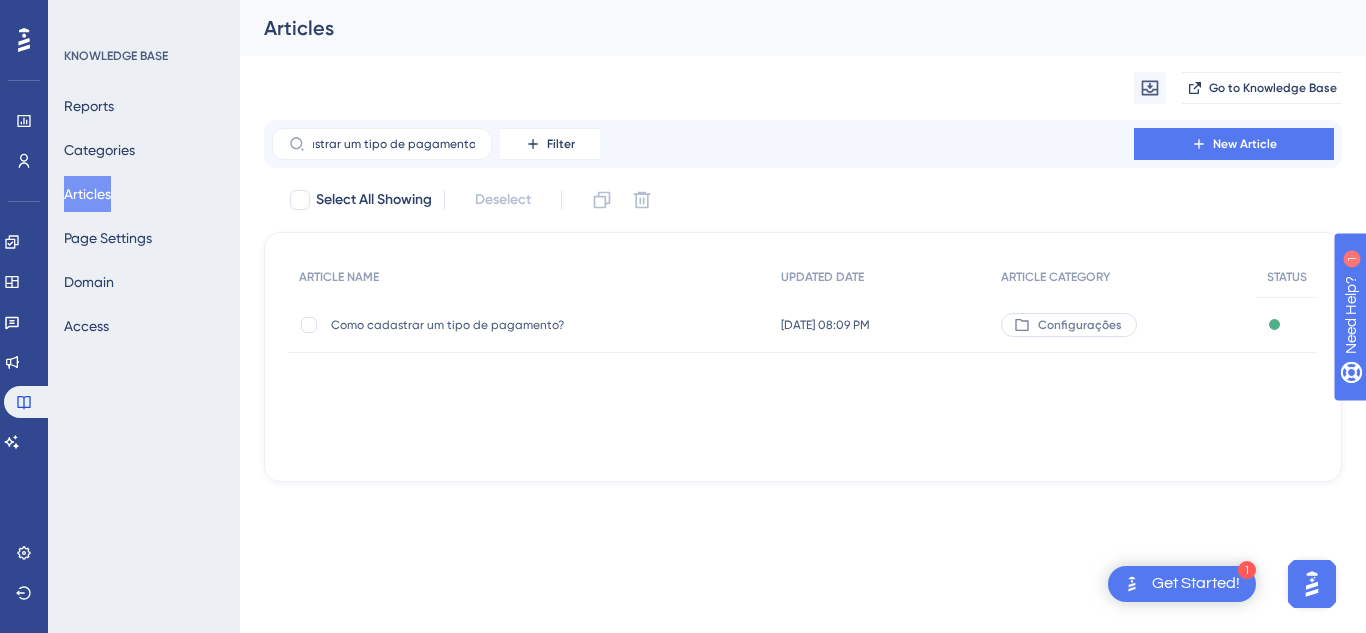 click on "Como cadastrar um tipo de pagamento?" at bounding box center [491, 325] 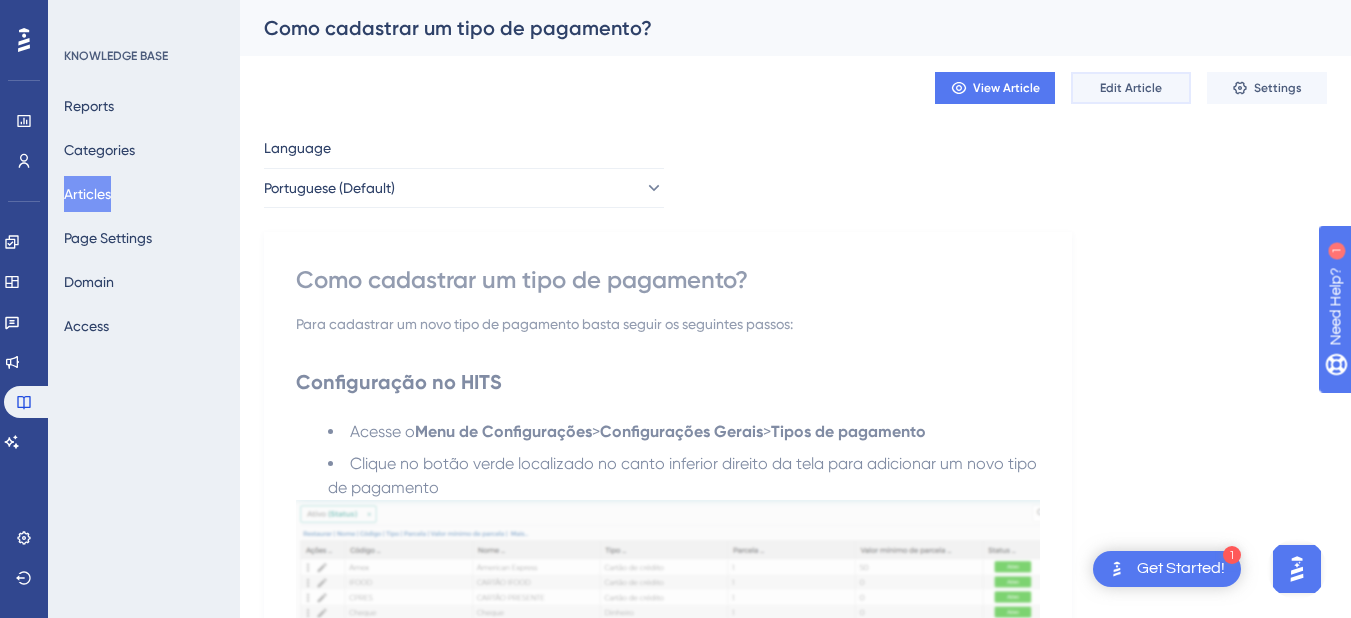 click on "Edit Article" at bounding box center (1131, 88) 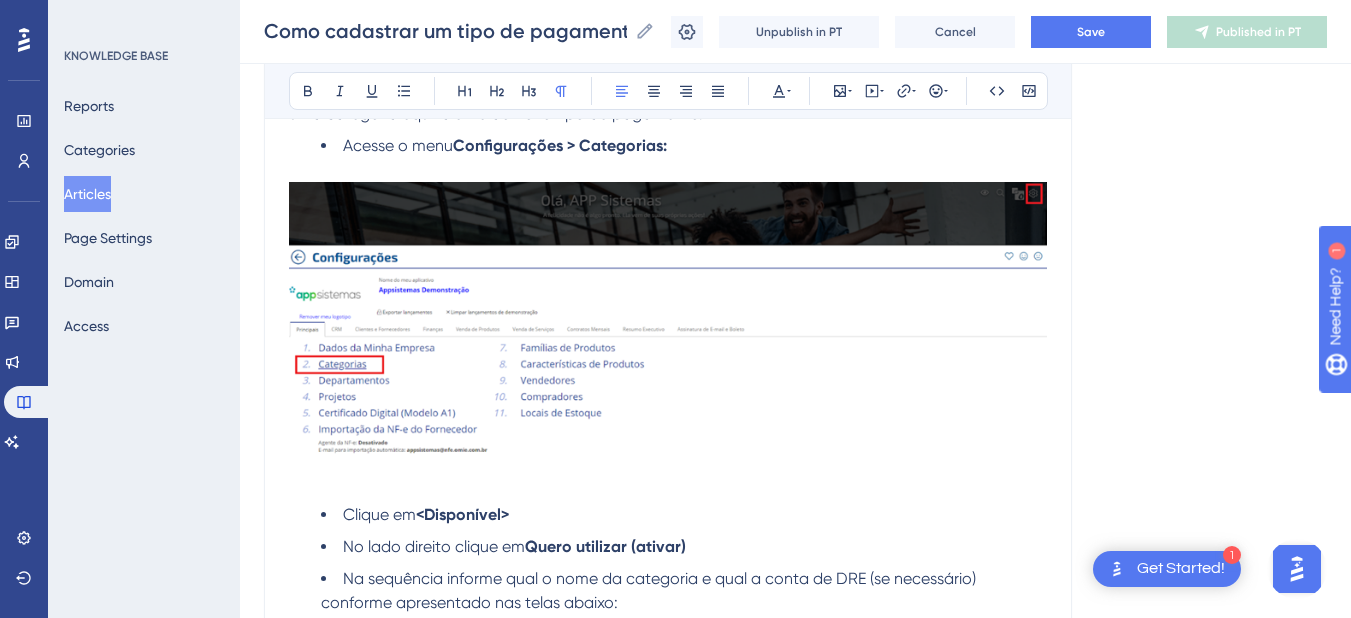 scroll, scrollTop: 2654, scrollLeft: 0, axis: vertical 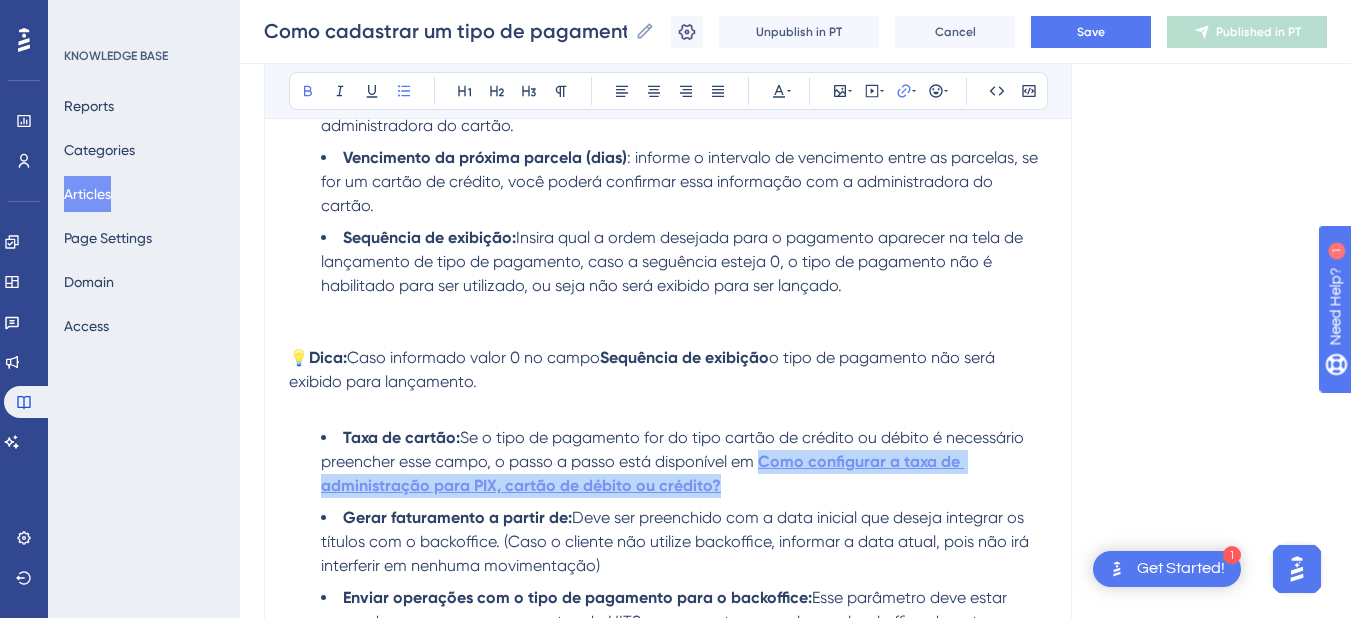 drag, startPoint x: 728, startPoint y: 460, endPoint x: 762, endPoint y: 440, distance: 39.446167 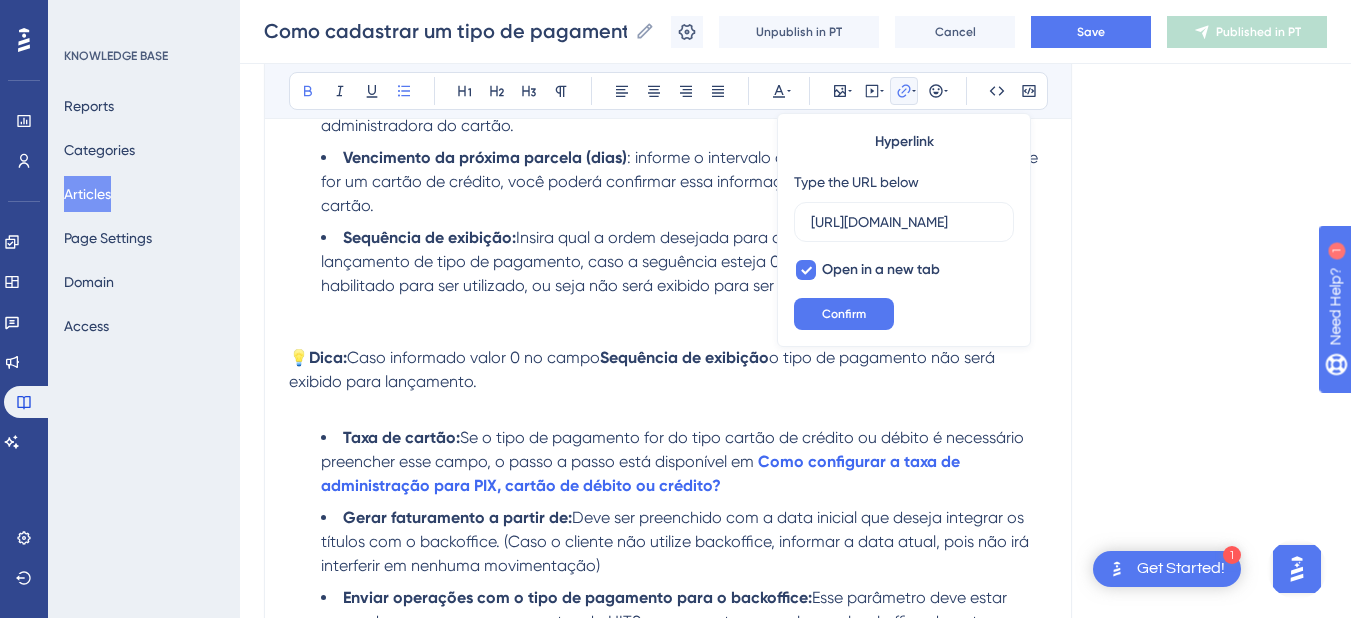 scroll, scrollTop: 0, scrollLeft: 573, axis: horizontal 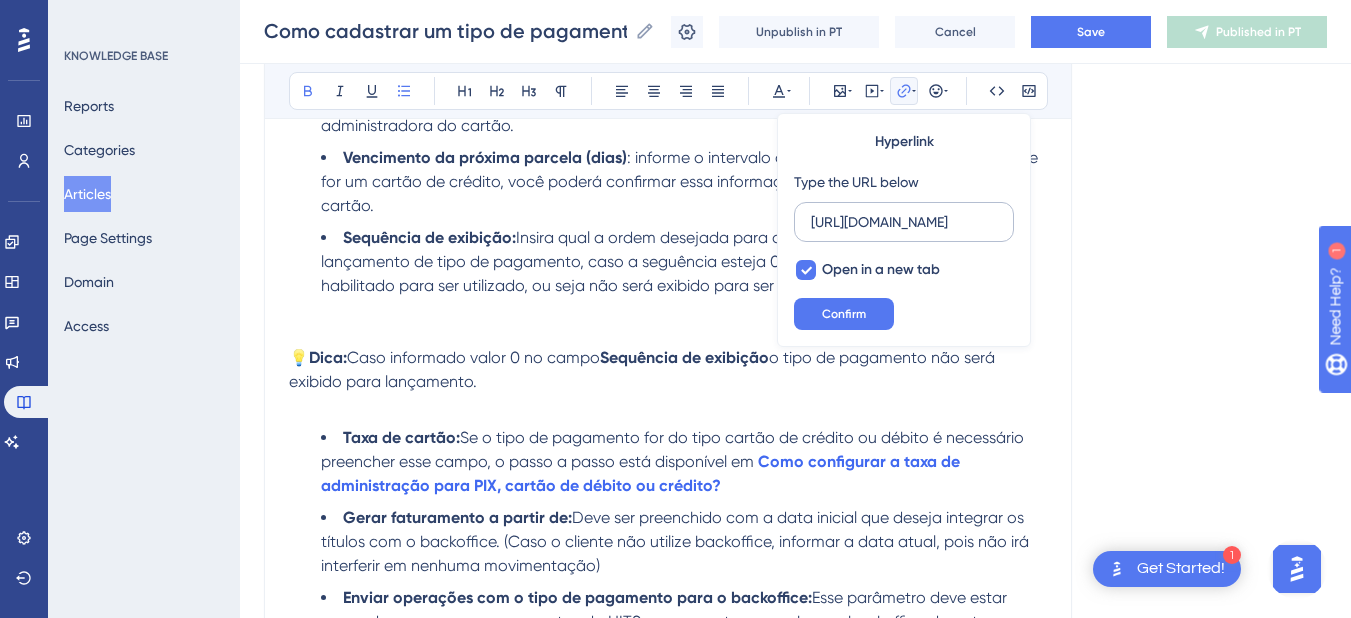 click on "https://appsistemas-zfq1.help.userguiding.com/pt/articles/7520-como-configurar-a-taxa-de-administrao-para-pix" at bounding box center [904, 222] 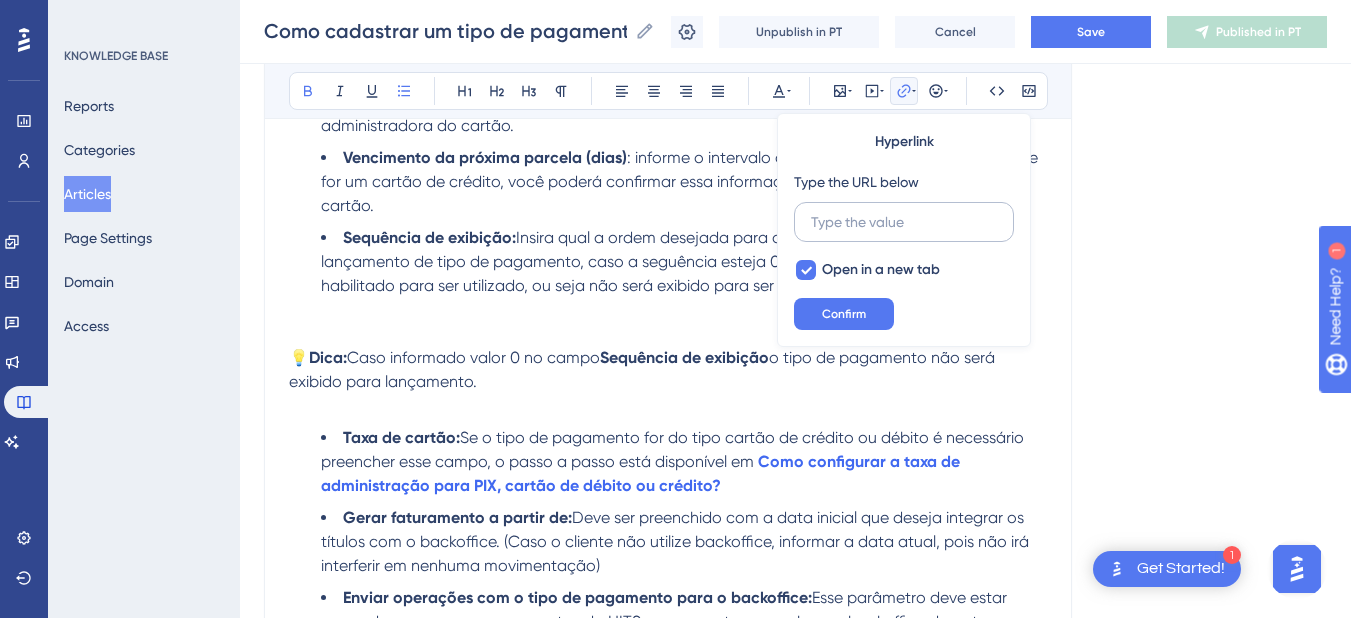 scroll, scrollTop: 0, scrollLeft: 0, axis: both 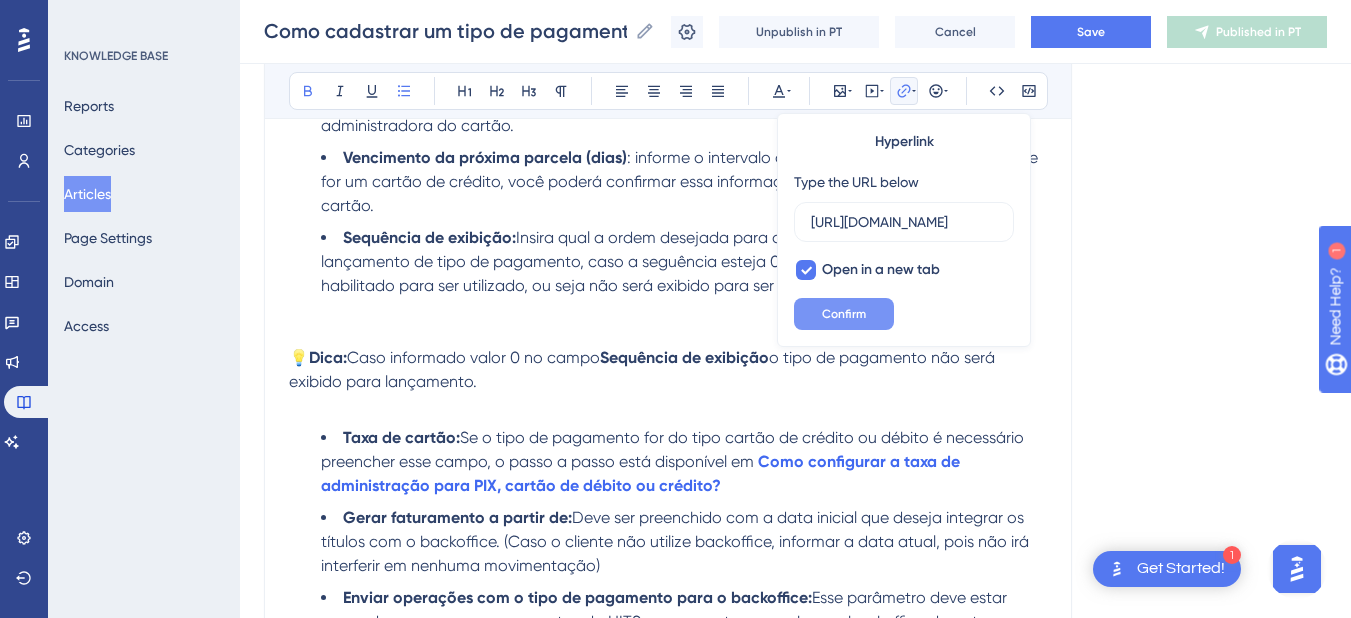 type on "https://appsistemas.help.userguiding.com/pt/articles/7520-como-configurar-a-taxa-de-administrao-para-pix" 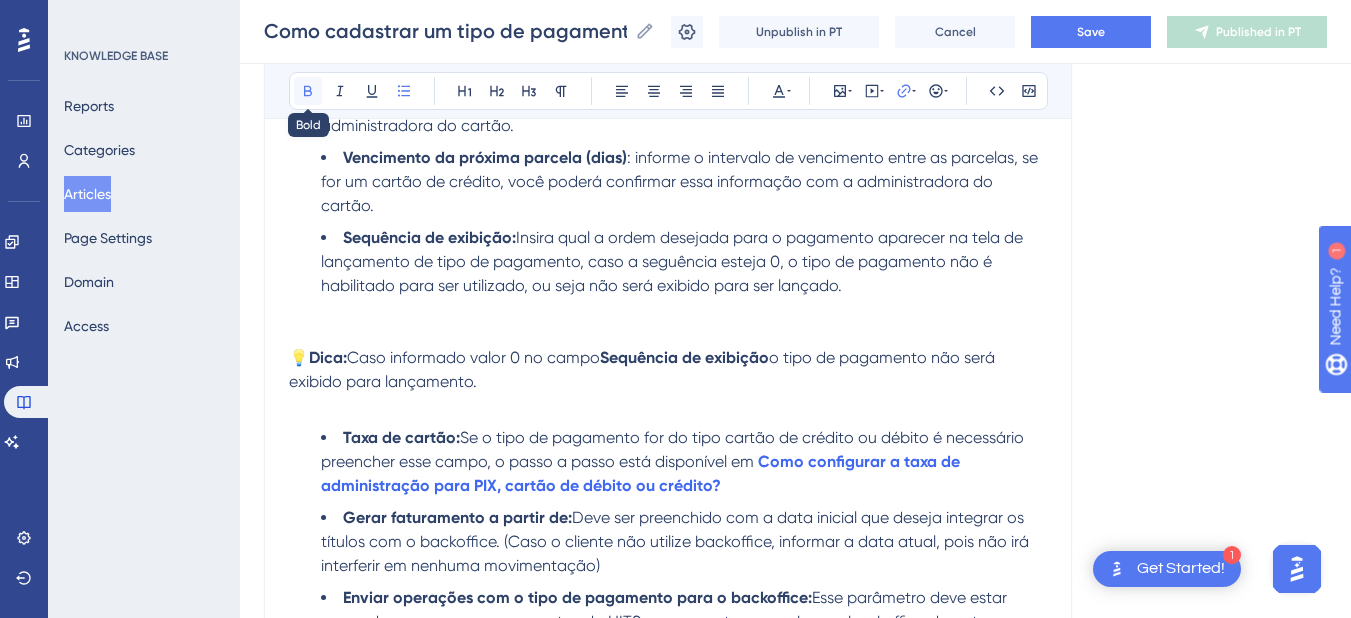 click at bounding box center (308, 91) 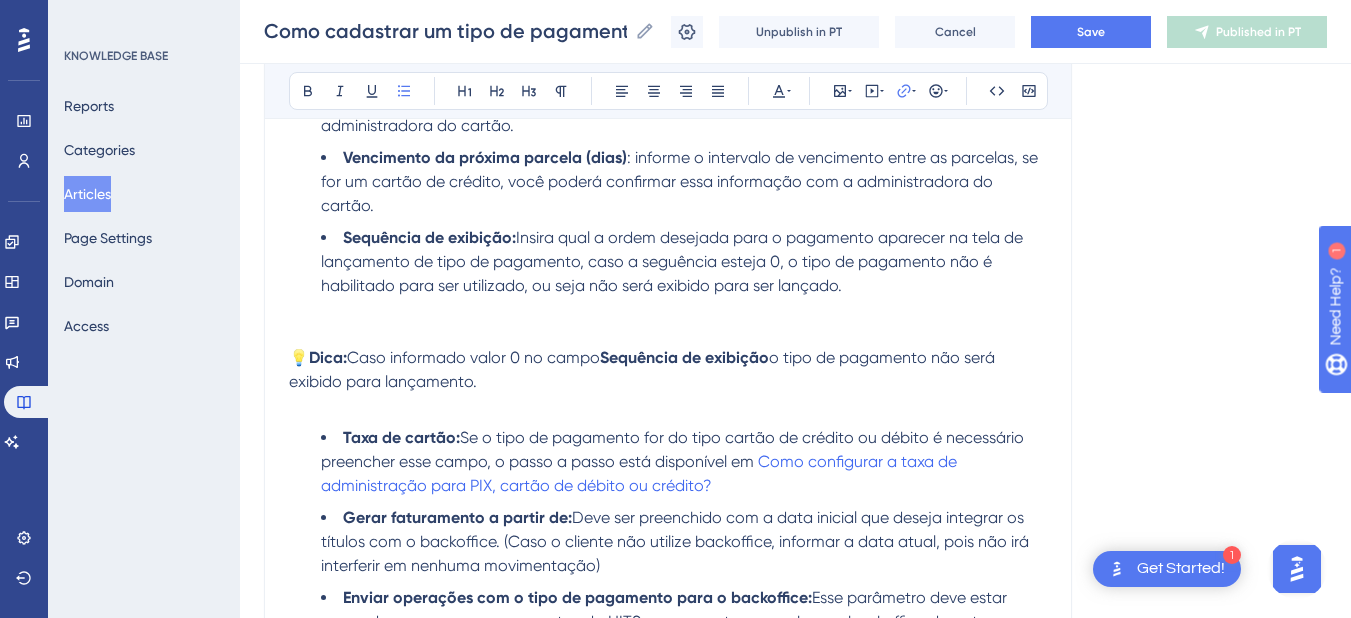 click on "o tipo de pagamento não será exibido para lançamento." at bounding box center (644, 369) 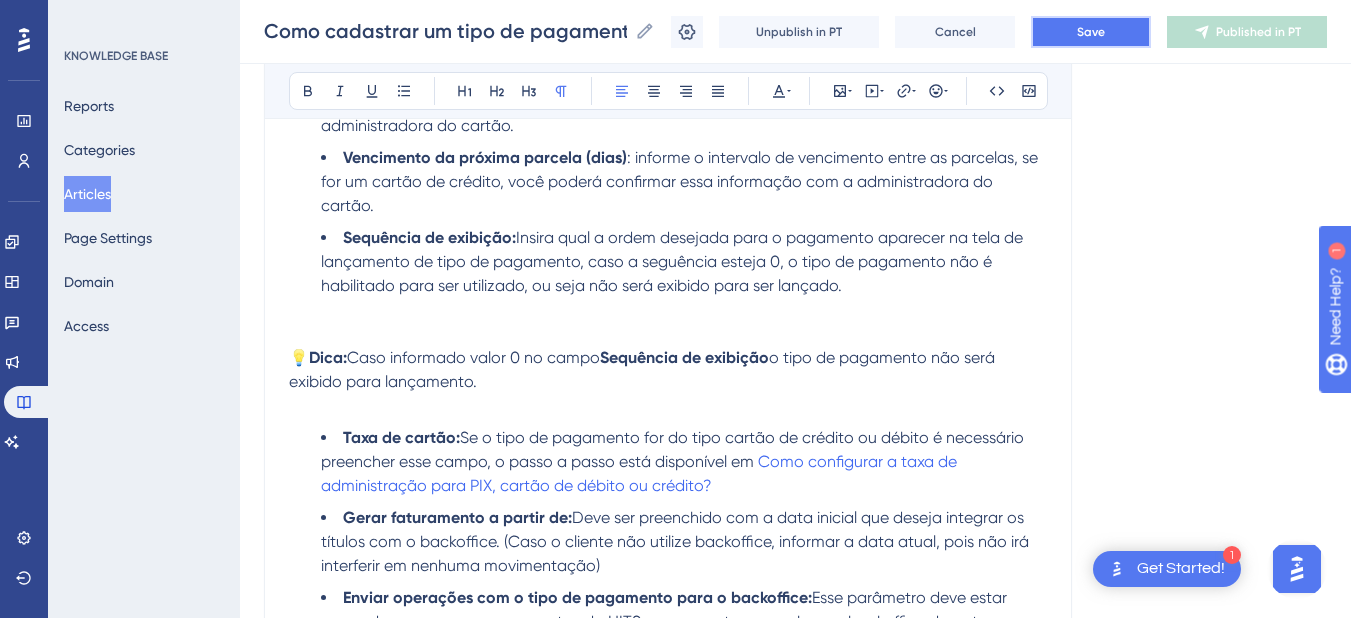 click on "Save" at bounding box center (1091, 32) 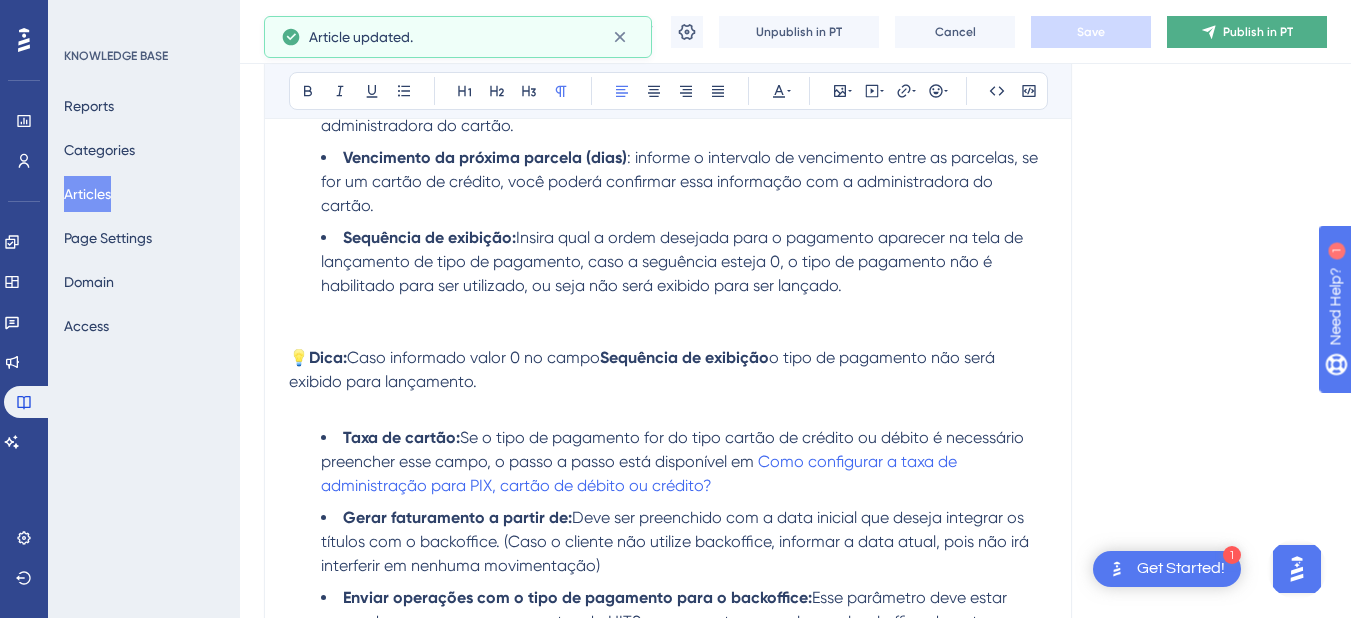 click on "Publish in PT" at bounding box center (1258, 32) 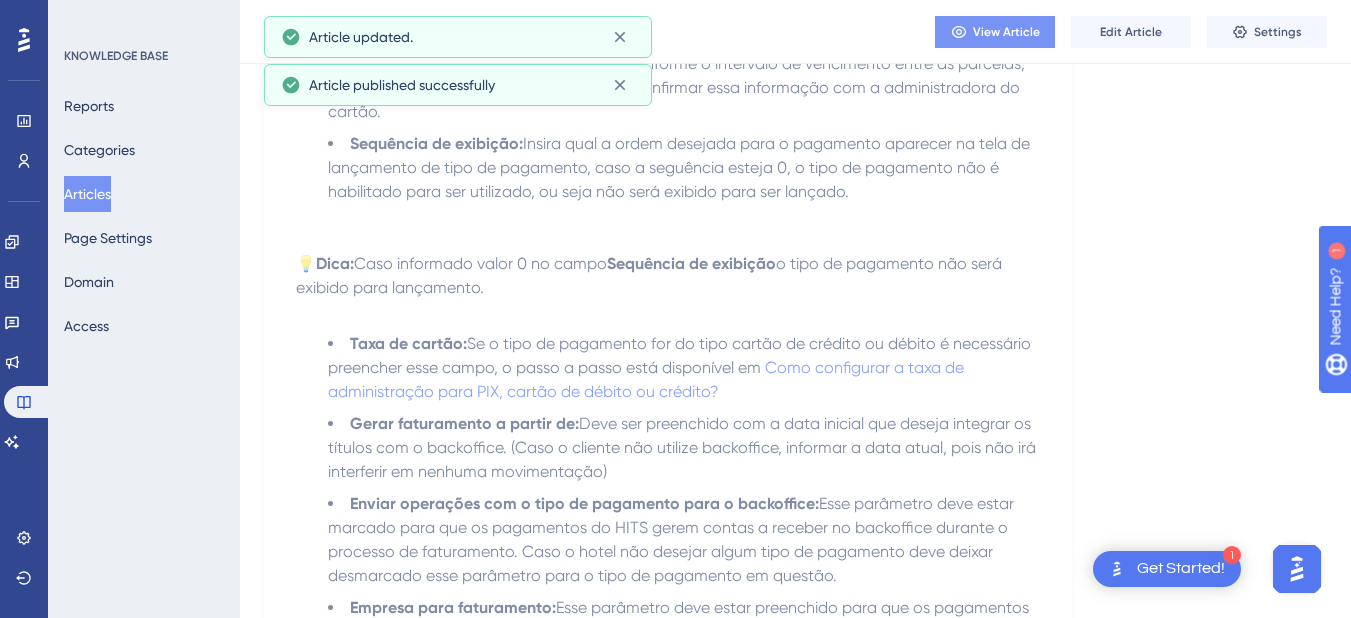 click on "View Article" at bounding box center [995, 32] 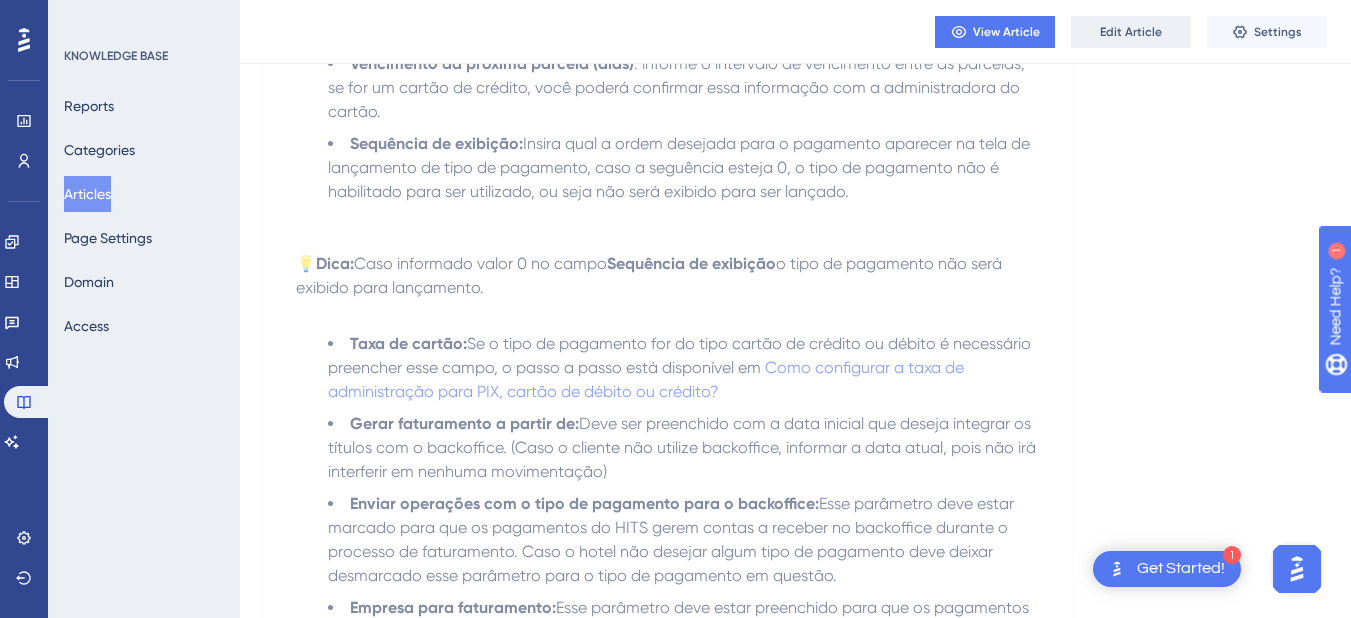 click on "Edit Article" at bounding box center [1131, 32] 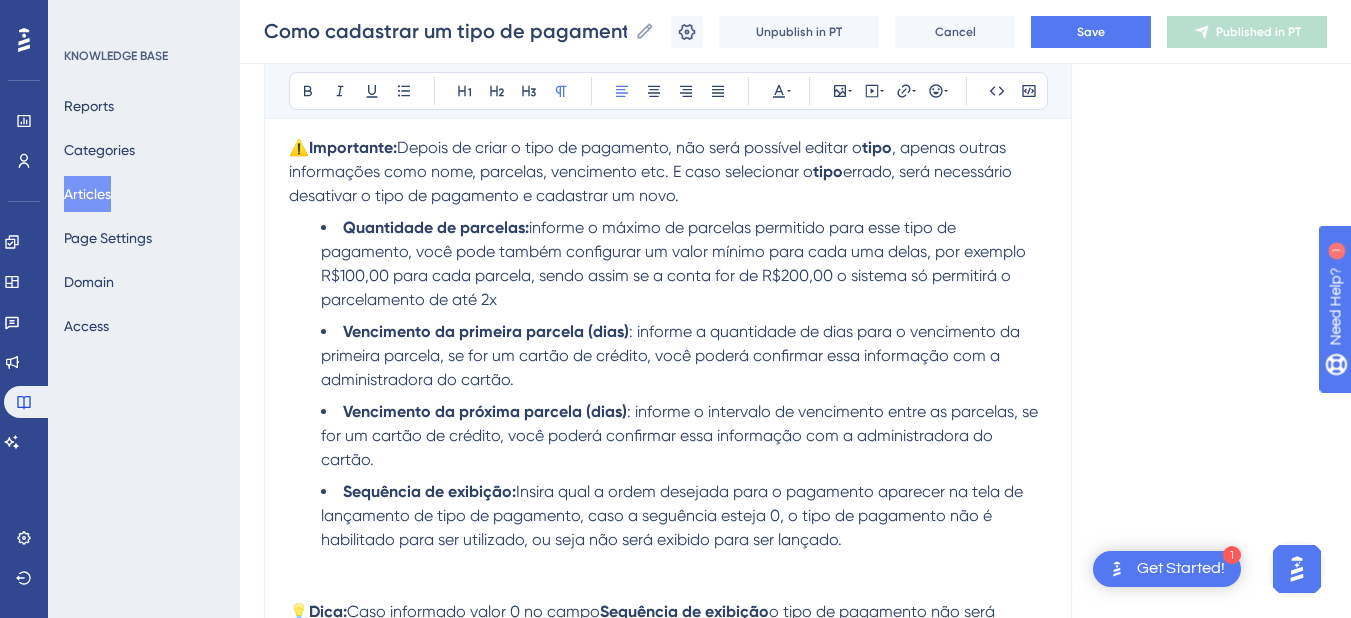 scroll, scrollTop: 1200, scrollLeft: 0, axis: vertical 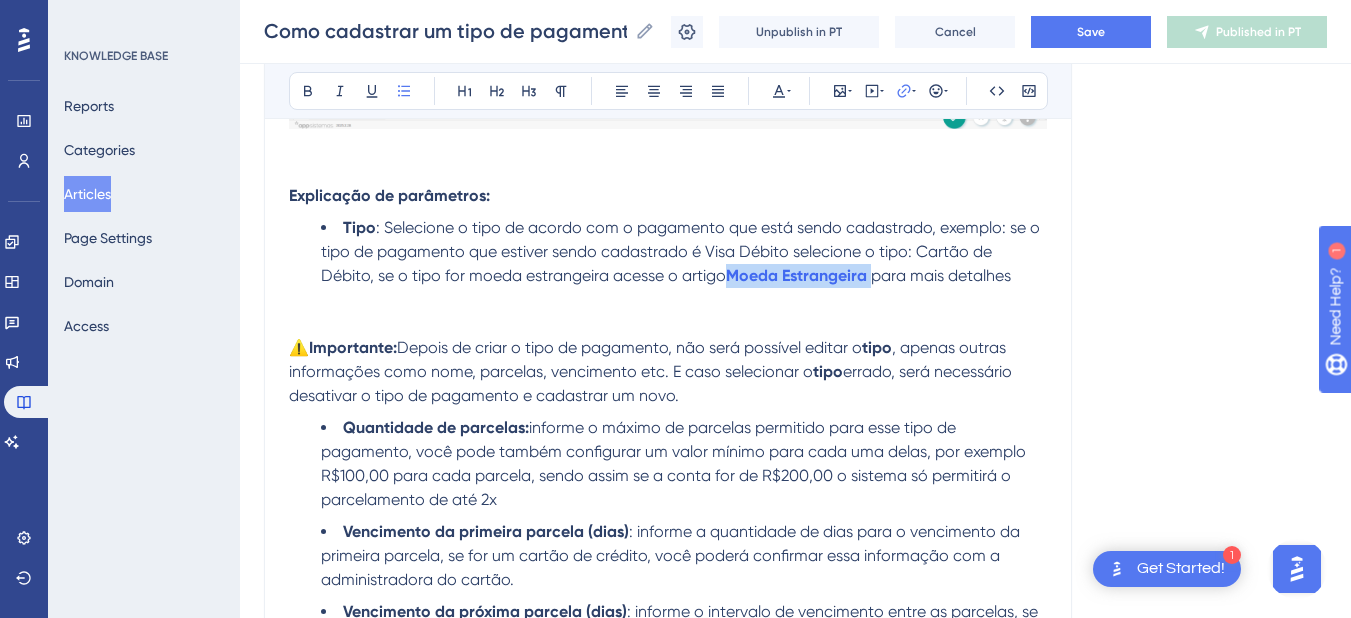 drag, startPoint x: 878, startPoint y: 278, endPoint x: 730, endPoint y: 285, distance: 148.16545 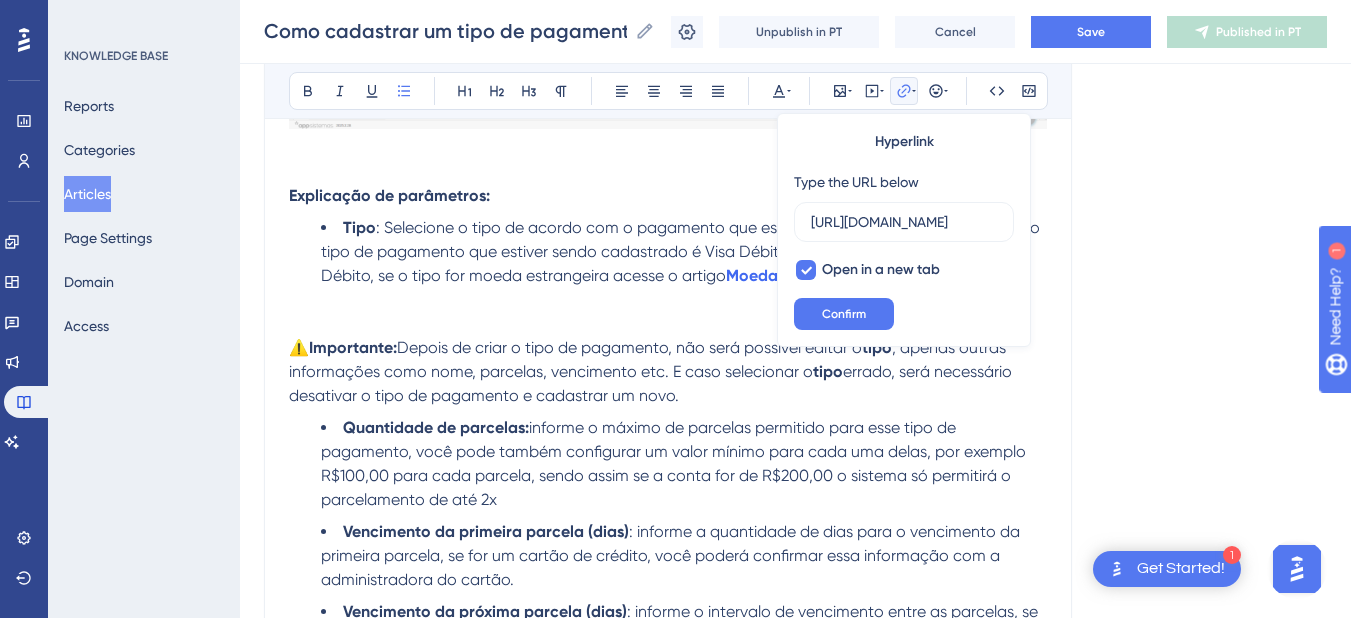 scroll, scrollTop: 0, scrollLeft: 335, axis: horizontal 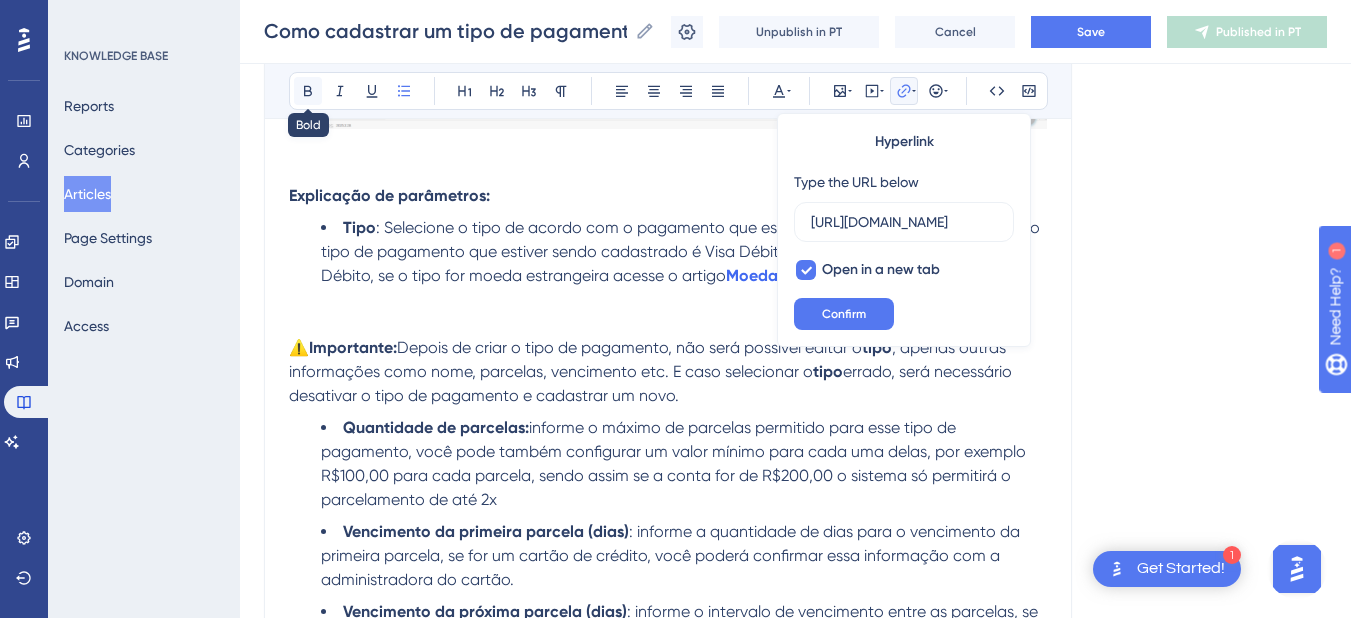 click 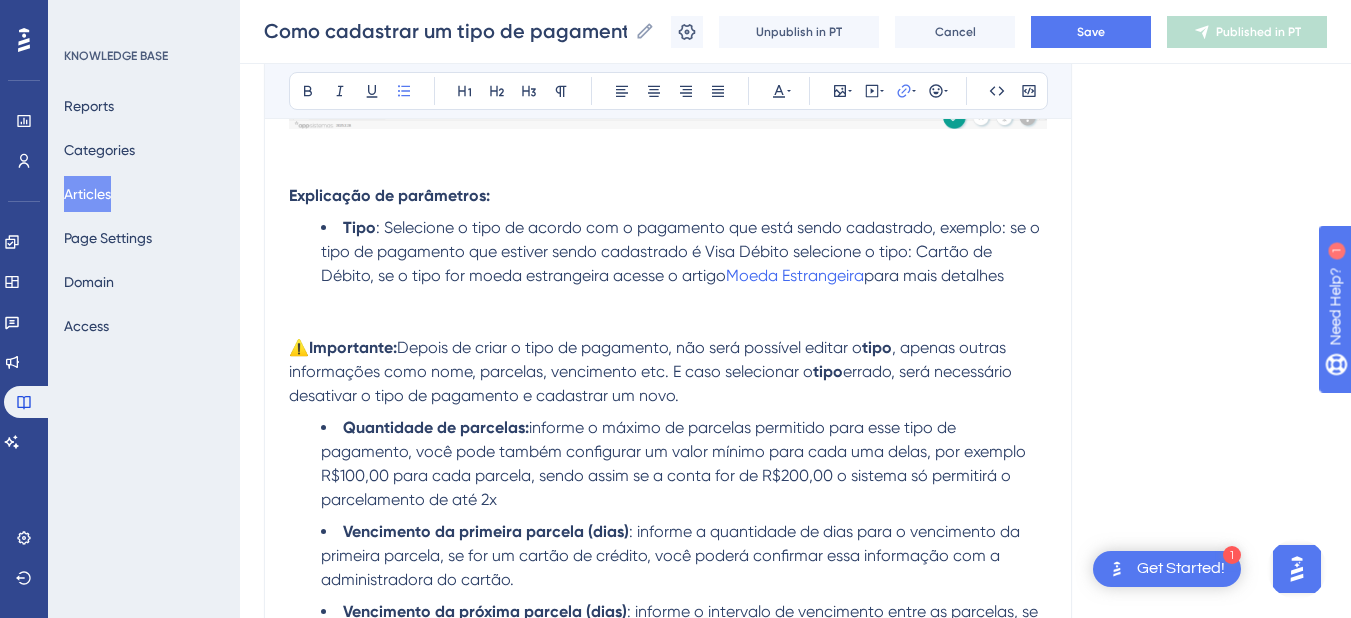 click on "Depois de criar o tipo de pagamento, não será possível editar o" at bounding box center [629, 347] 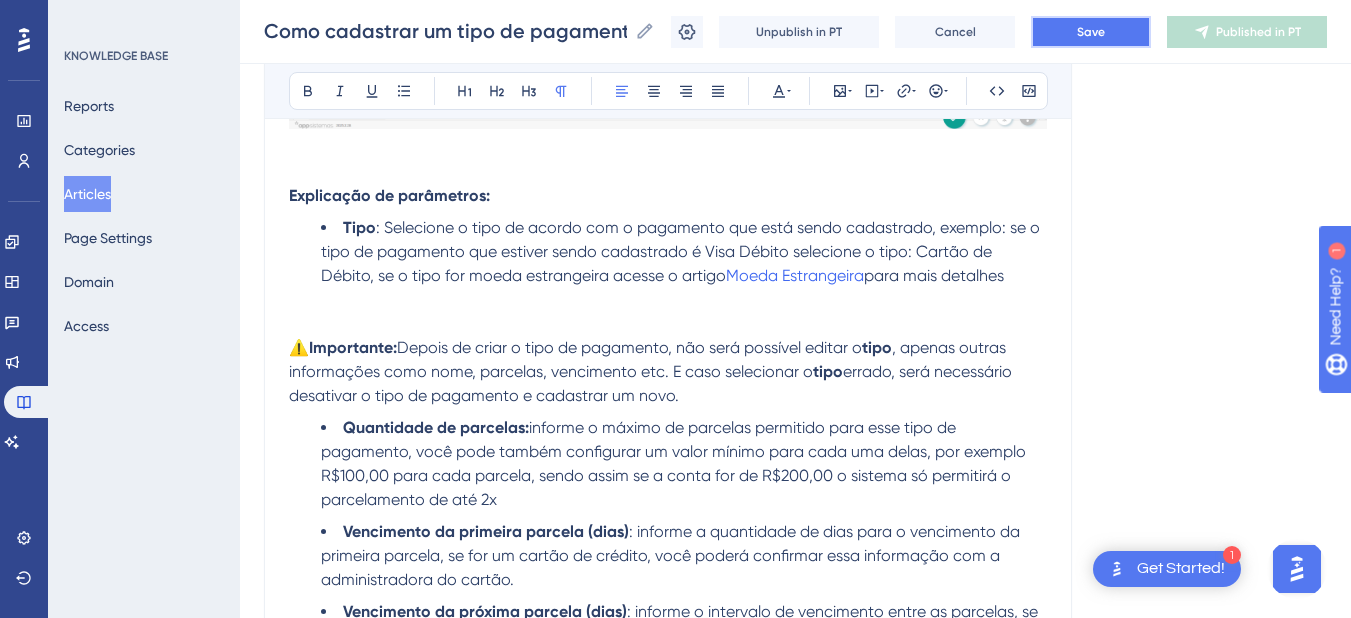 click on "Save" at bounding box center [1091, 32] 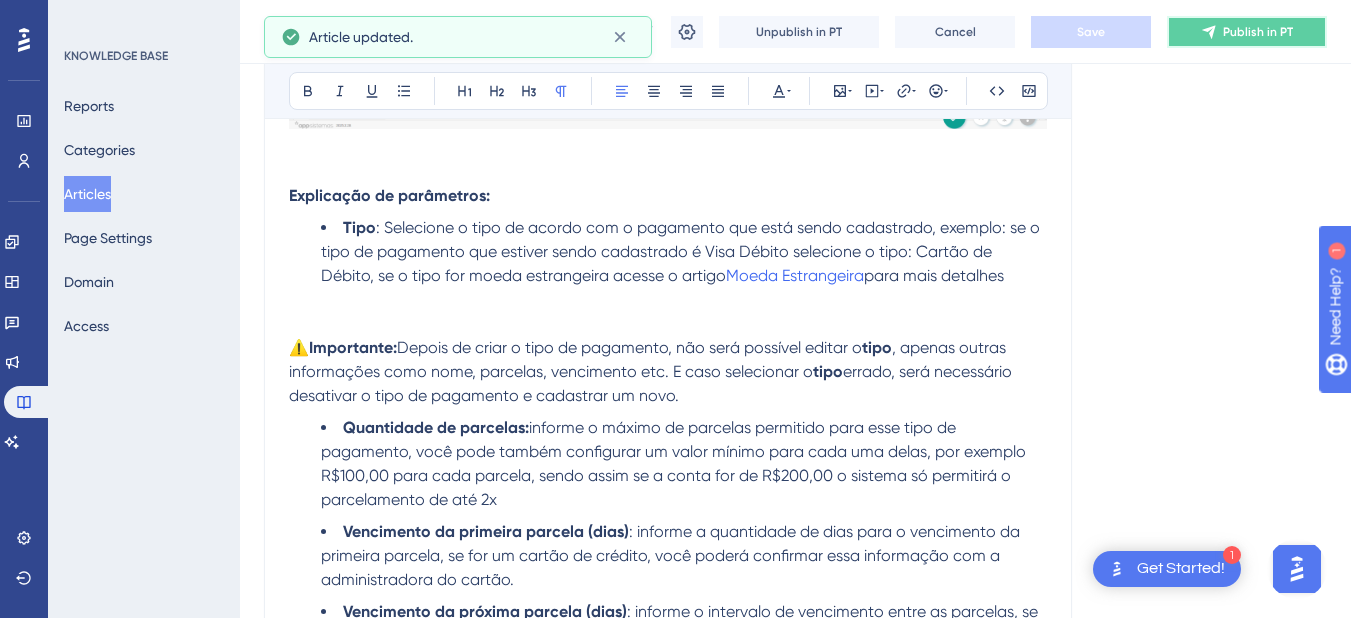 click on "Publish in PT" at bounding box center [1247, 32] 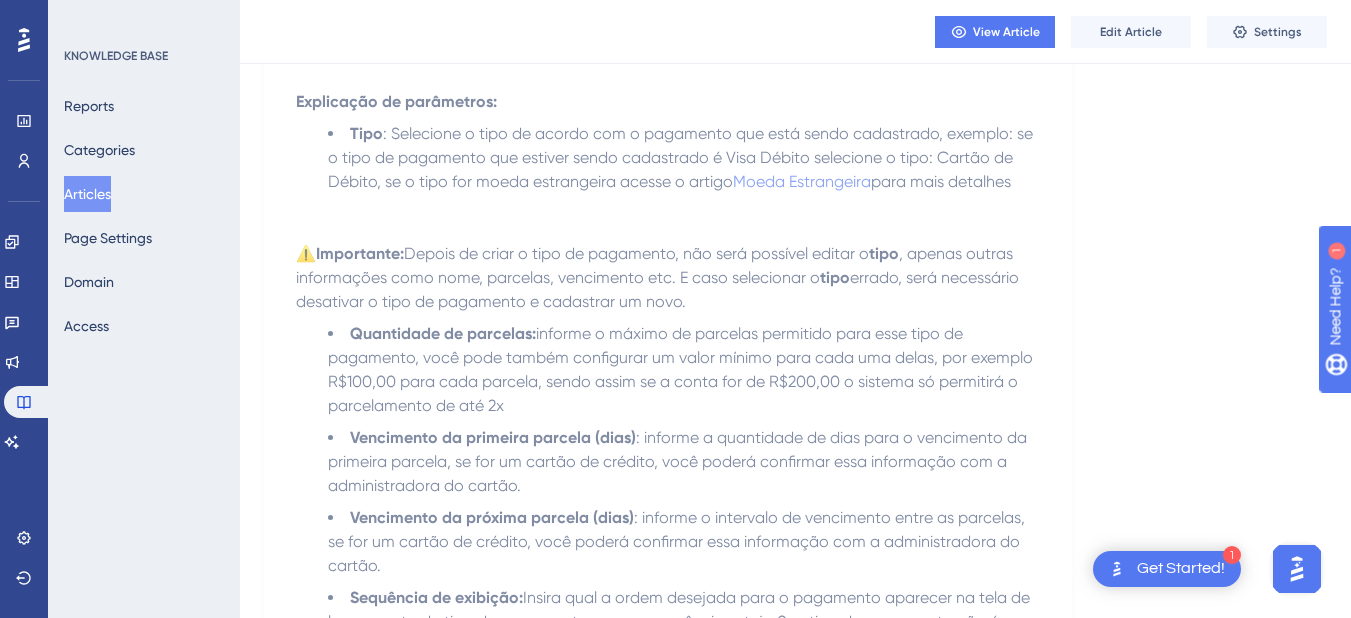 drag, startPoint x: 102, startPoint y: 189, endPoint x: 1356, endPoint y: 161, distance: 1254.3125 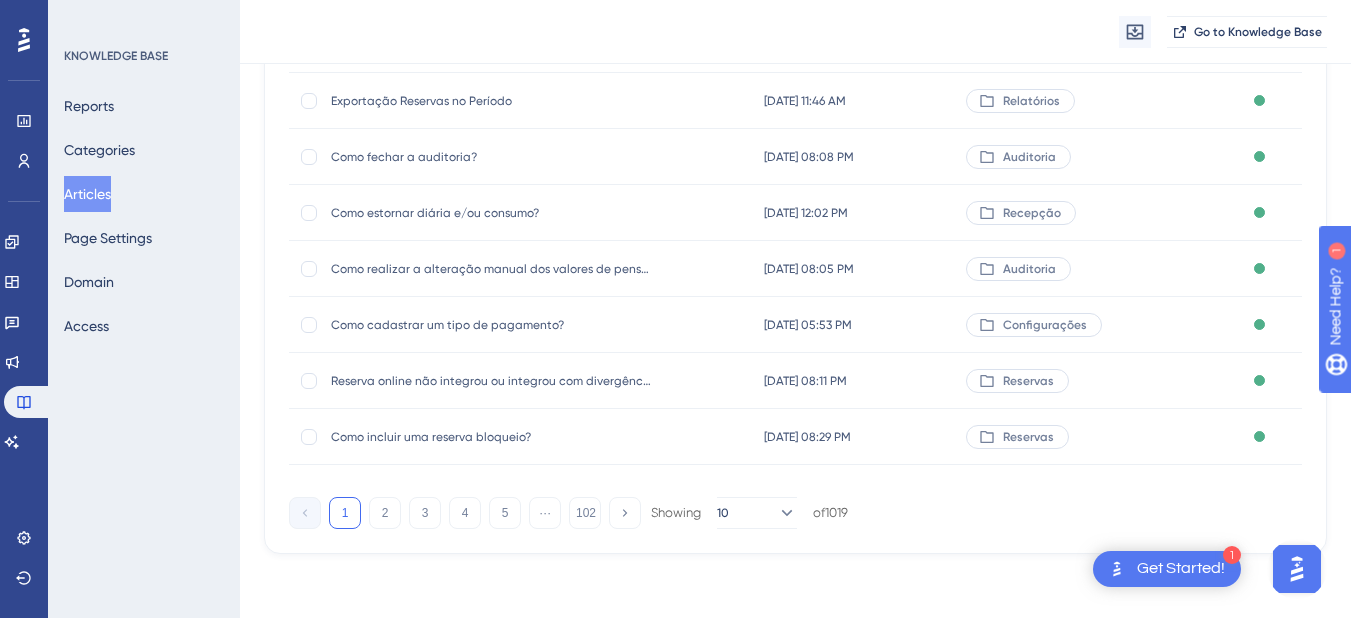 scroll, scrollTop: 0, scrollLeft: 0, axis: both 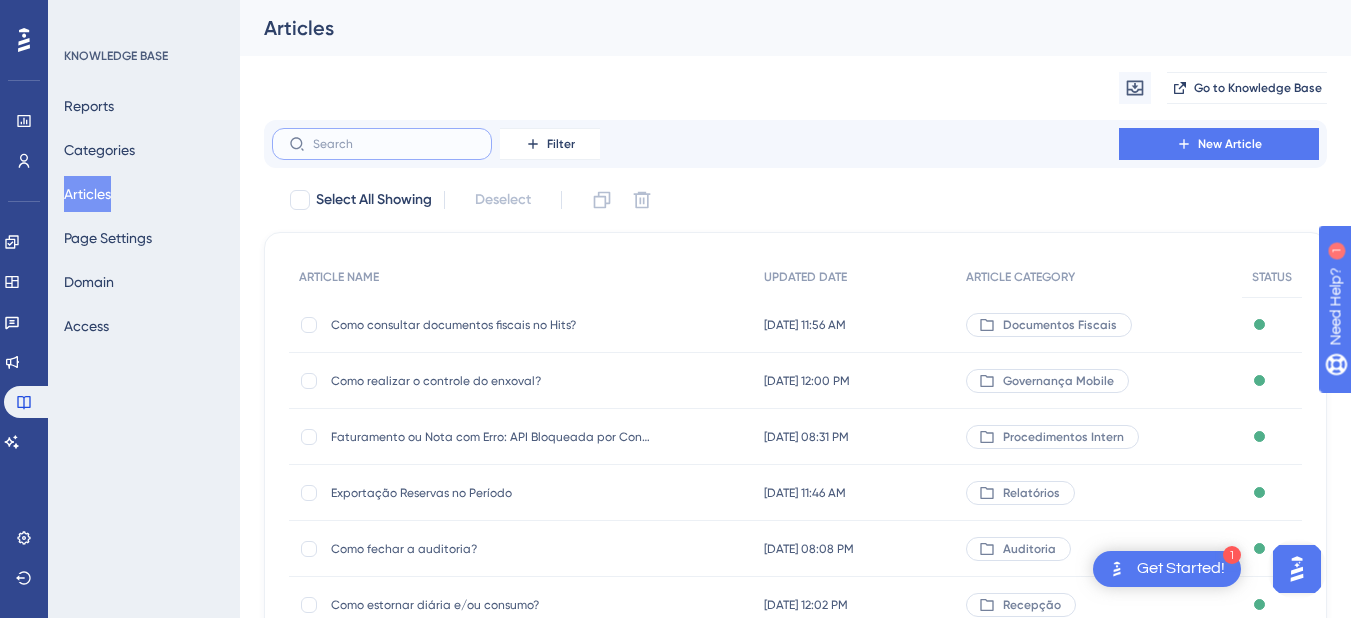 click at bounding box center (394, 144) 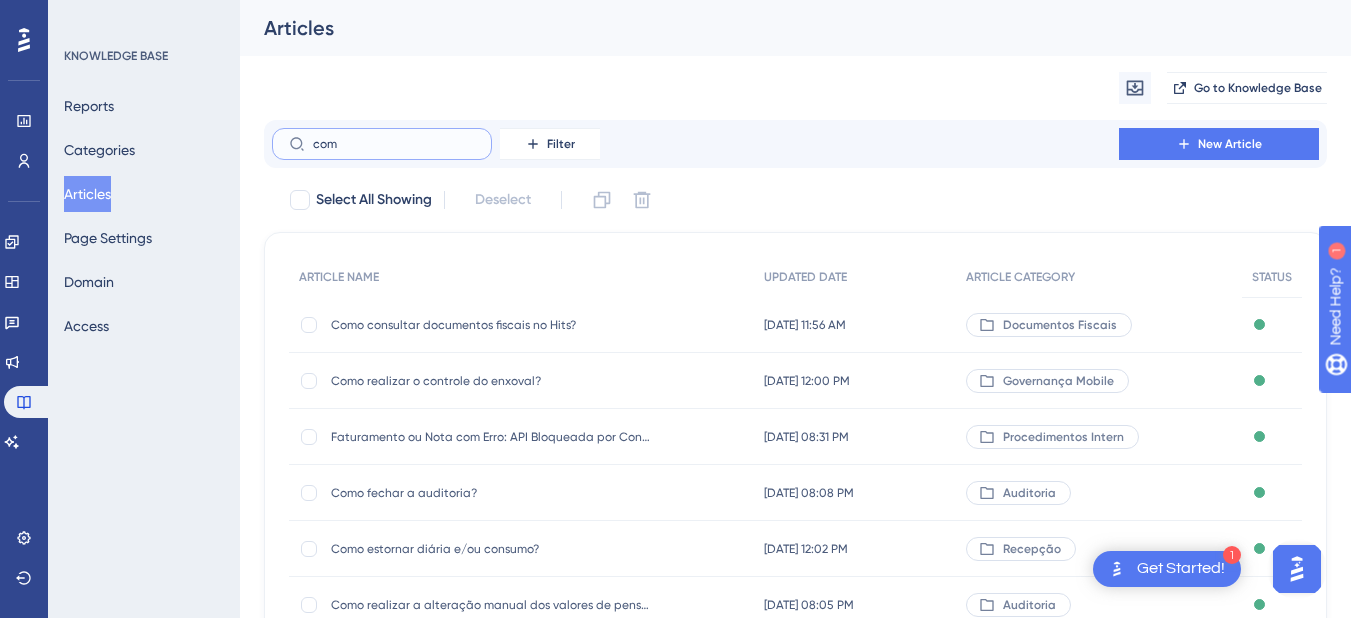 type on "comt" 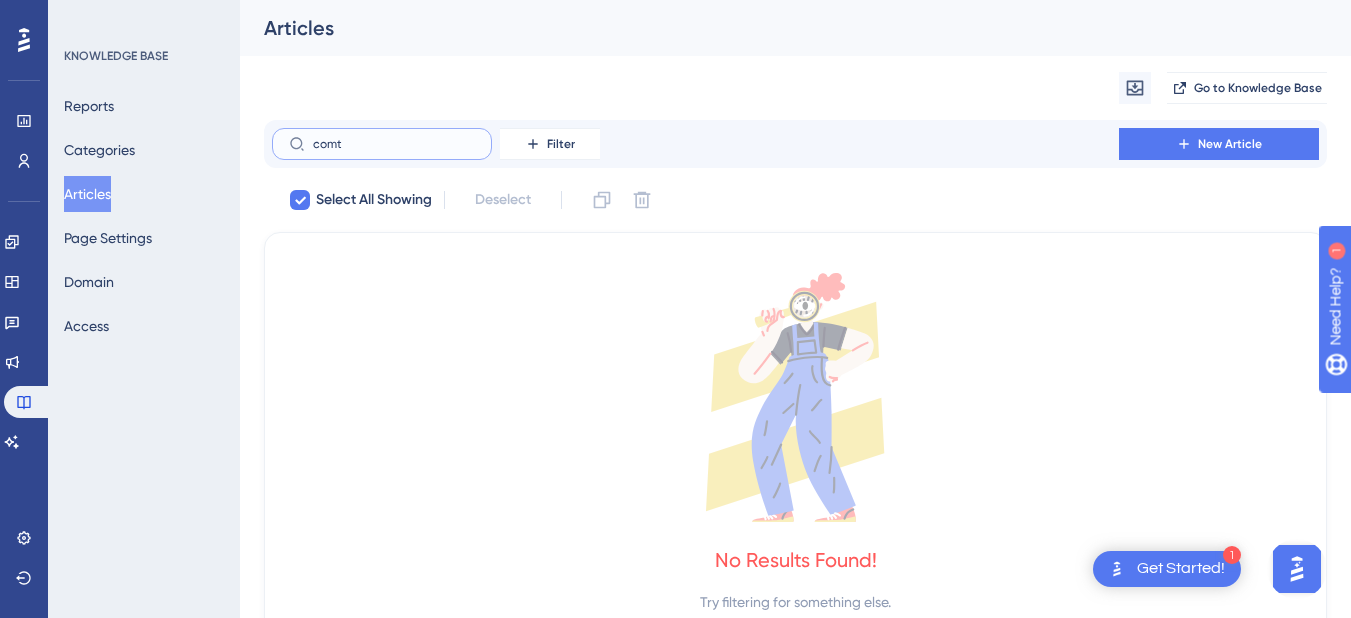 type on "com" 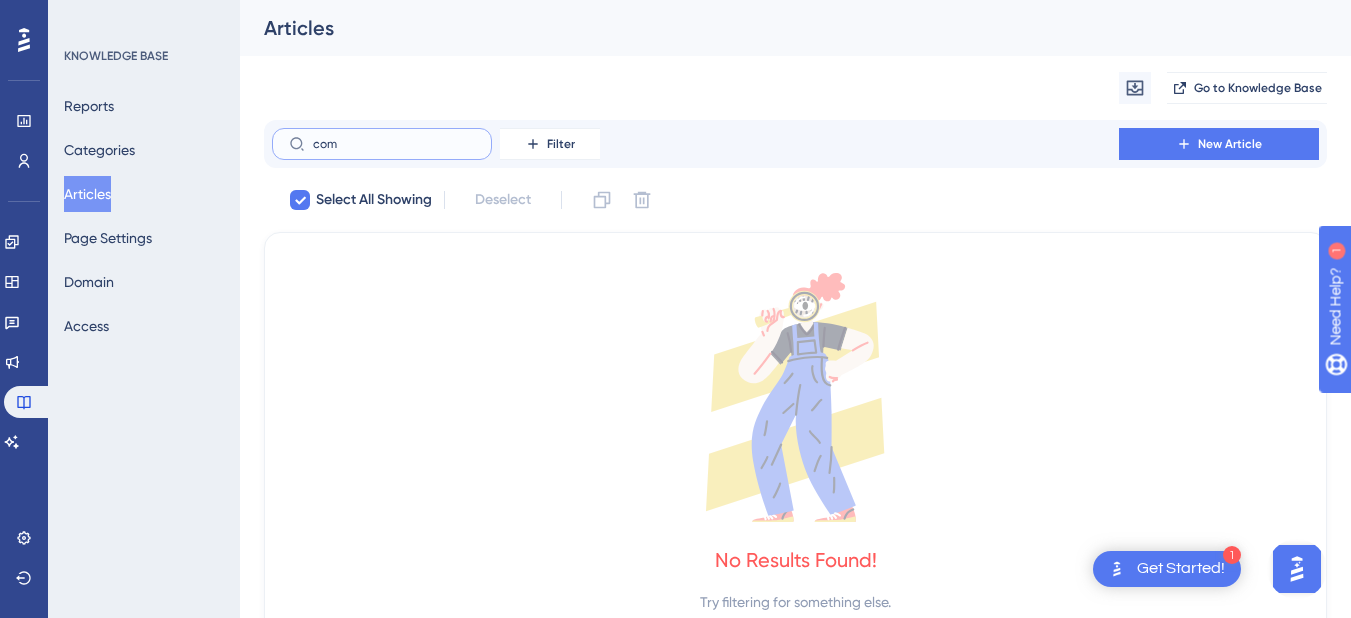 checkbox on "false" 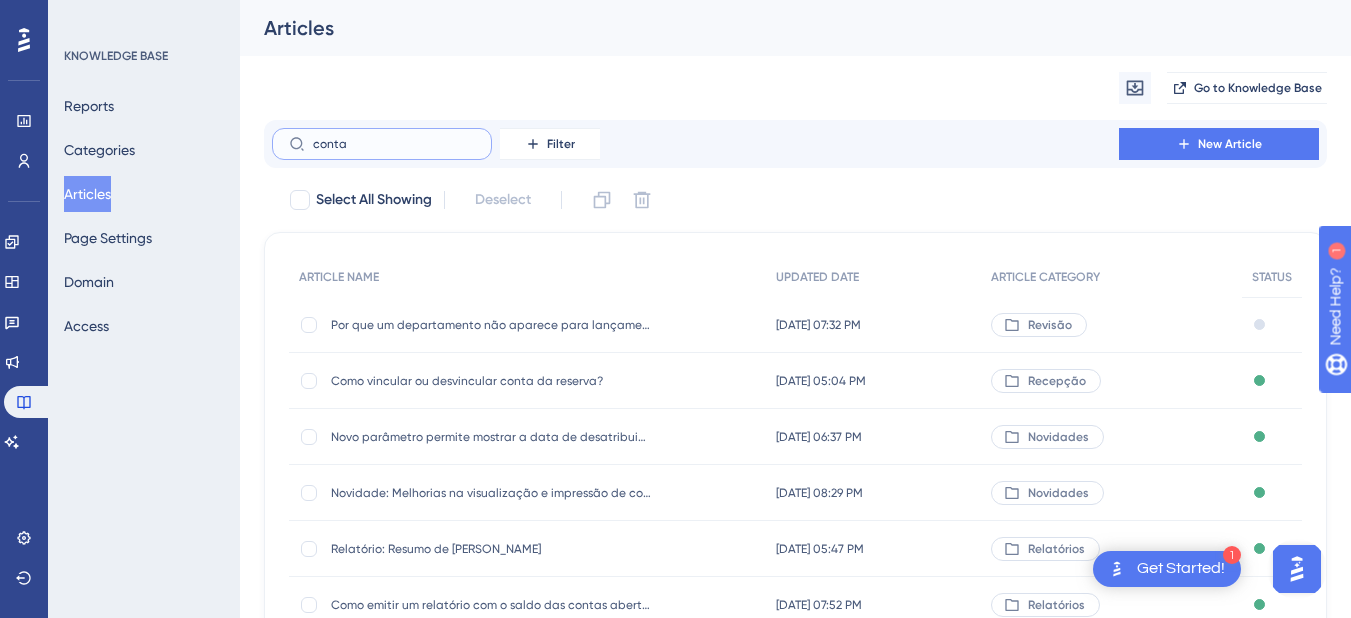 click on "conta" at bounding box center [394, 144] 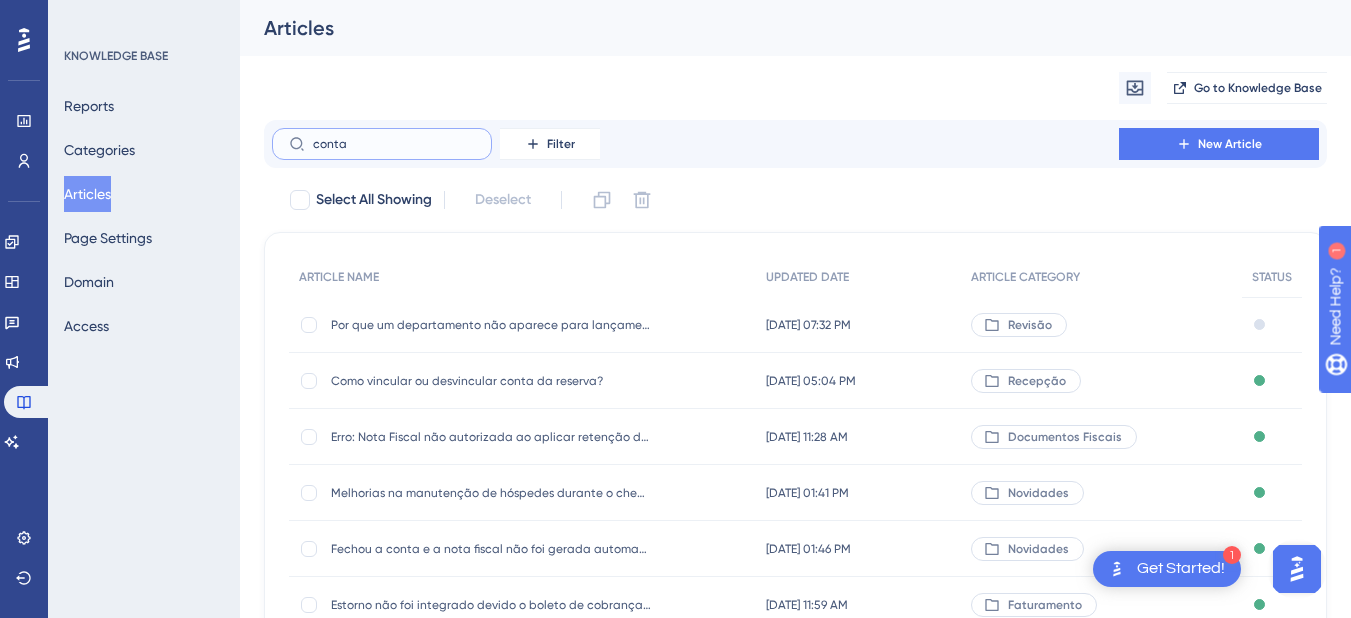 type on "conta v" 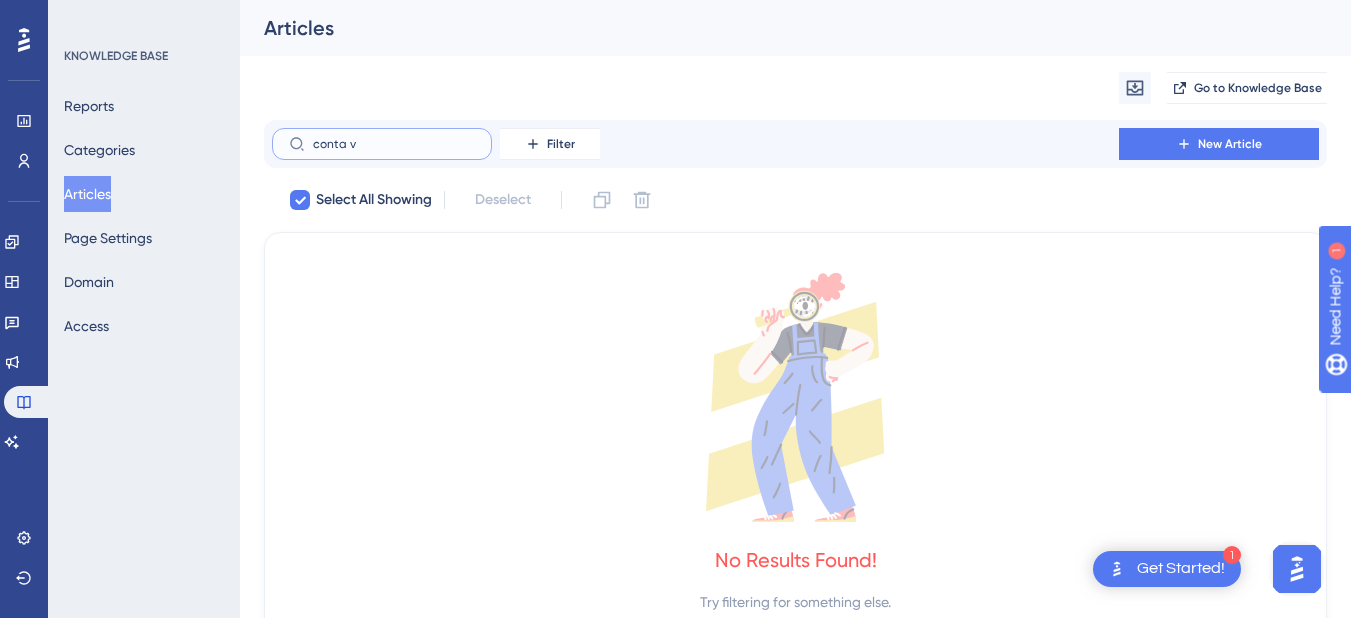 type on "conta" 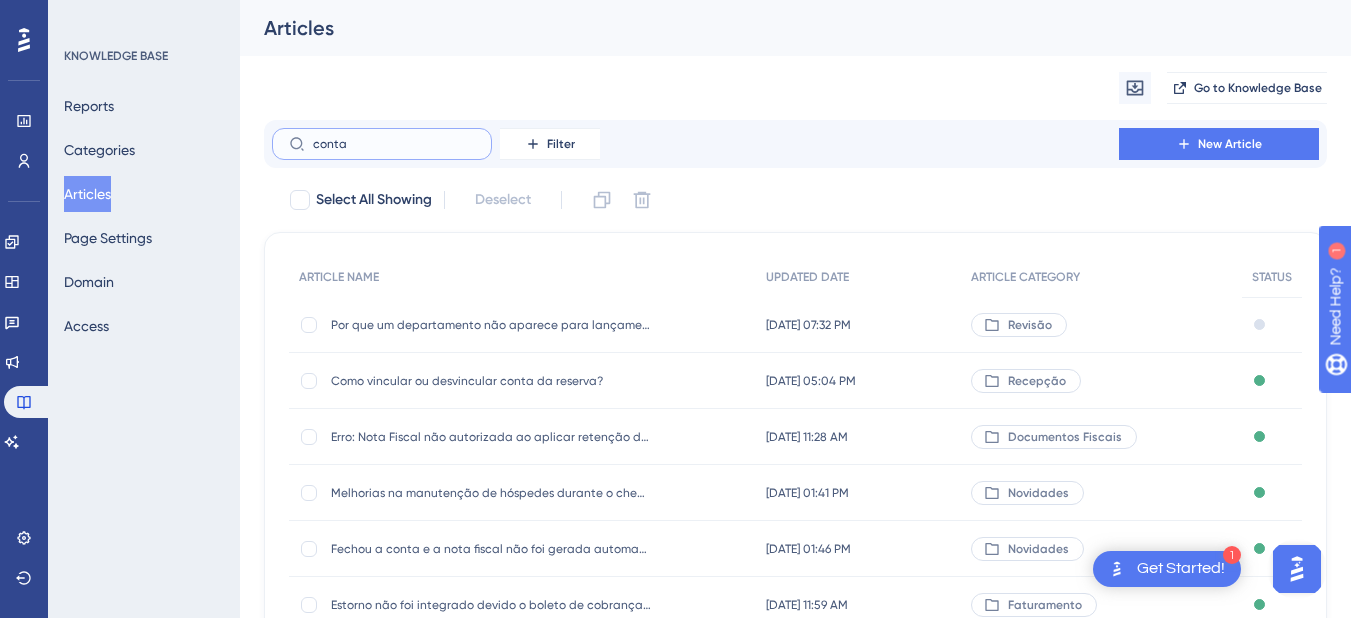 drag, startPoint x: 387, startPoint y: 137, endPoint x: 287, endPoint y: 126, distance: 100.60318 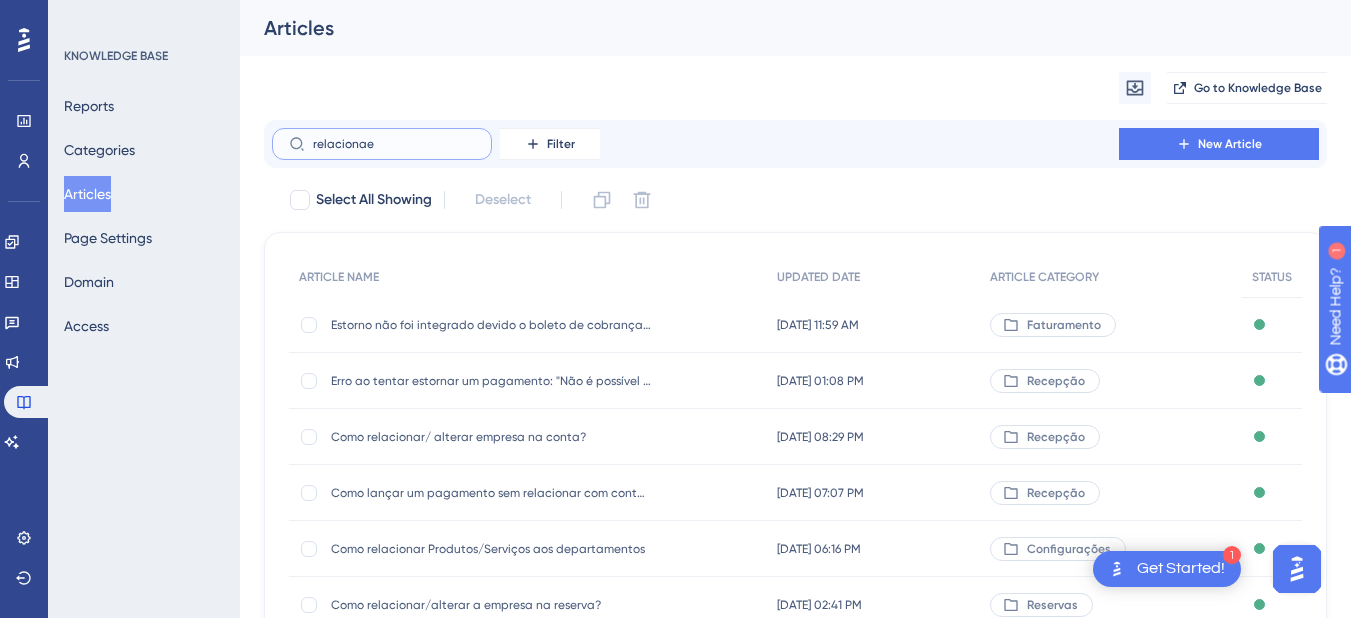 type on "relacionaer" 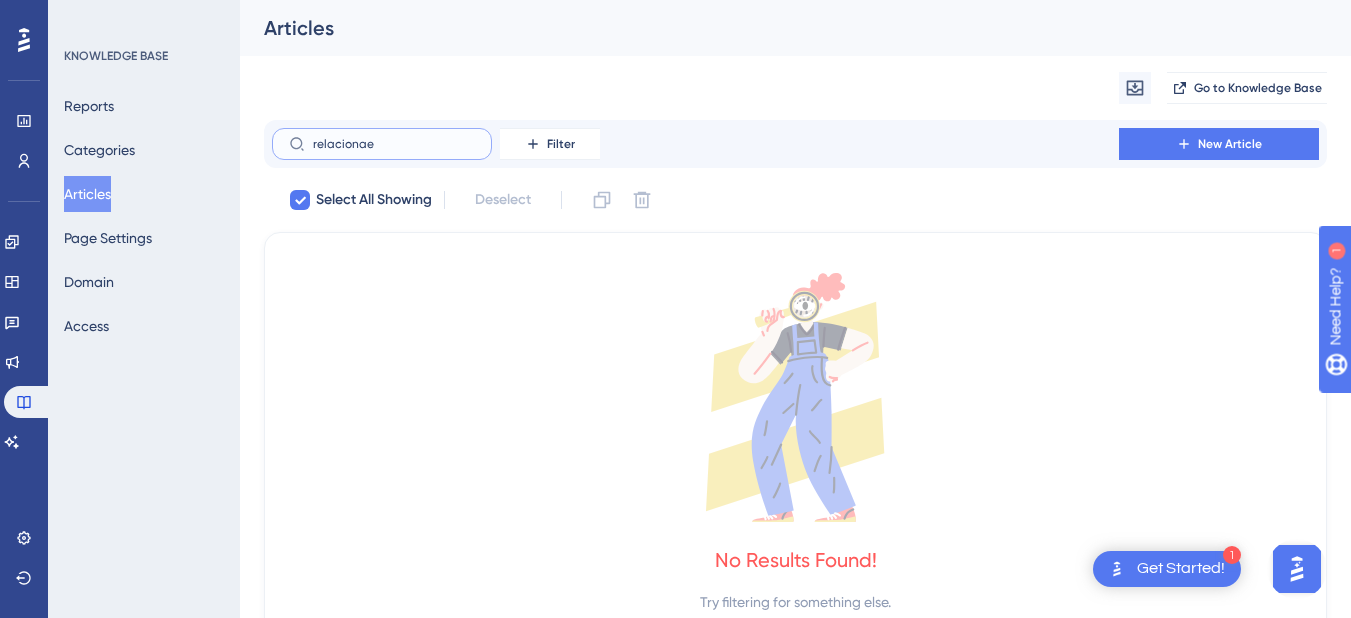 type on "relaciona" 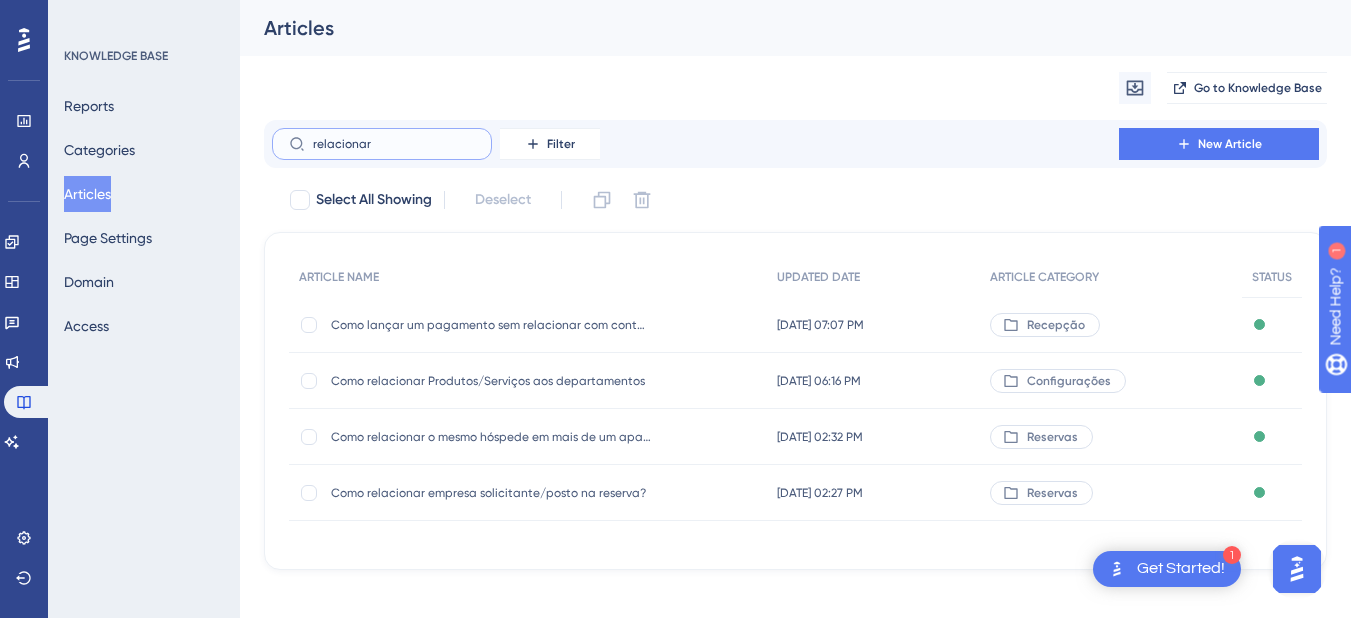 type on "relacionar a" 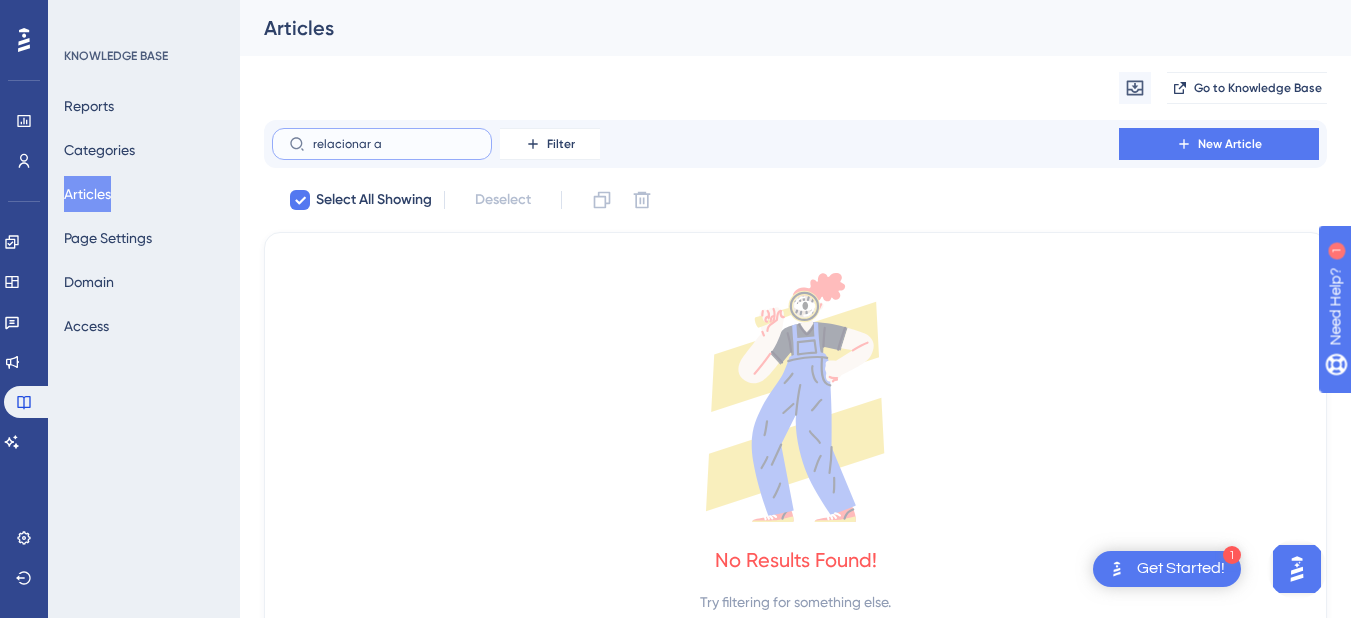 type on "relacionar" 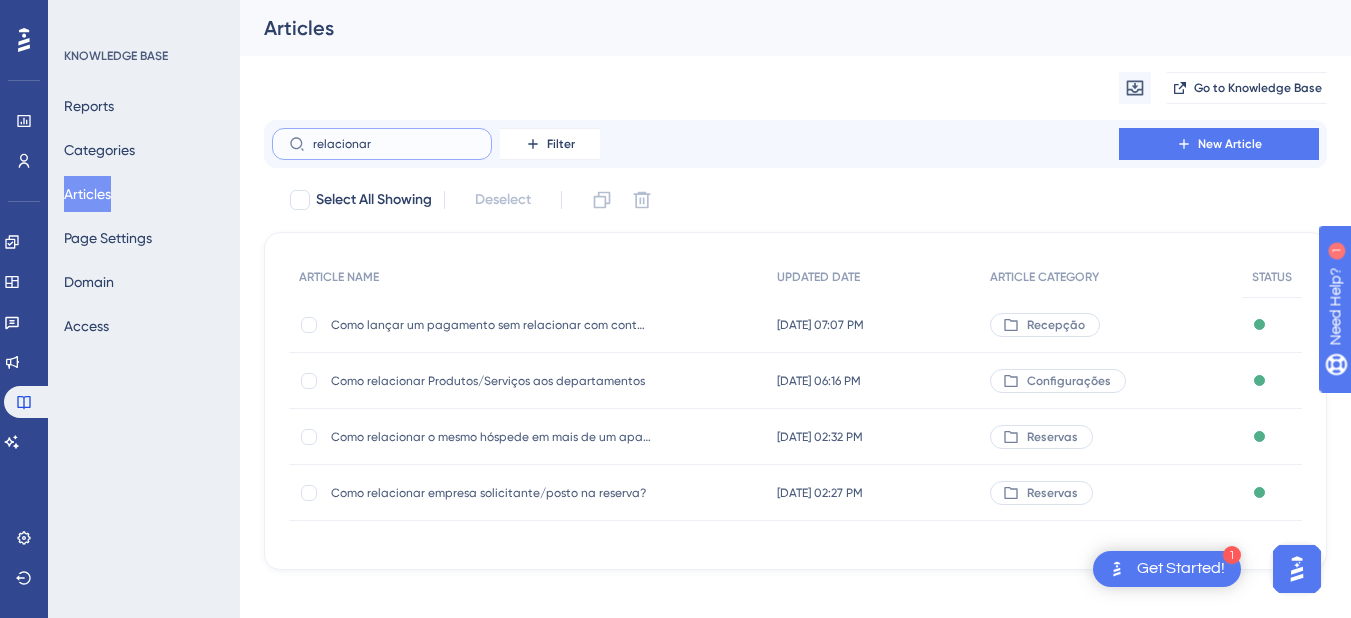 drag, startPoint x: 382, startPoint y: 143, endPoint x: 307, endPoint y: 143, distance: 75 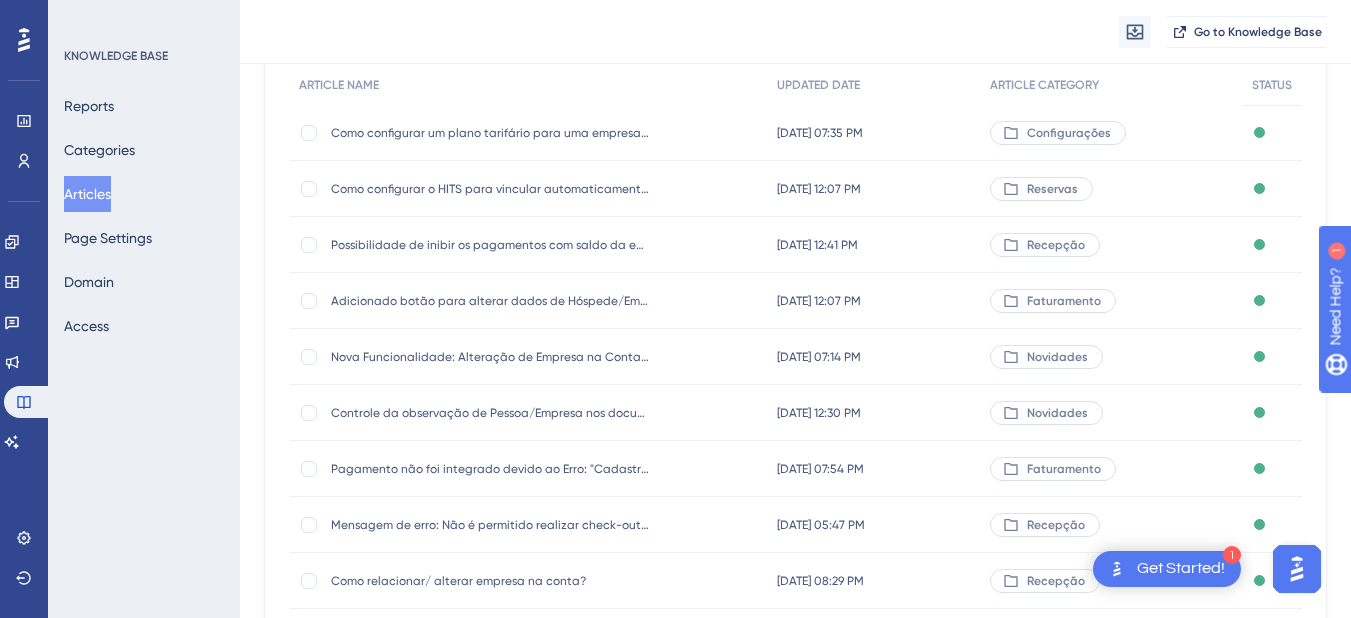 scroll, scrollTop: 400, scrollLeft: 0, axis: vertical 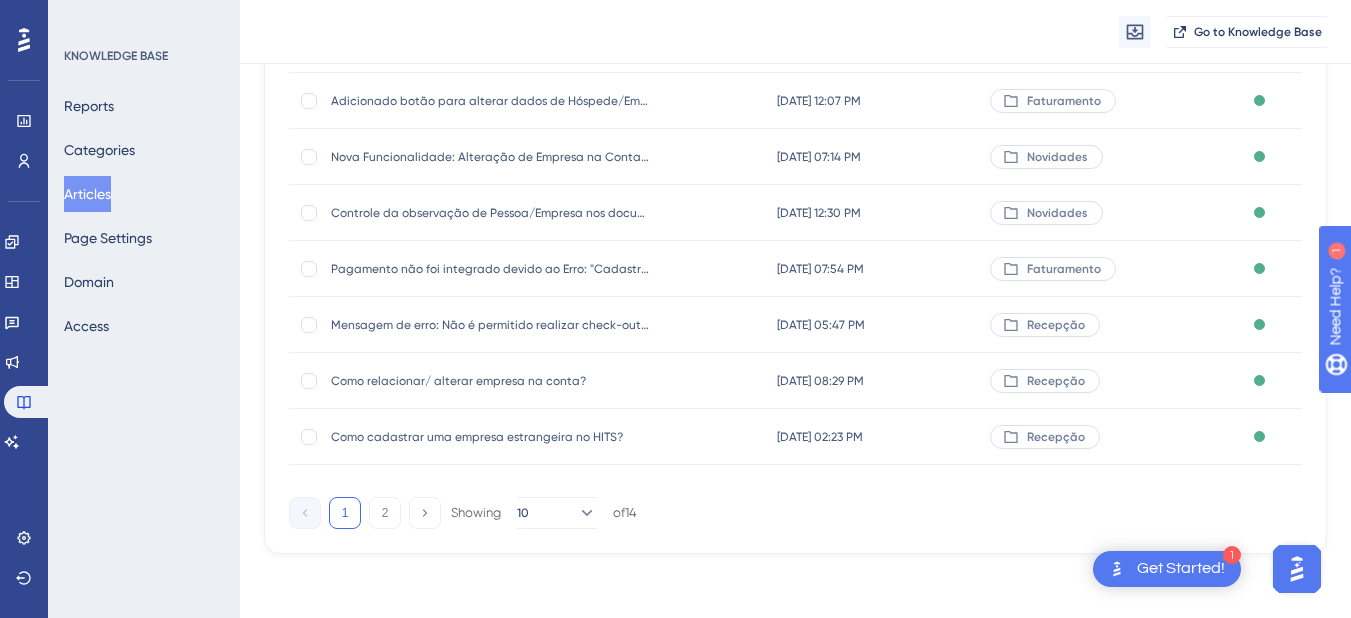 type on "empresa" 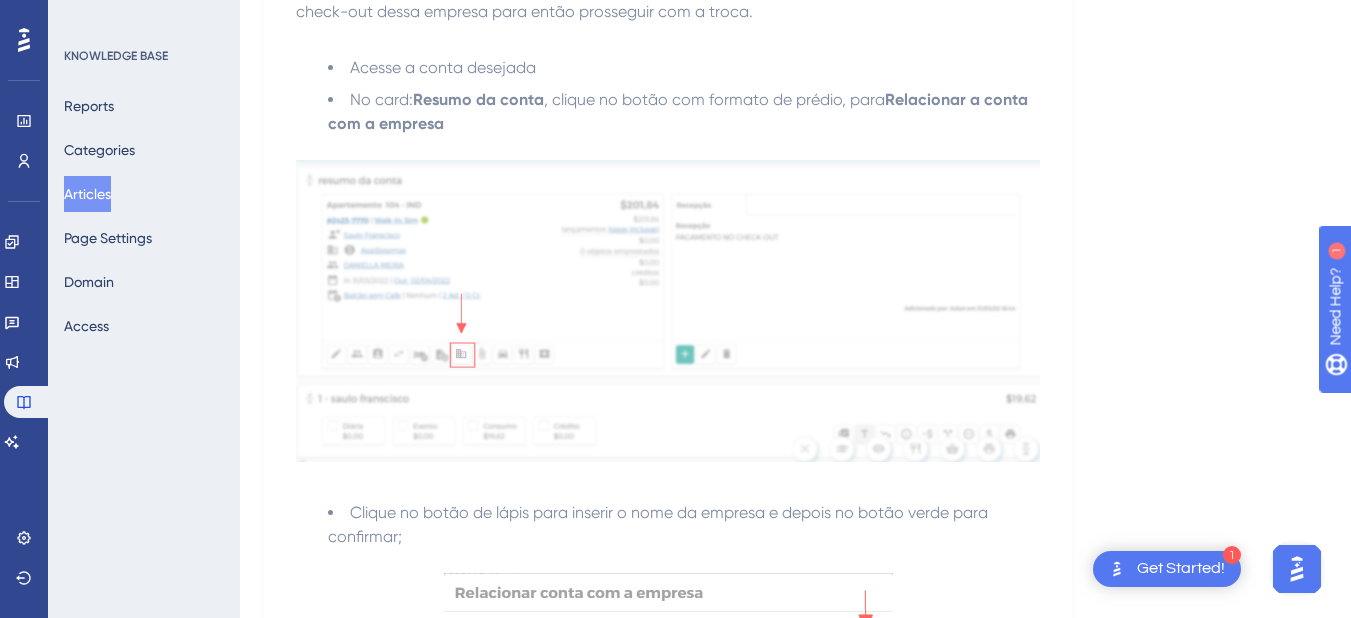 scroll, scrollTop: 0, scrollLeft: 0, axis: both 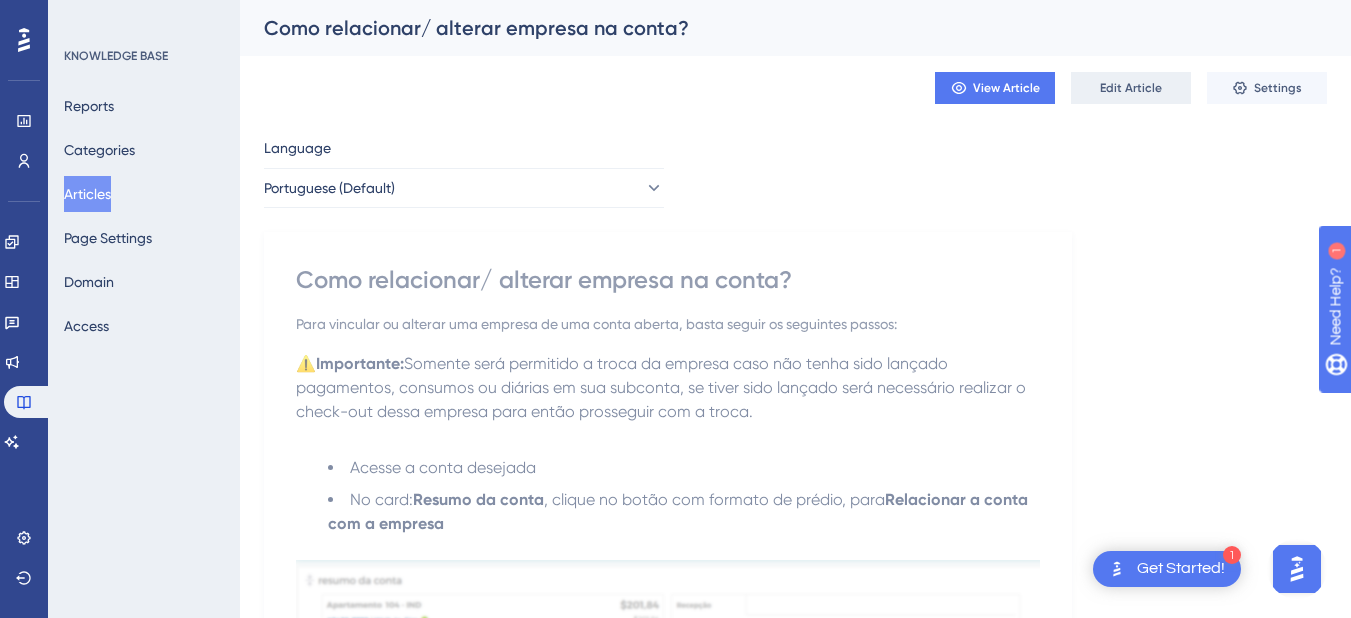 click on "Edit Article" at bounding box center [1131, 88] 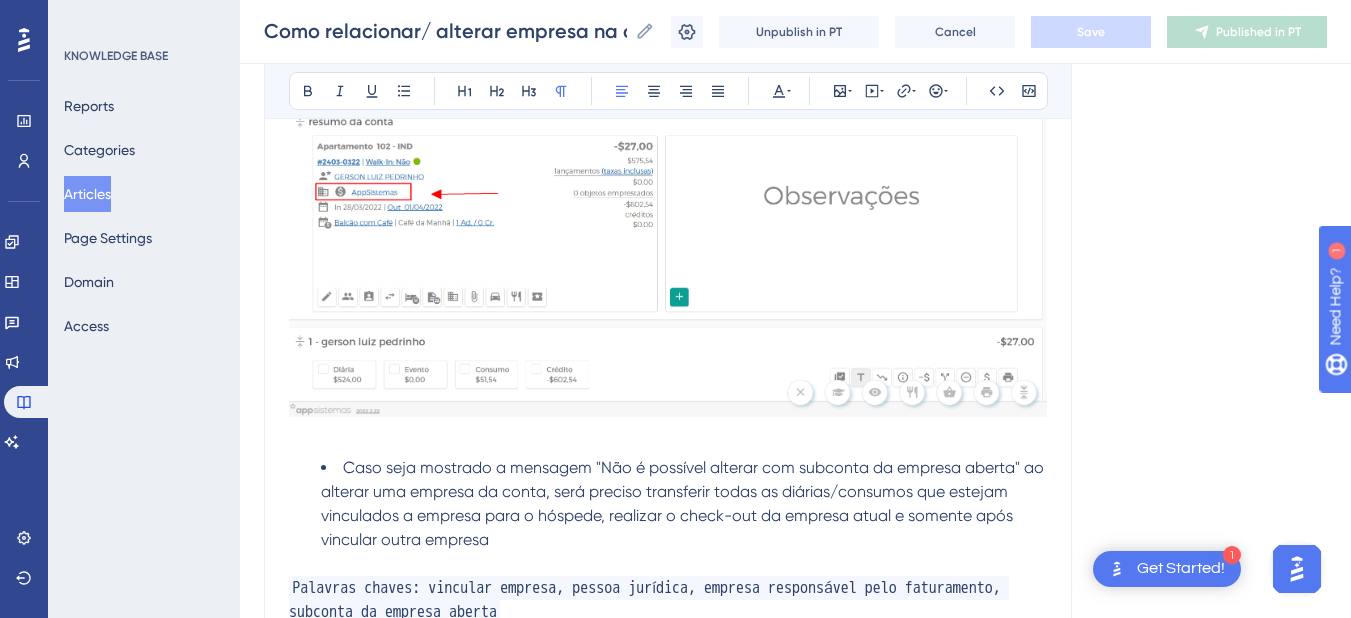 scroll, scrollTop: 1684, scrollLeft: 0, axis: vertical 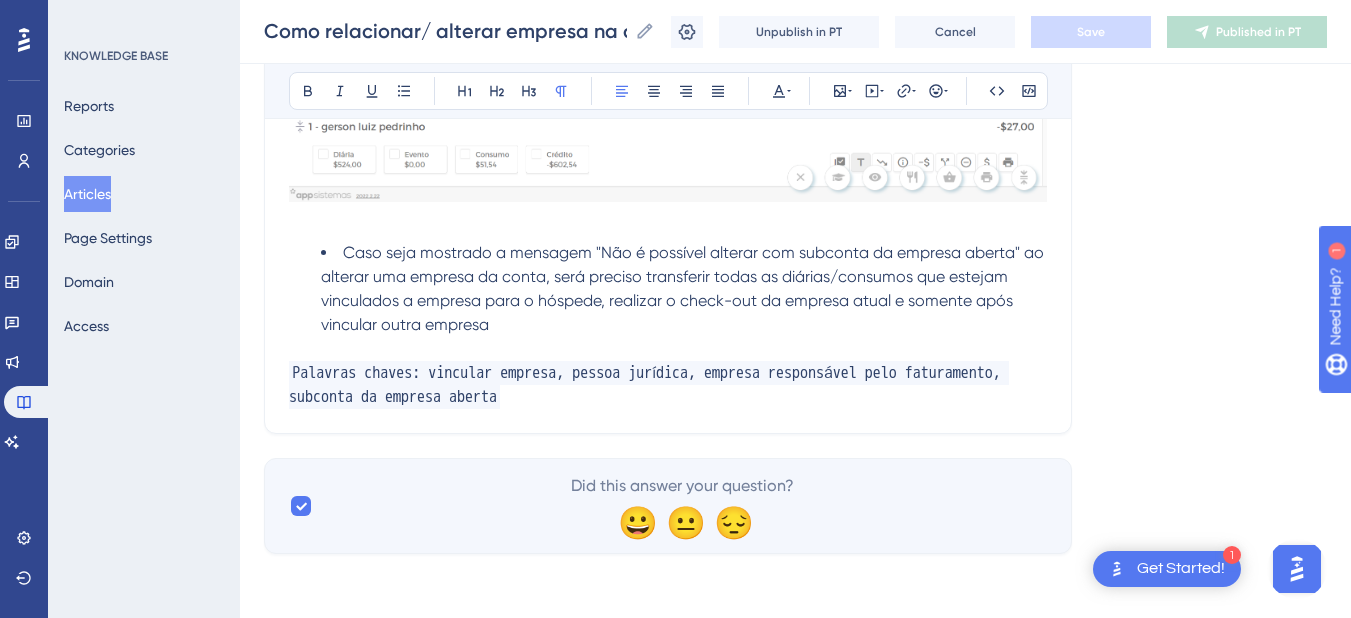 click on "Caso seja mostrado a mensagem "Não é possível alterar com subconta da empresa aberta" ao alterar uma empresa da conta, será preciso transferir todas as diárias/consumos que estejam vinculados a empresa para o hóspede, realizar o check-out da empresa atual e somente após vincular outra empresa" at bounding box center [684, 289] 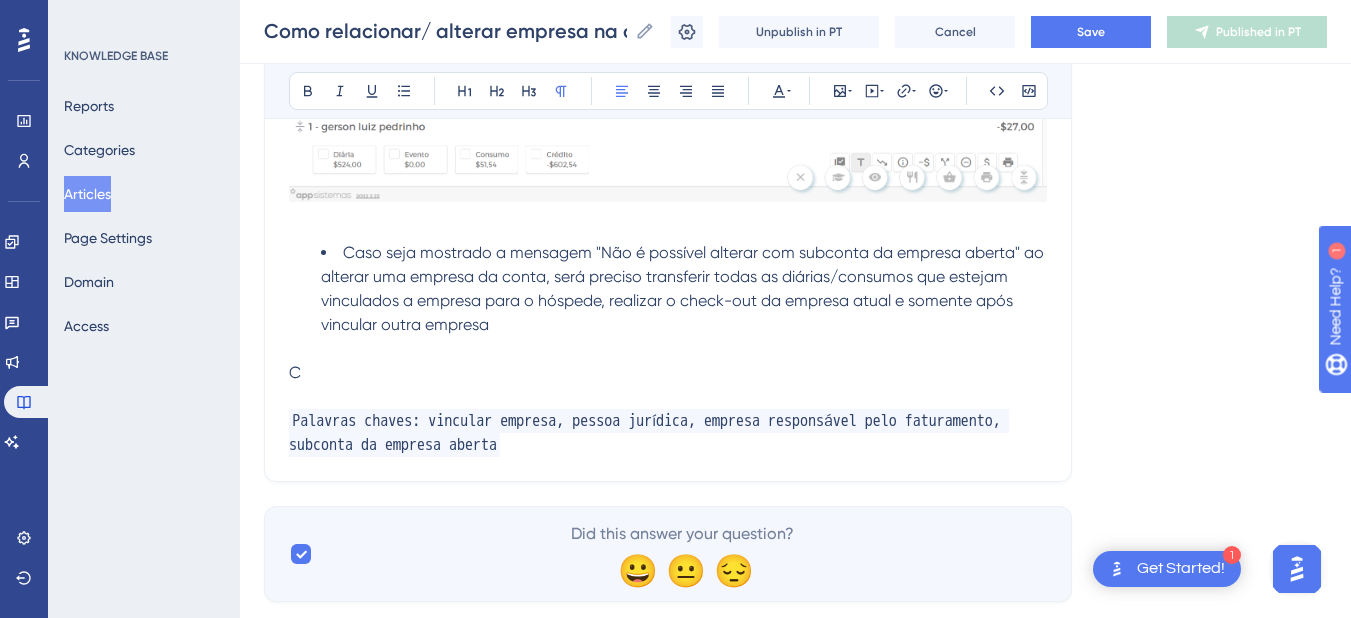 type 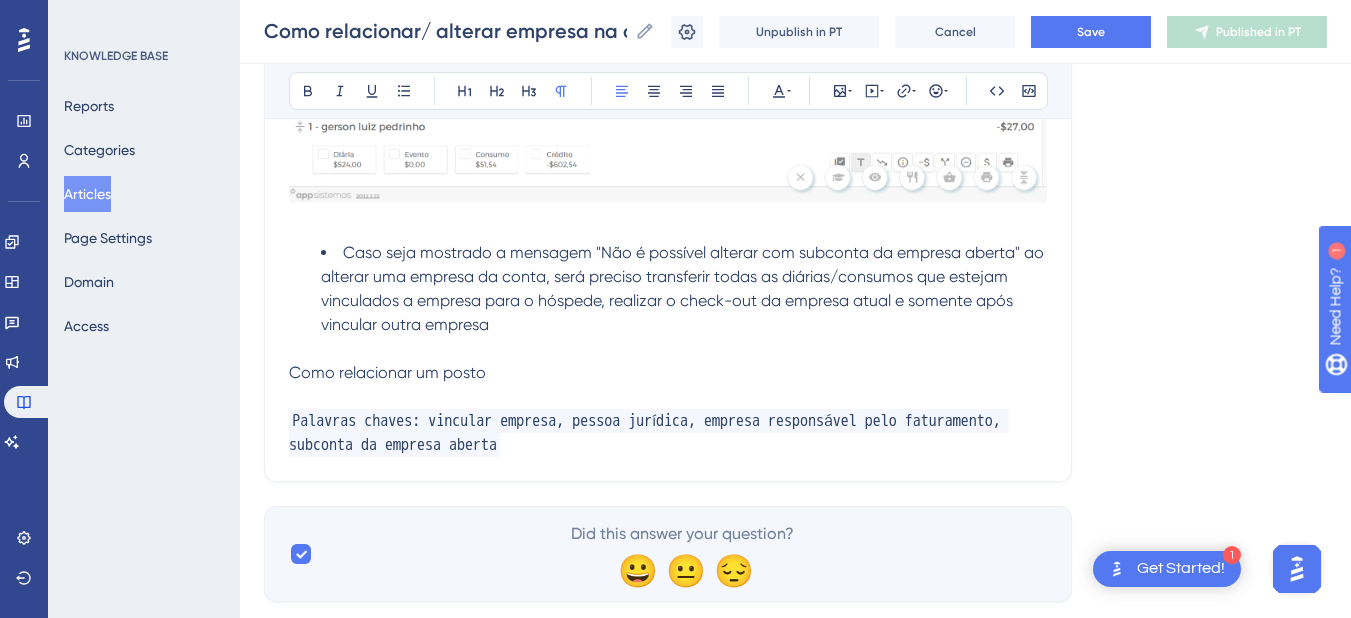 click on "Como relacionar um posto" at bounding box center [387, 372] 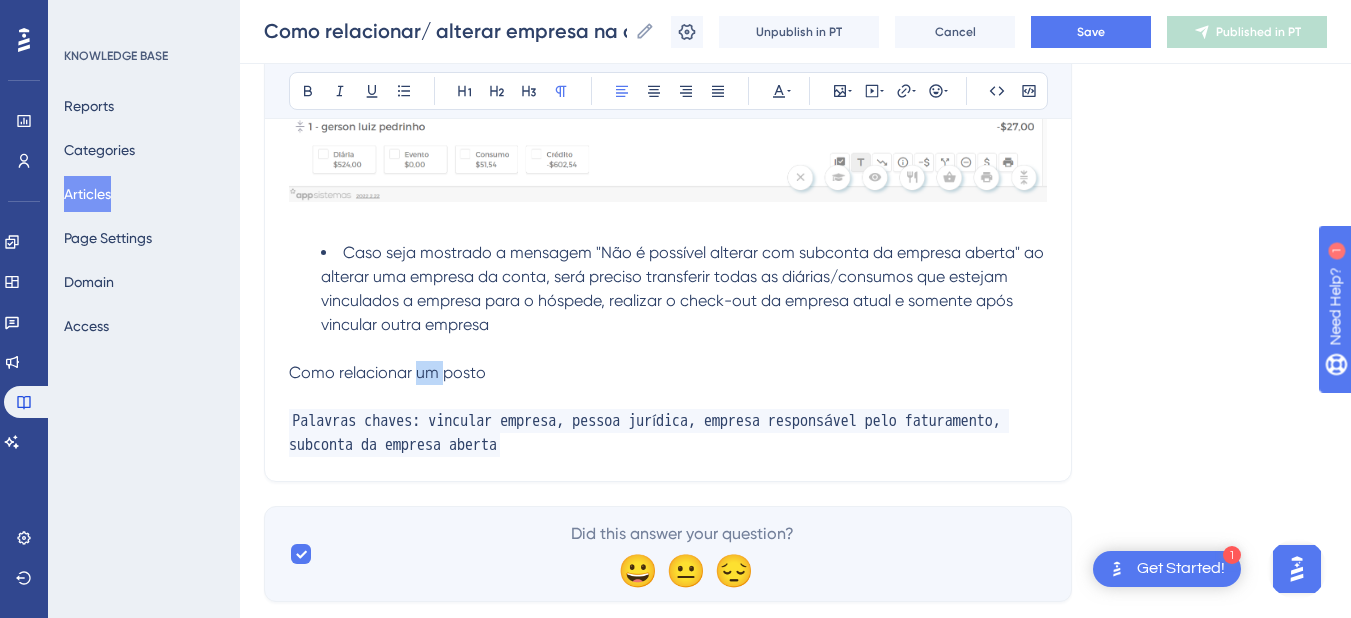 click on "Como relacionar um posto" at bounding box center (387, 372) 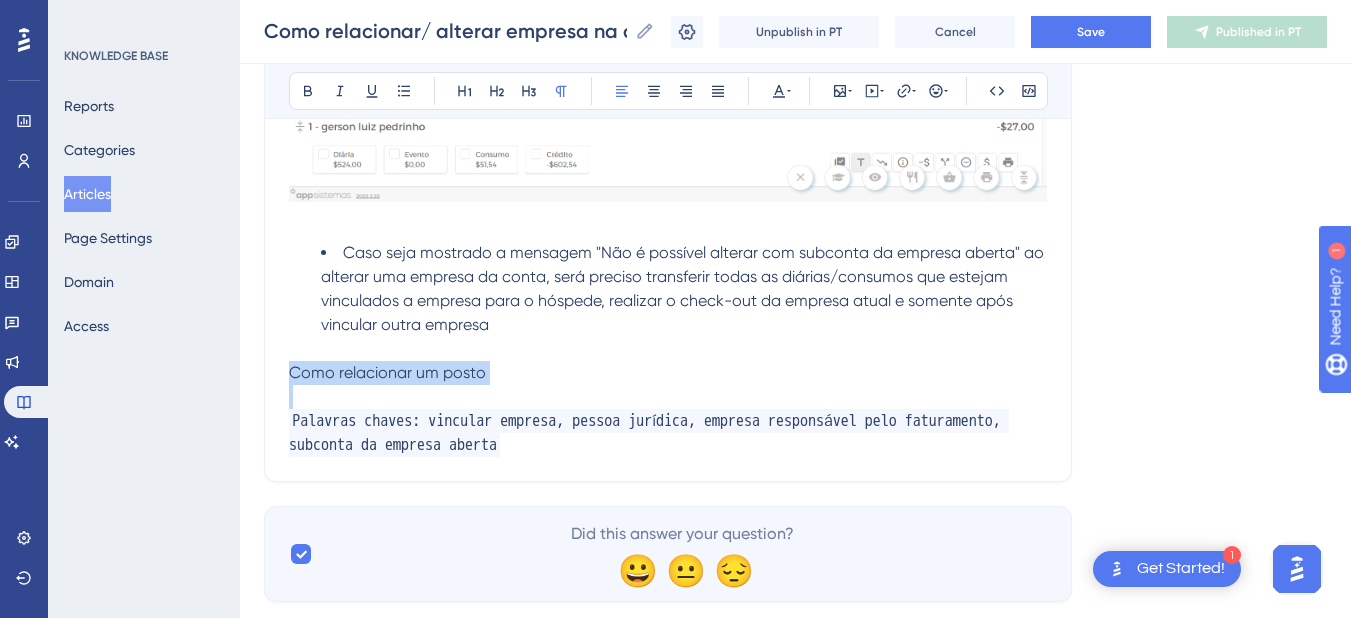 click on "Como relacionar um posto" at bounding box center [387, 372] 